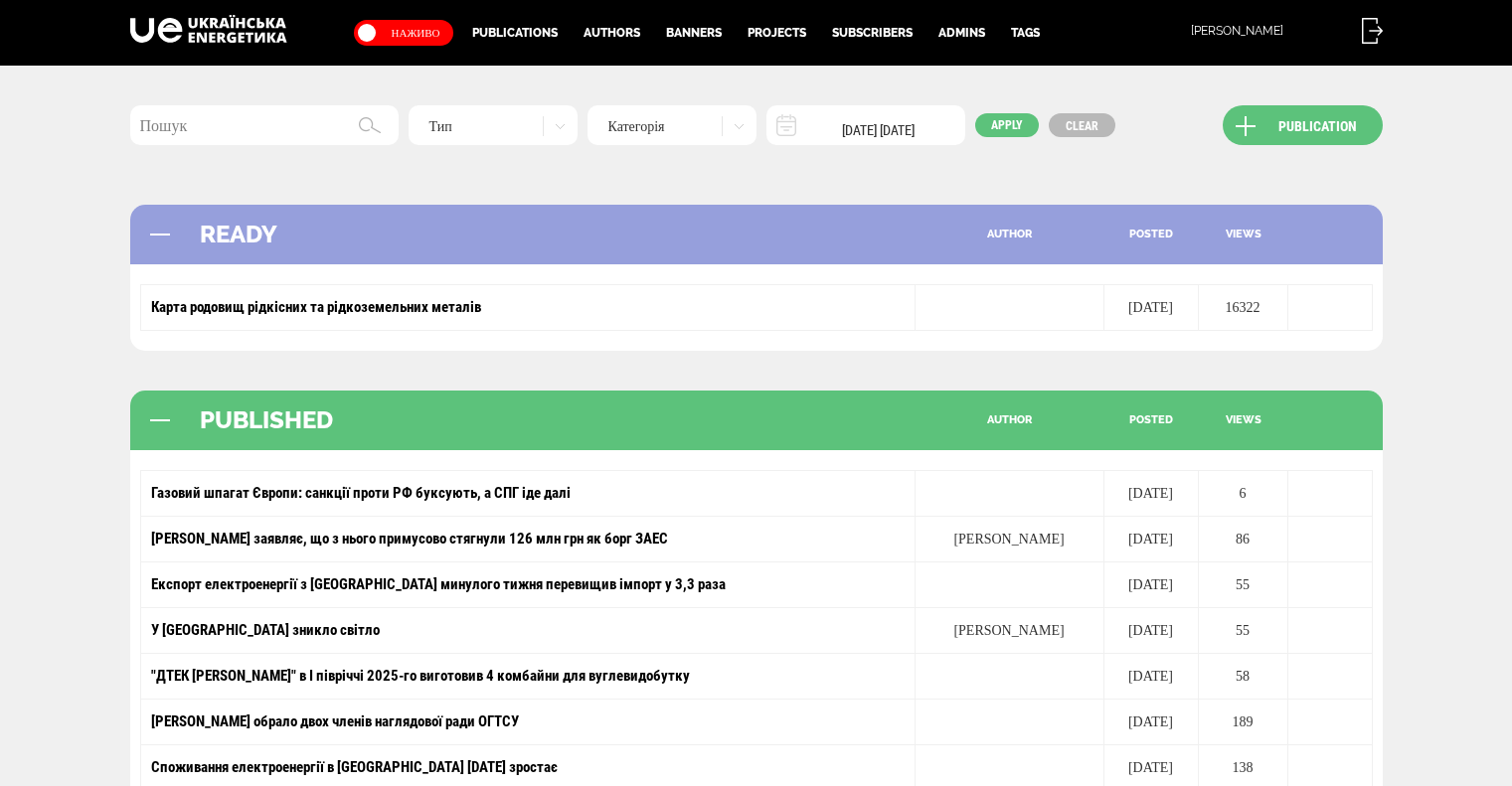 scroll, scrollTop: 0, scrollLeft: 0, axis: both 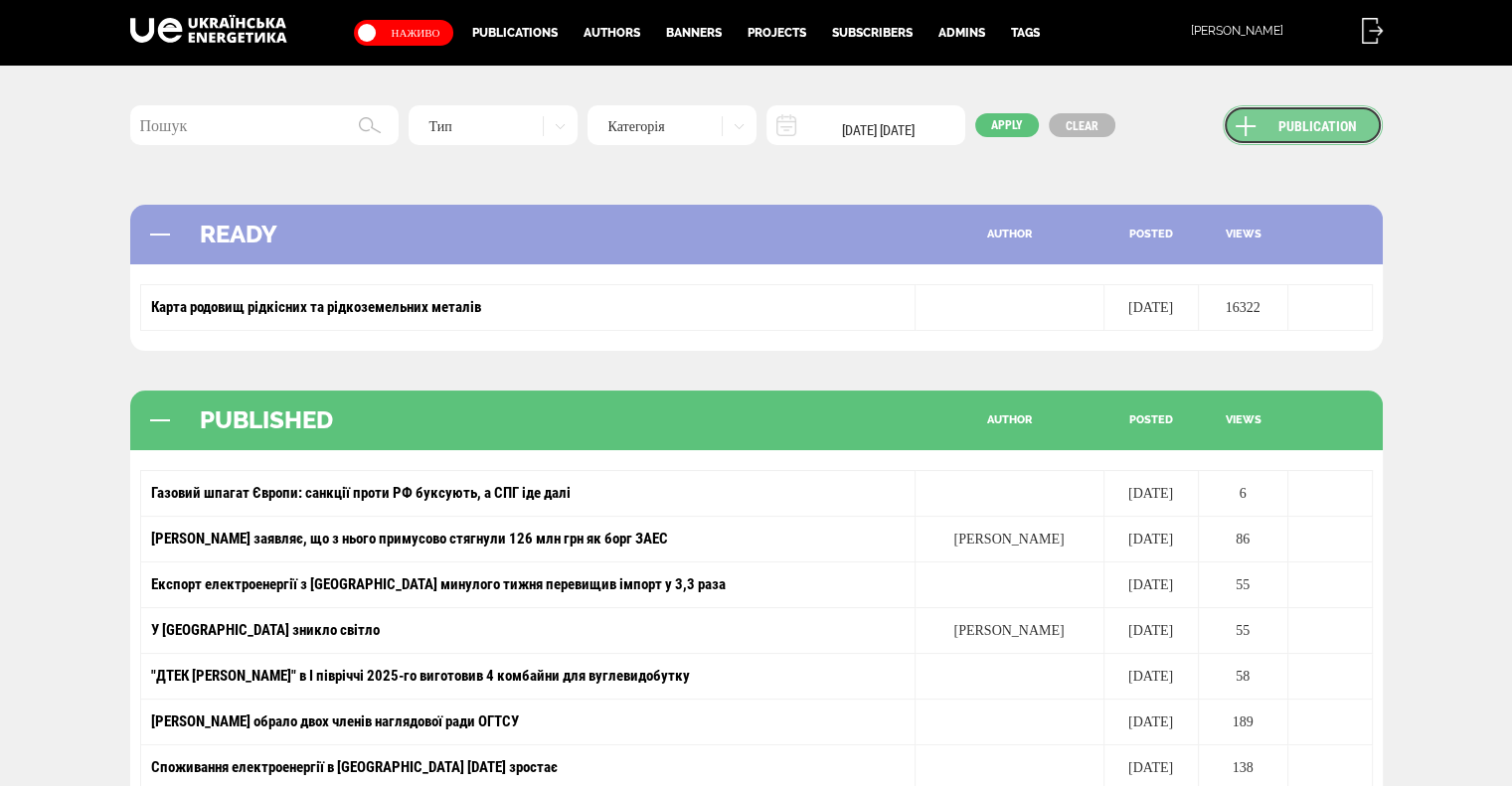 click on "Publication" at bounding box center (1302, 125) 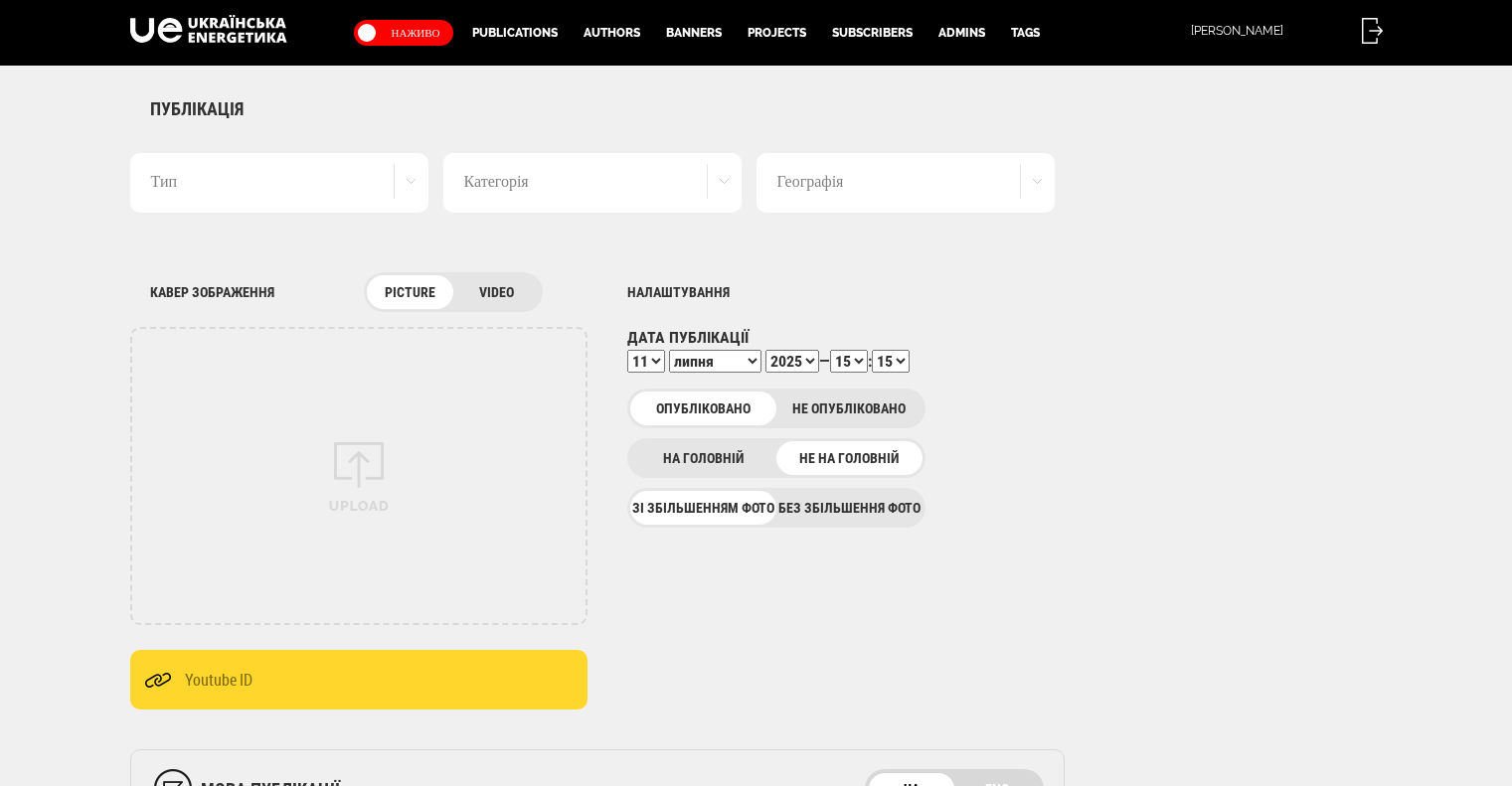 scroll, scrollTop: 0, scrollLeft: 0, axis: both 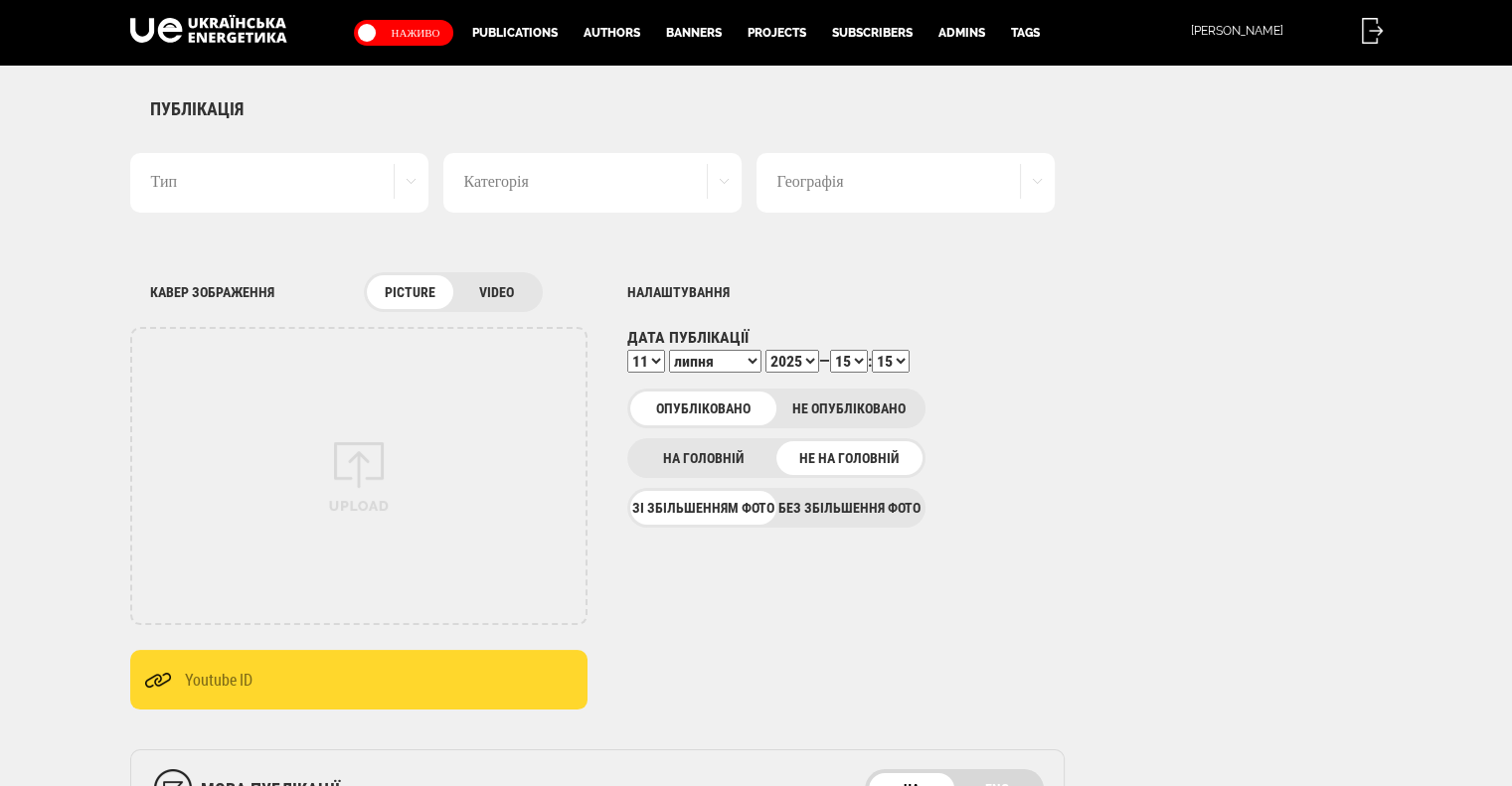 click on "Тип" at bounding box center [279, 183] 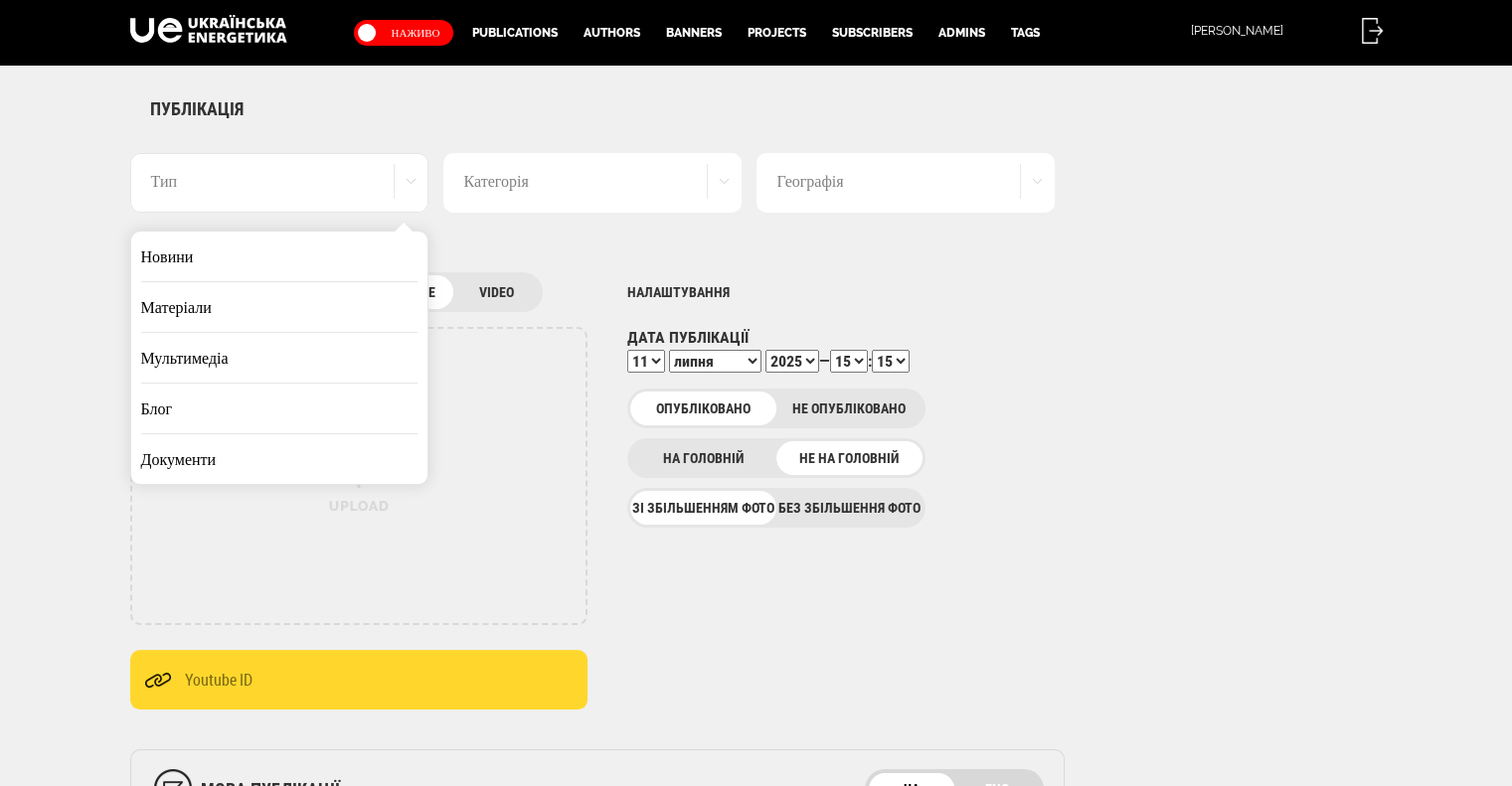 scroll, scrollTop: 0, scrollLeft: 0, axis: both 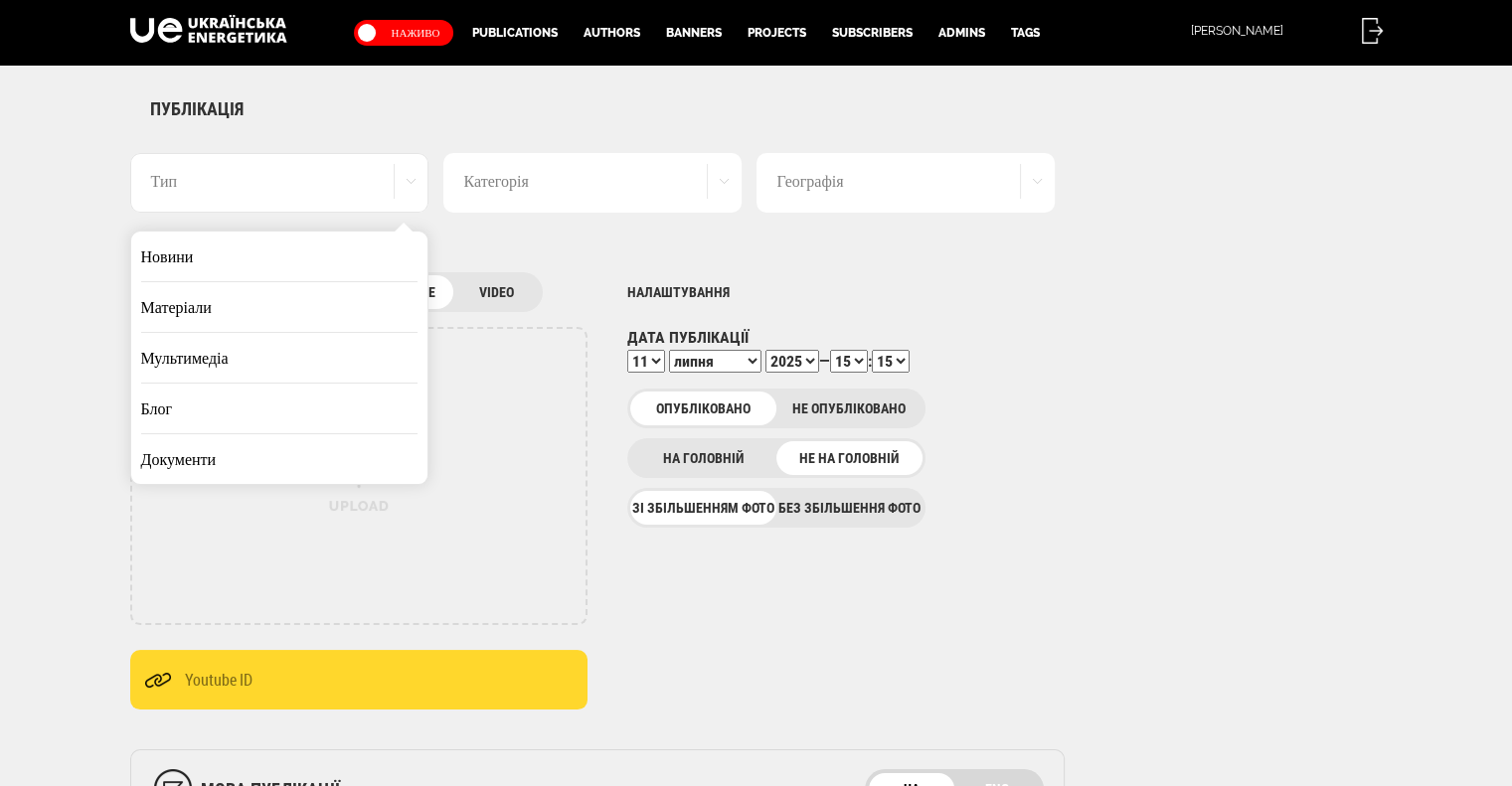 click on "Матеріали" at bounding box center [279, 307] 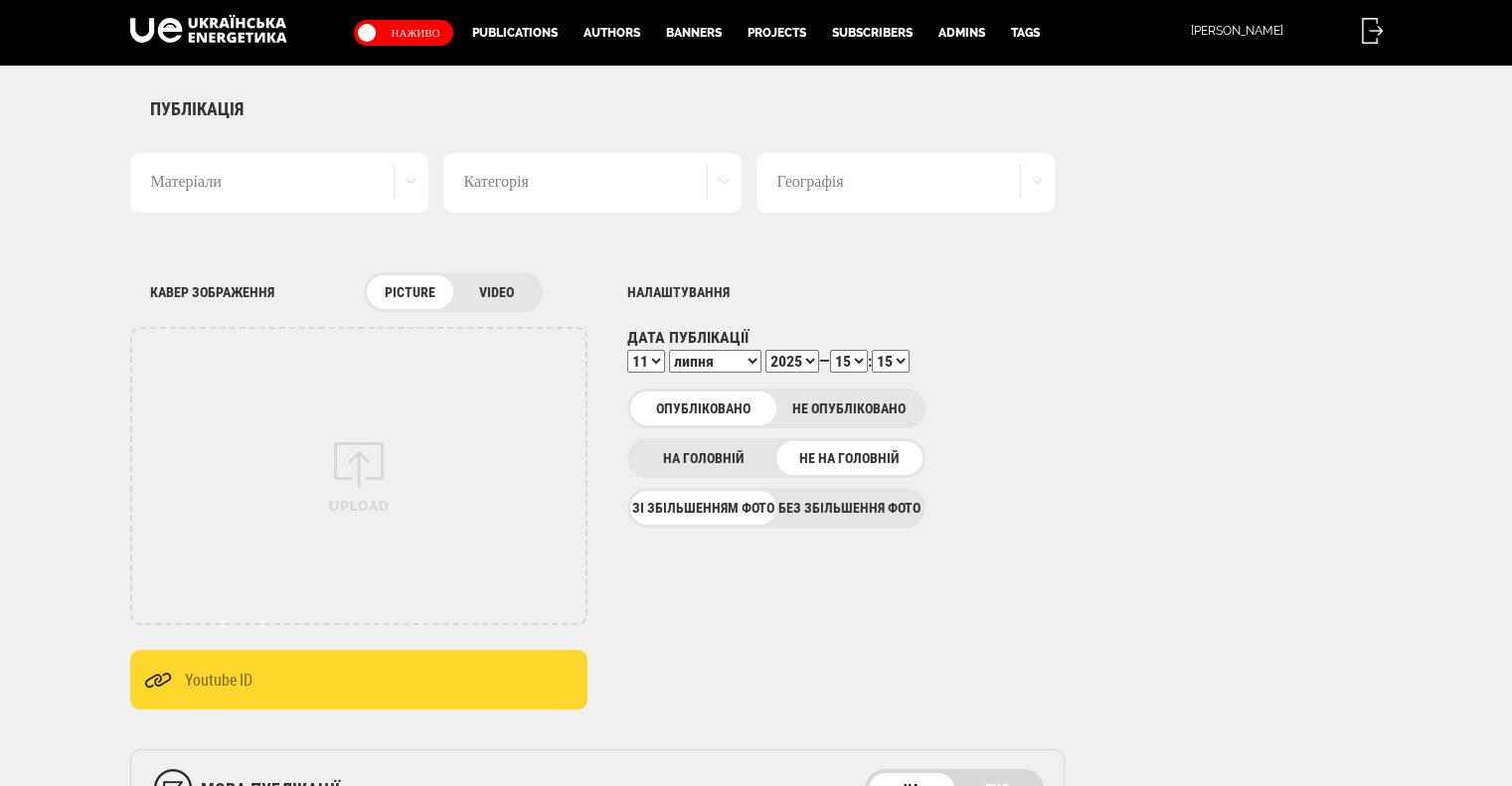 click on "Категорія" at bounding box center [592, 183] 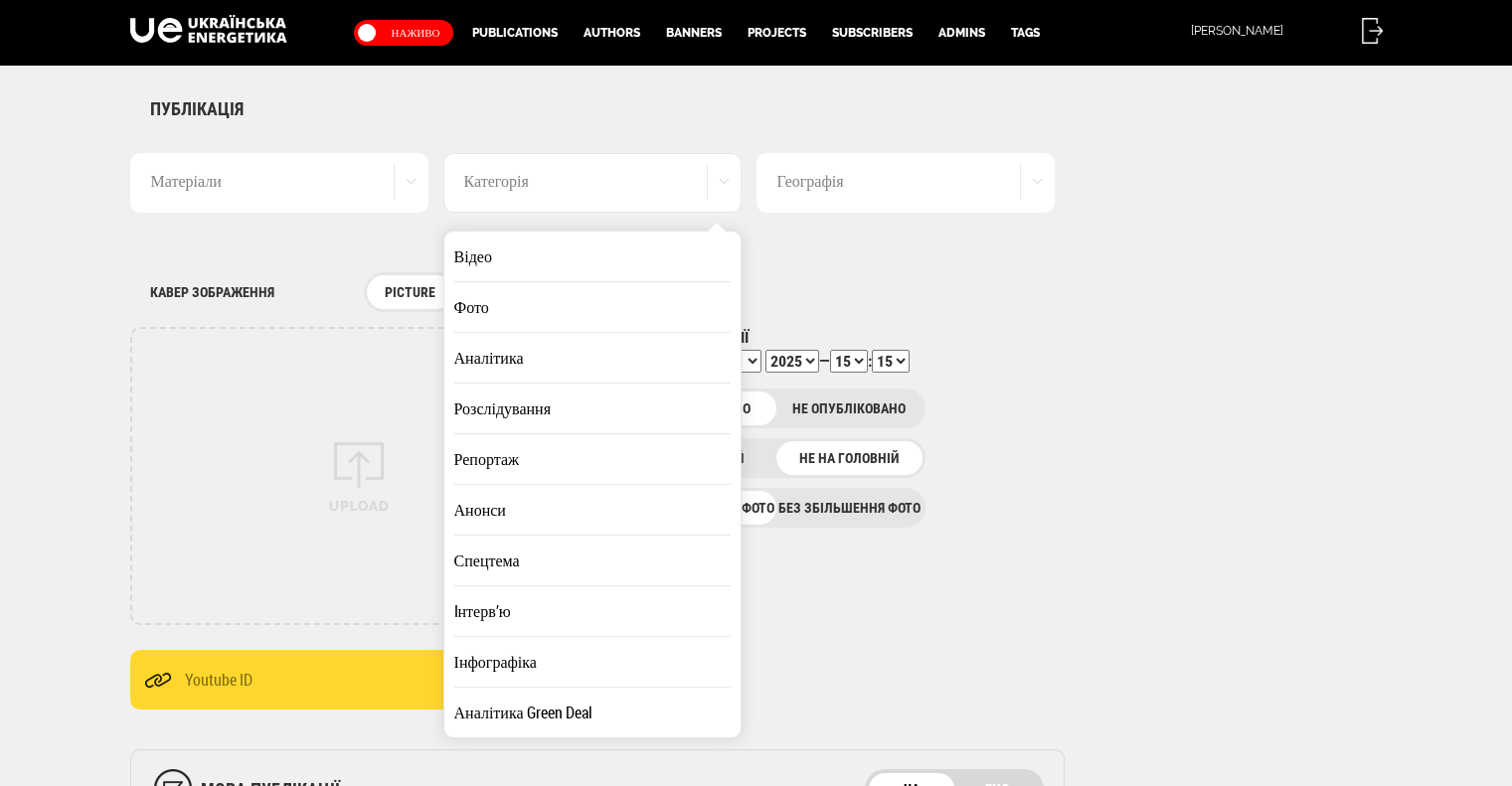 click on "Аналітика" at bounding box center [592, 358] 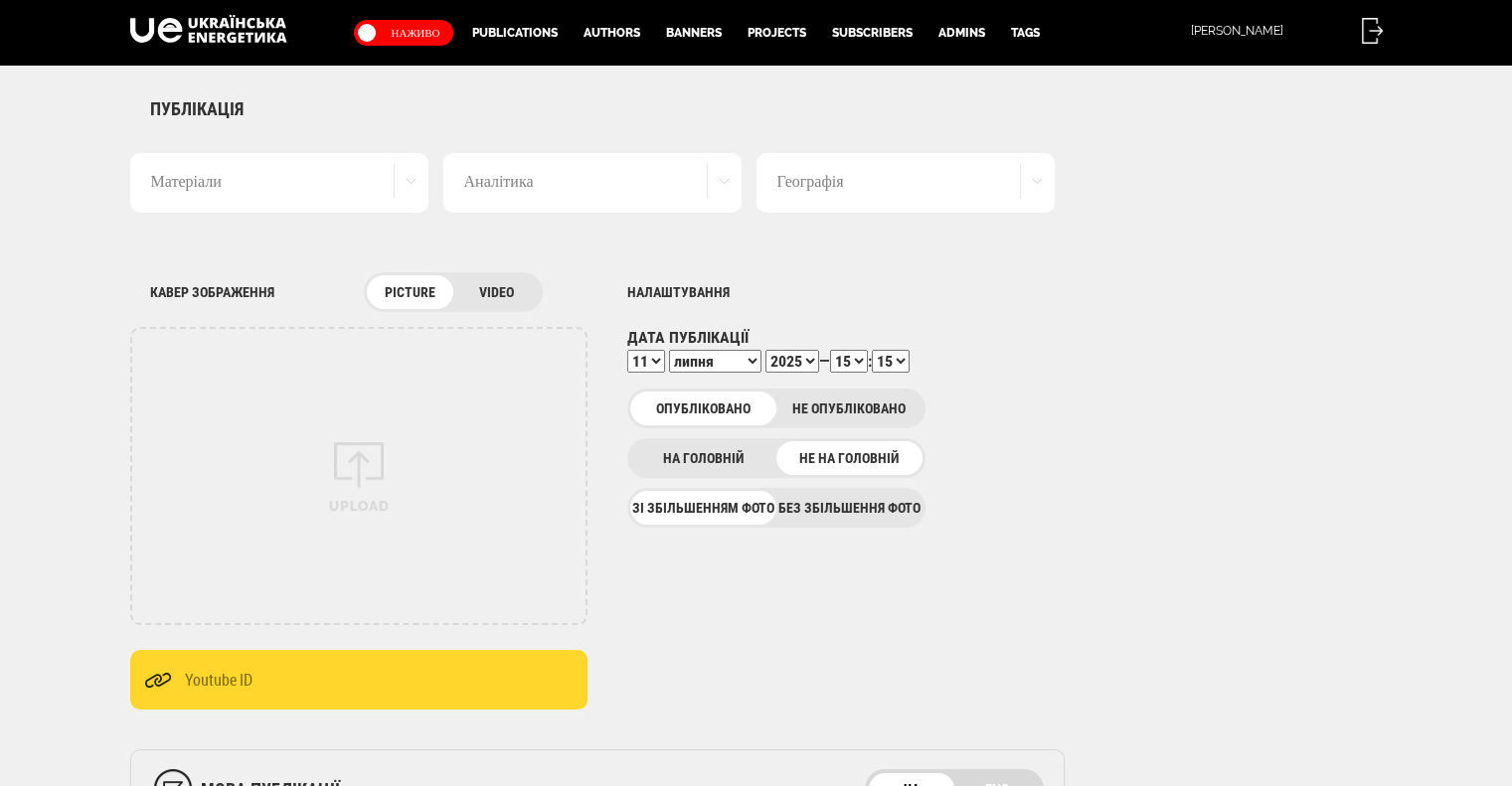 click on "Географія" at bounding box center (906, 183) 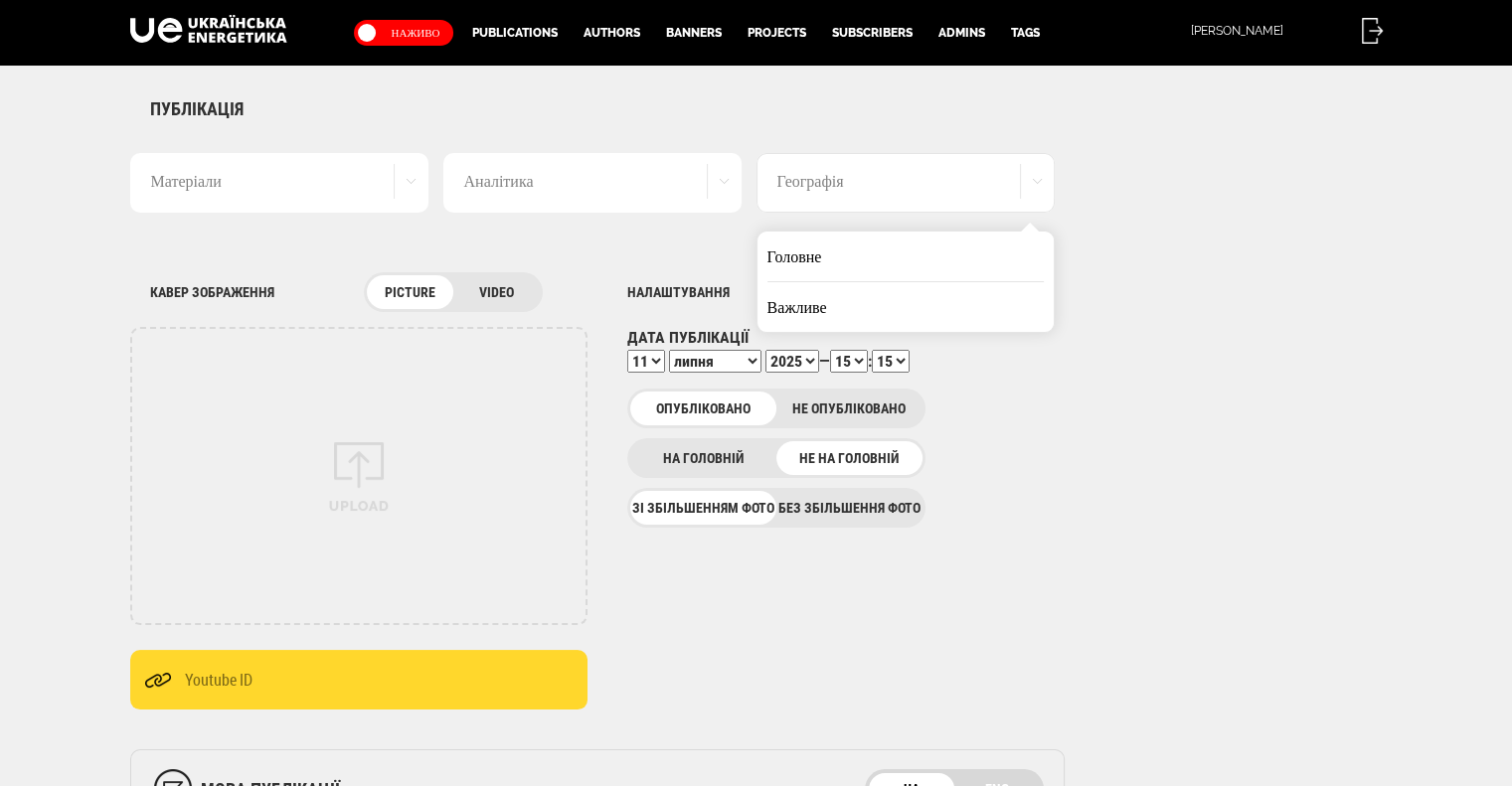 click on "Важливе" at bounding box center (906, 307) 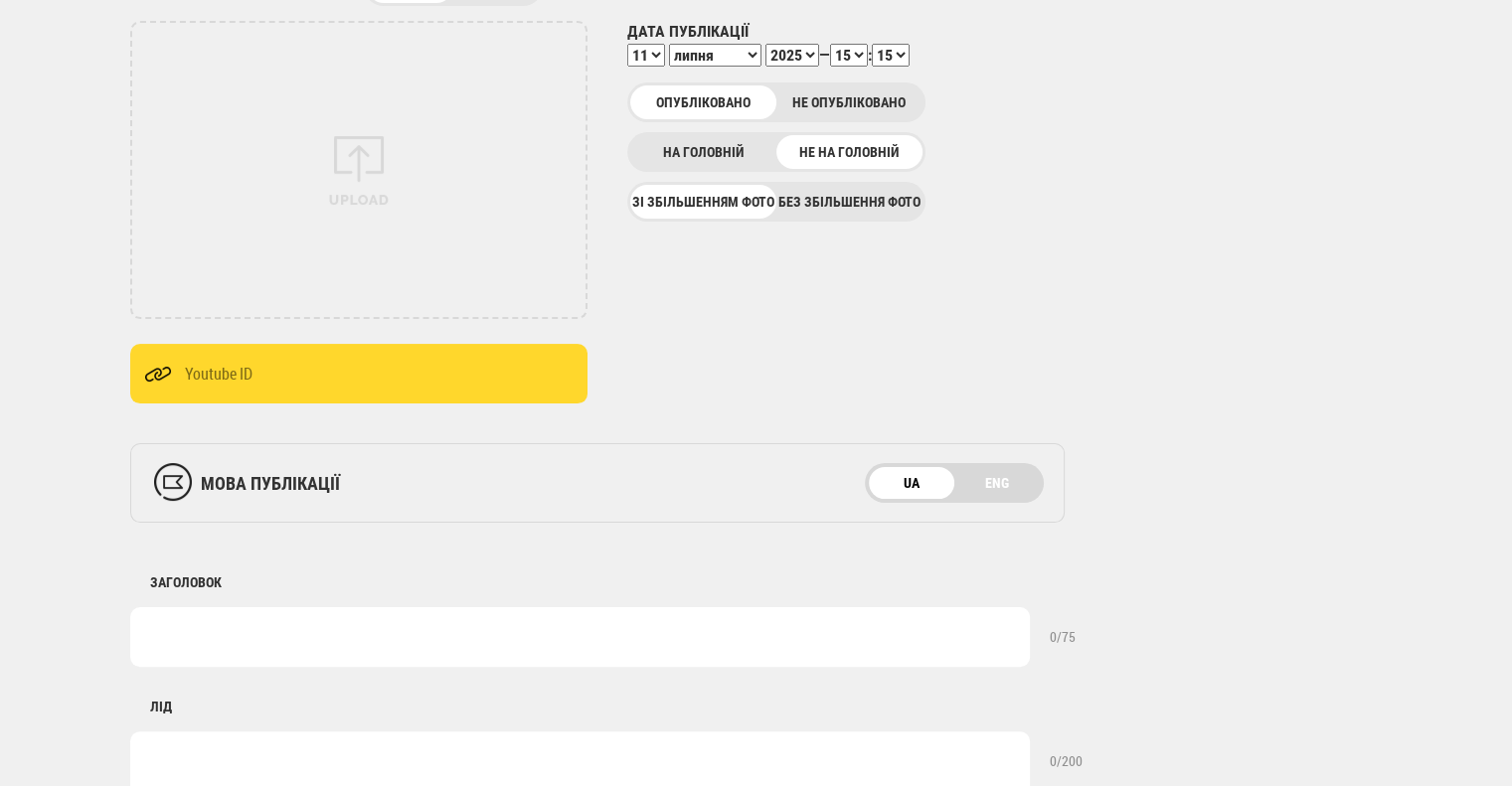 scroll, scrollTop: 497, scrollLeft: 0, axis: vertical 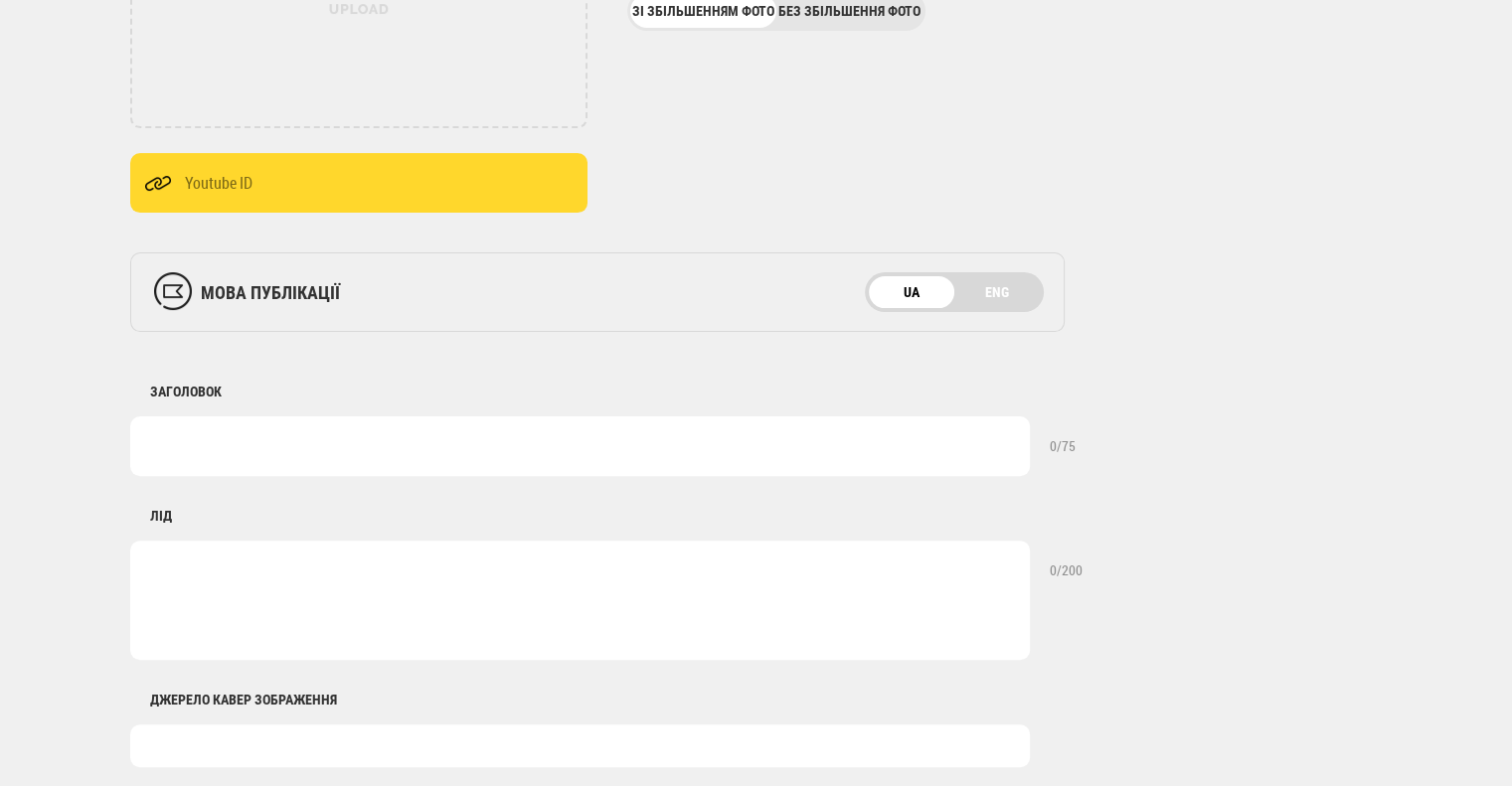 click at bounding box center [580, 446] 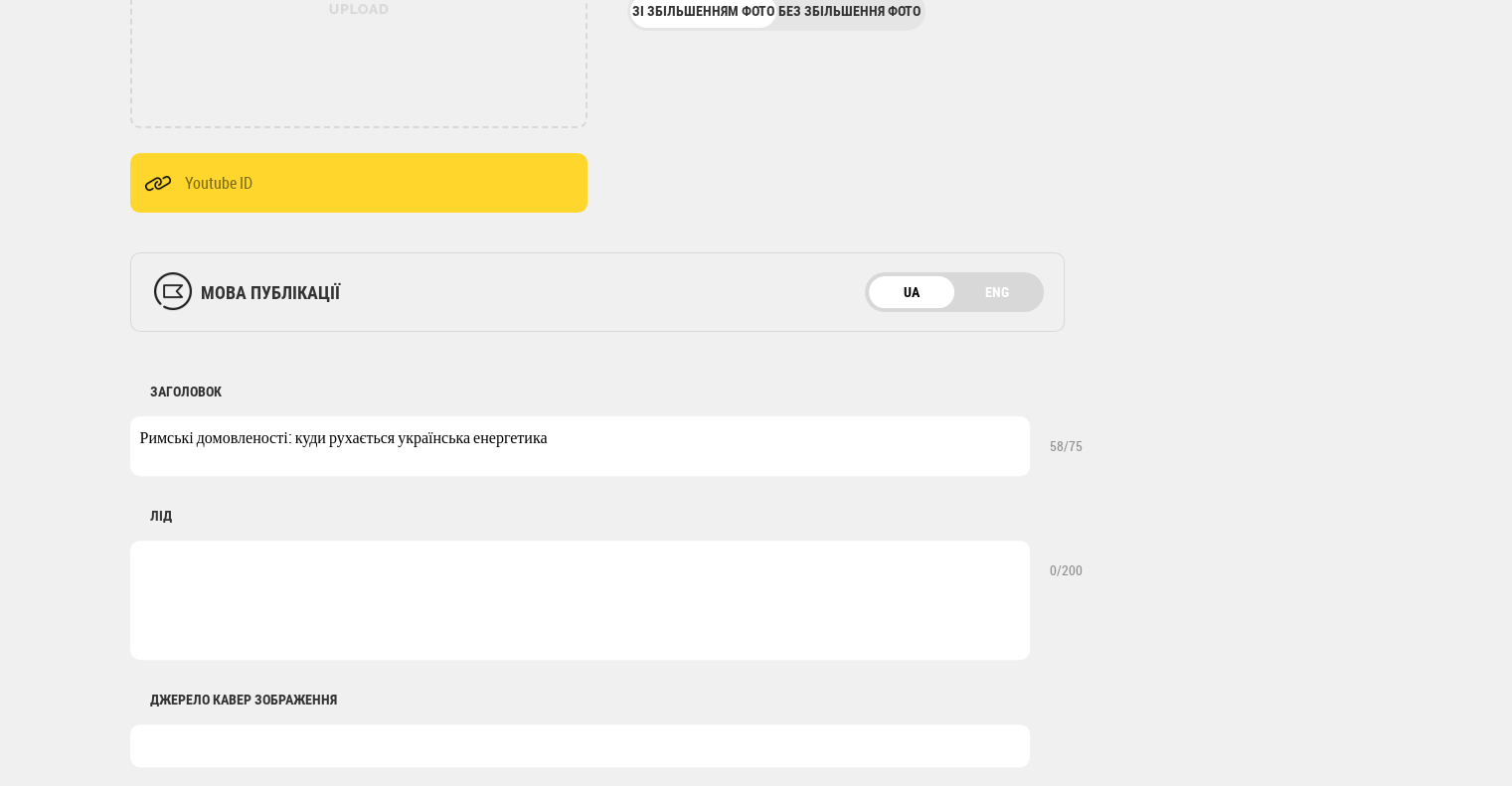 type on "Римські домовленості: куди рухається українська енергетика" 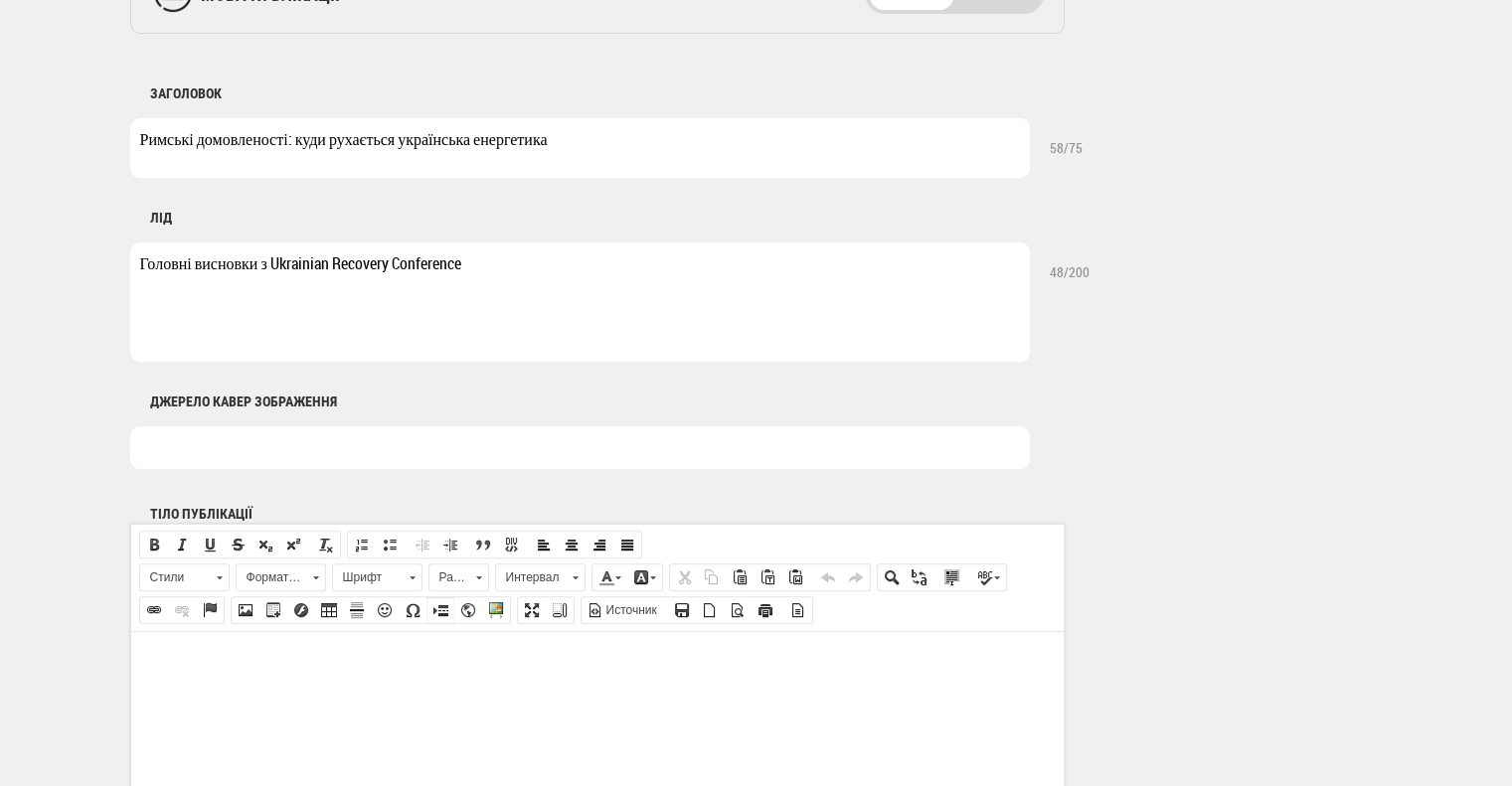 scroll, scrollTop: 894, scrollLeft: 0, axis: vertical 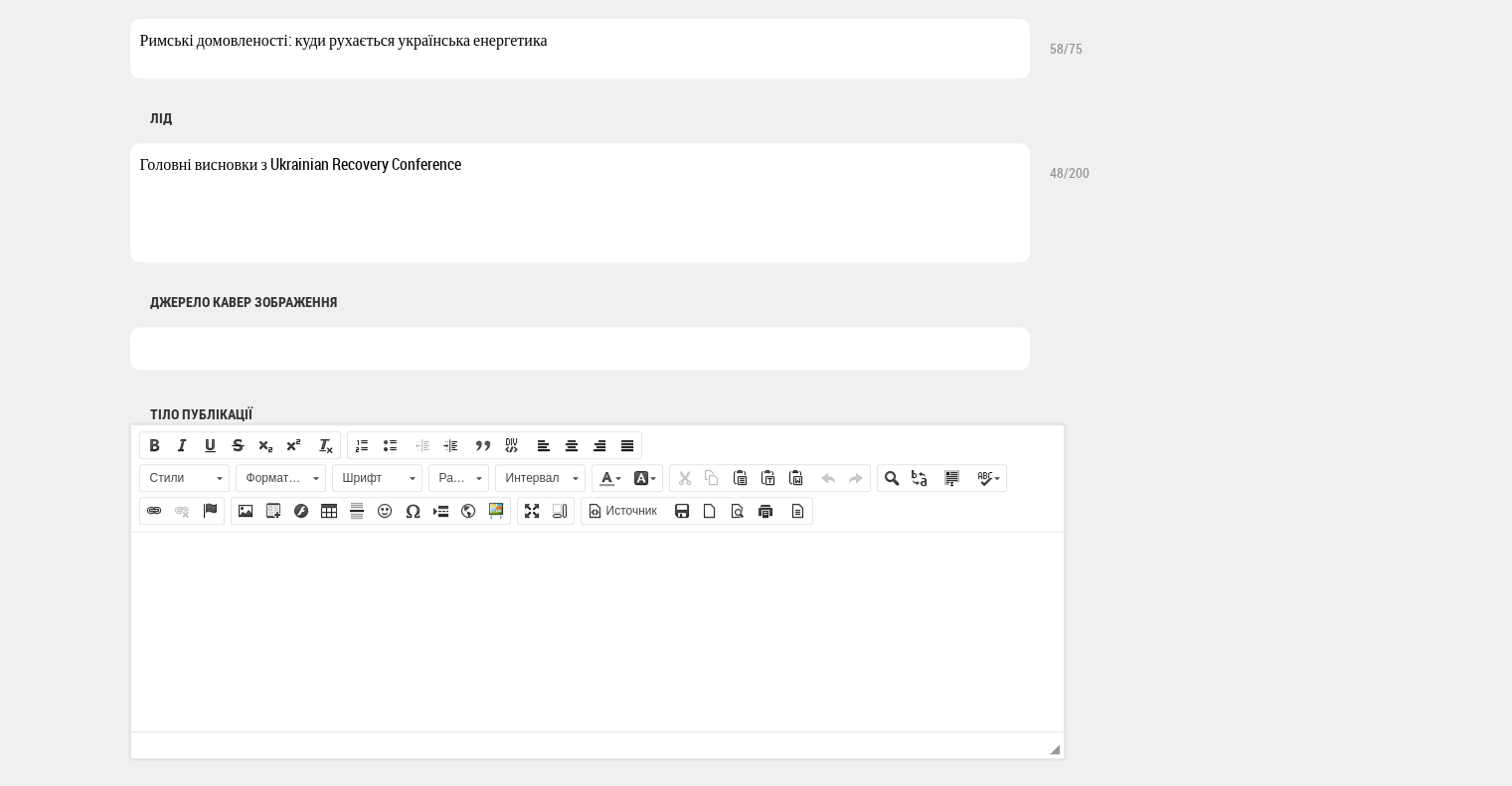 type on "Головні висновки з Ukrainian Recovery Conference" 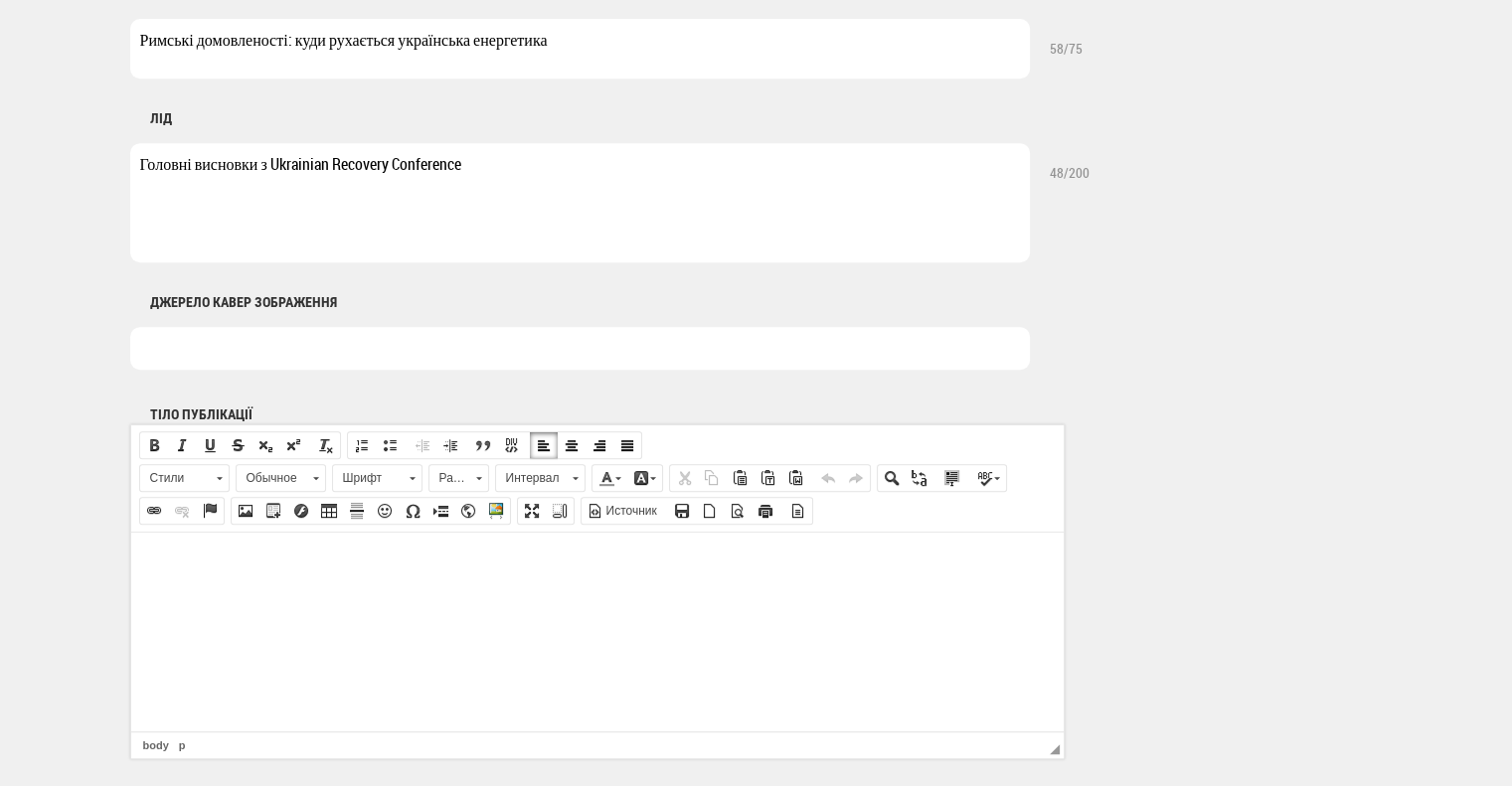 paste 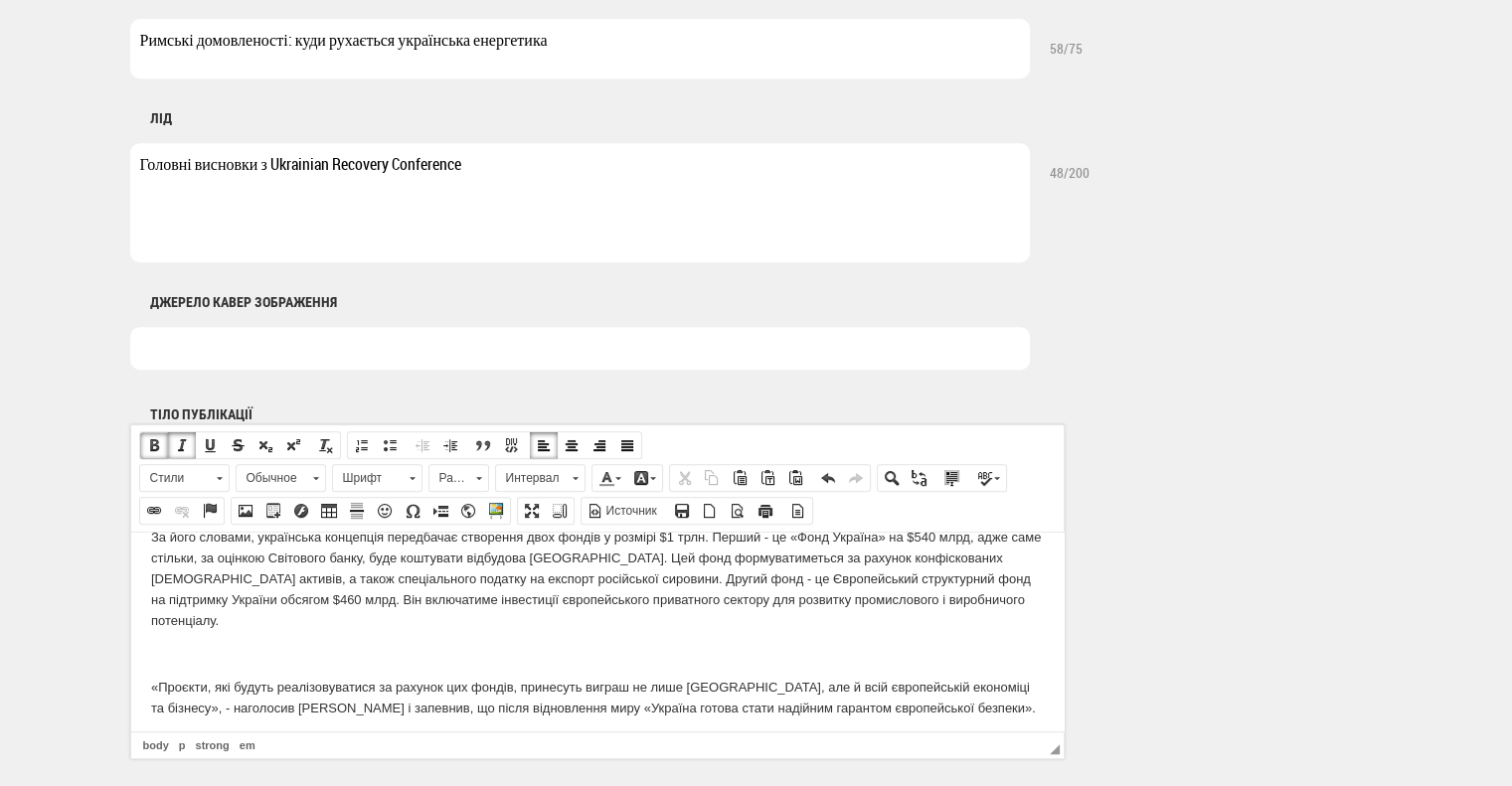 scroll, scrollTop: 994, scrollLeft: 0, axis: vertical 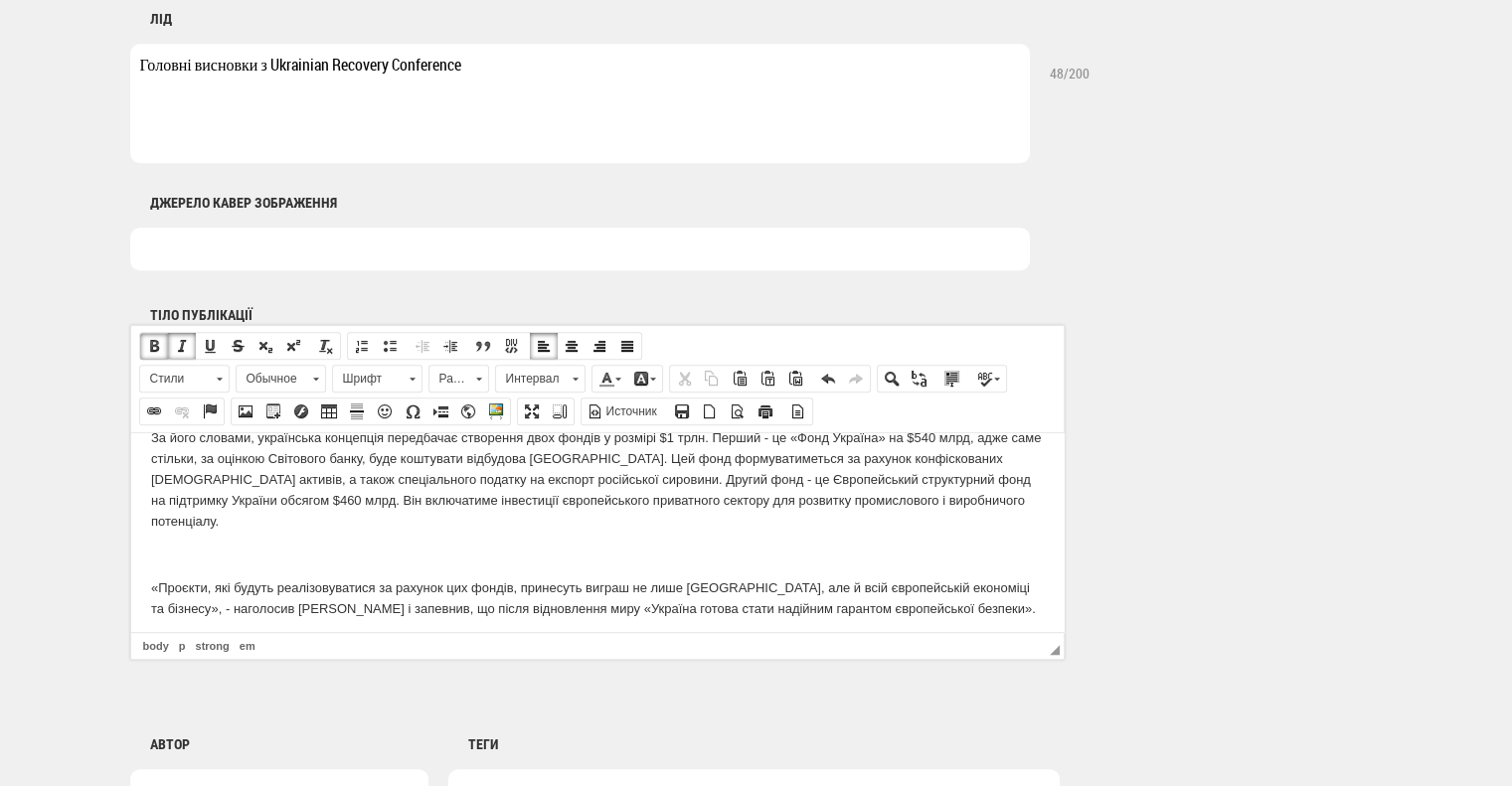 click on "За його словами, українська концепція передбачає створення двох фондів у розмірі $1 трлн. Перший - це «Фонд Україна» на $540 млрд, адже саме стільки, за оцінкою Світового банку, буде коштувати відбудова [GEOGRAPHIC_DATA]. Цей фонд формуватиметься за рахунок конфіскованих [DEMOGRAPHIC_DATA] активів, а також спеціального податку на експорт російської сировини. Другий фонд - це Європейський структурний фонд на підтримку України обсягом $460 млрд. Він включатиме інвестиції європейського приватного сектору для розвитку промислового і виробничого потенціалу." at bounding box center (596, 479) 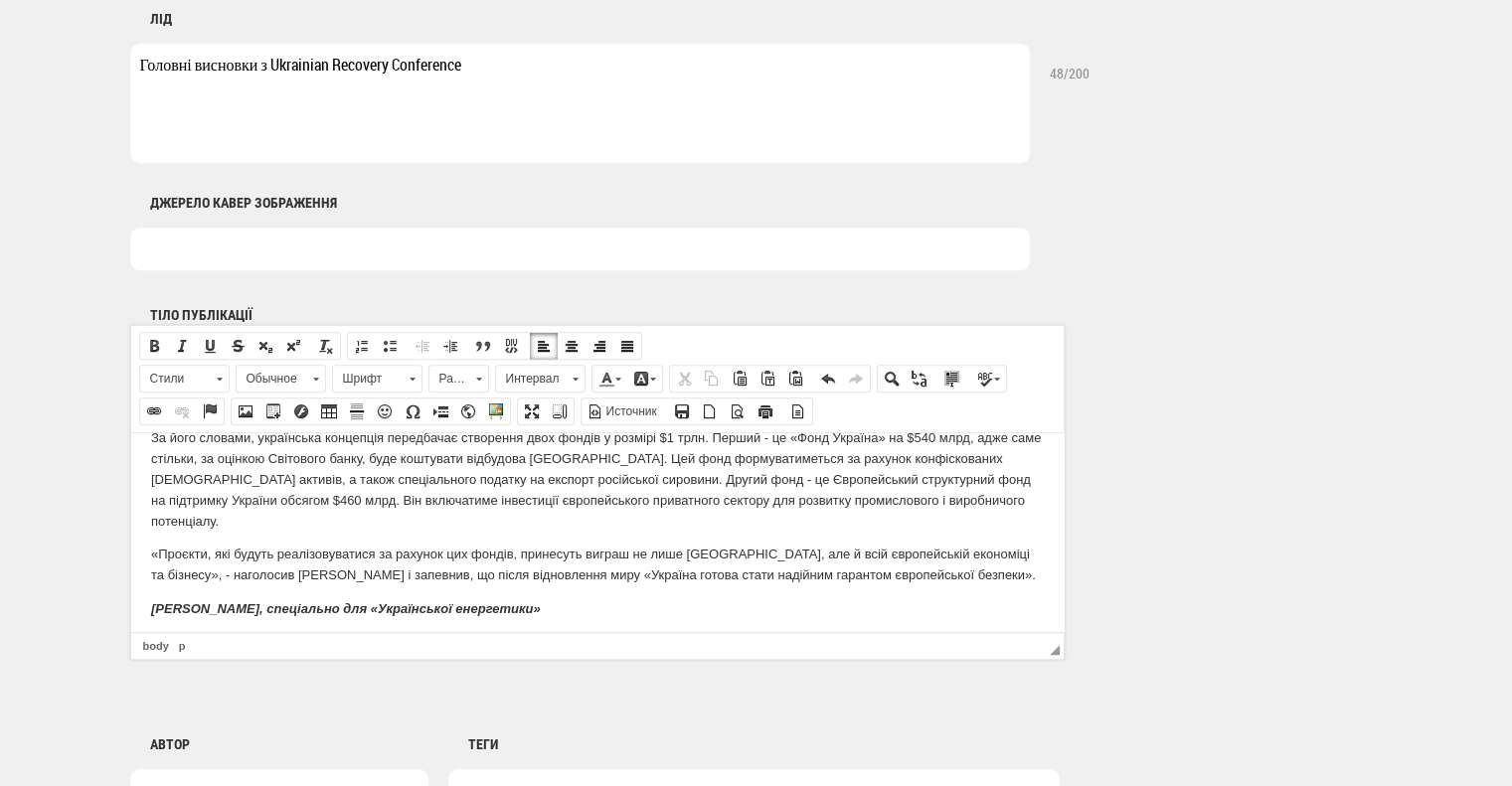 scroll, scrollTop: 2620, scrollLeft: 0, axis: vertical 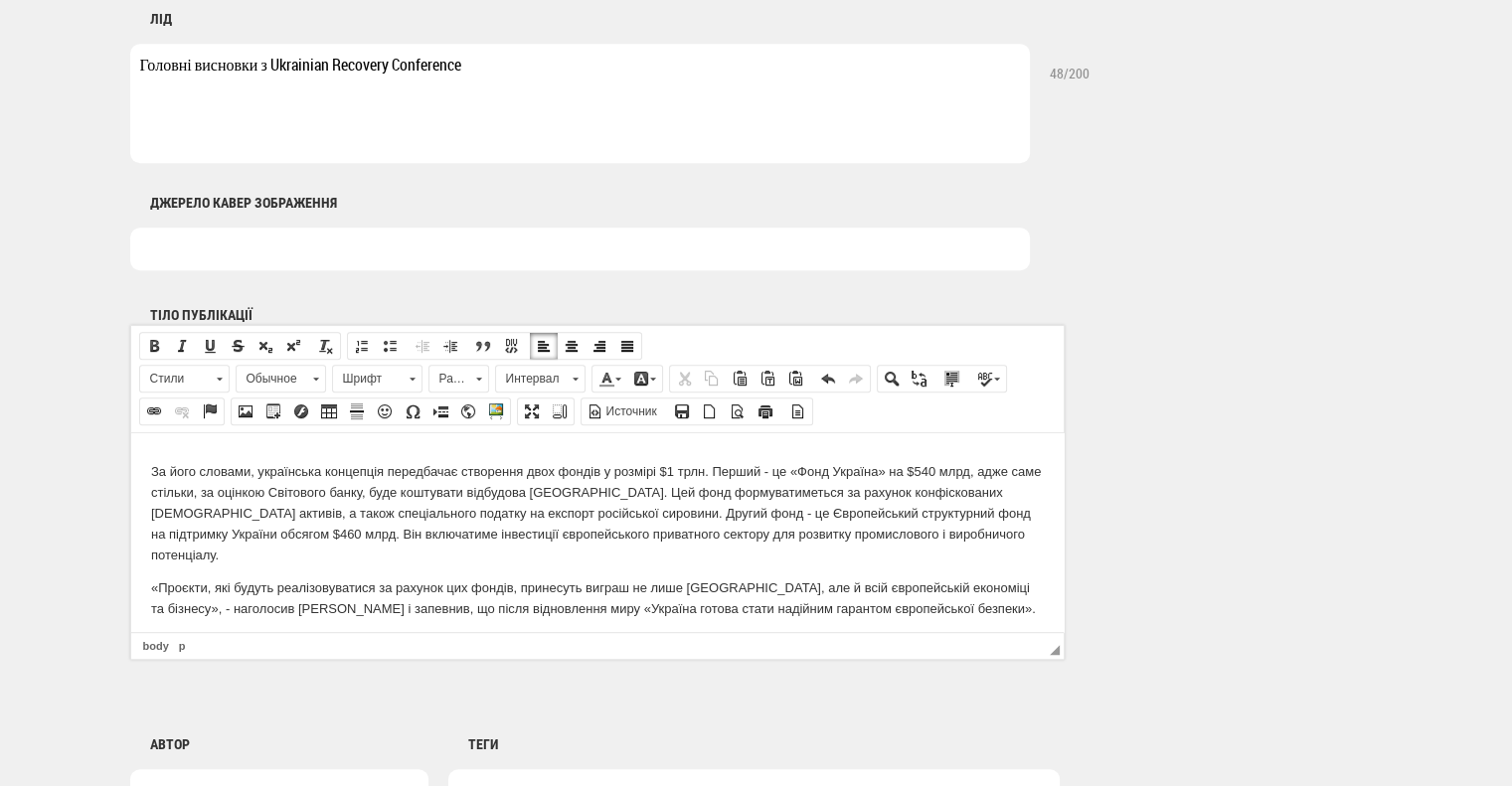click on "«Проєкти, які будуть реалізовуватися за рахунок цих фондів, принесуть виграш не лише [GEOGRAPHIC_DATA], але й всій європейській економіці та бізнесу», - наголосив [PERSON_NAME] і запевнив, що після відновлення миру «Україна готова стати надійним гарантом європейської безпеки»." at bounding box center [596, 598] 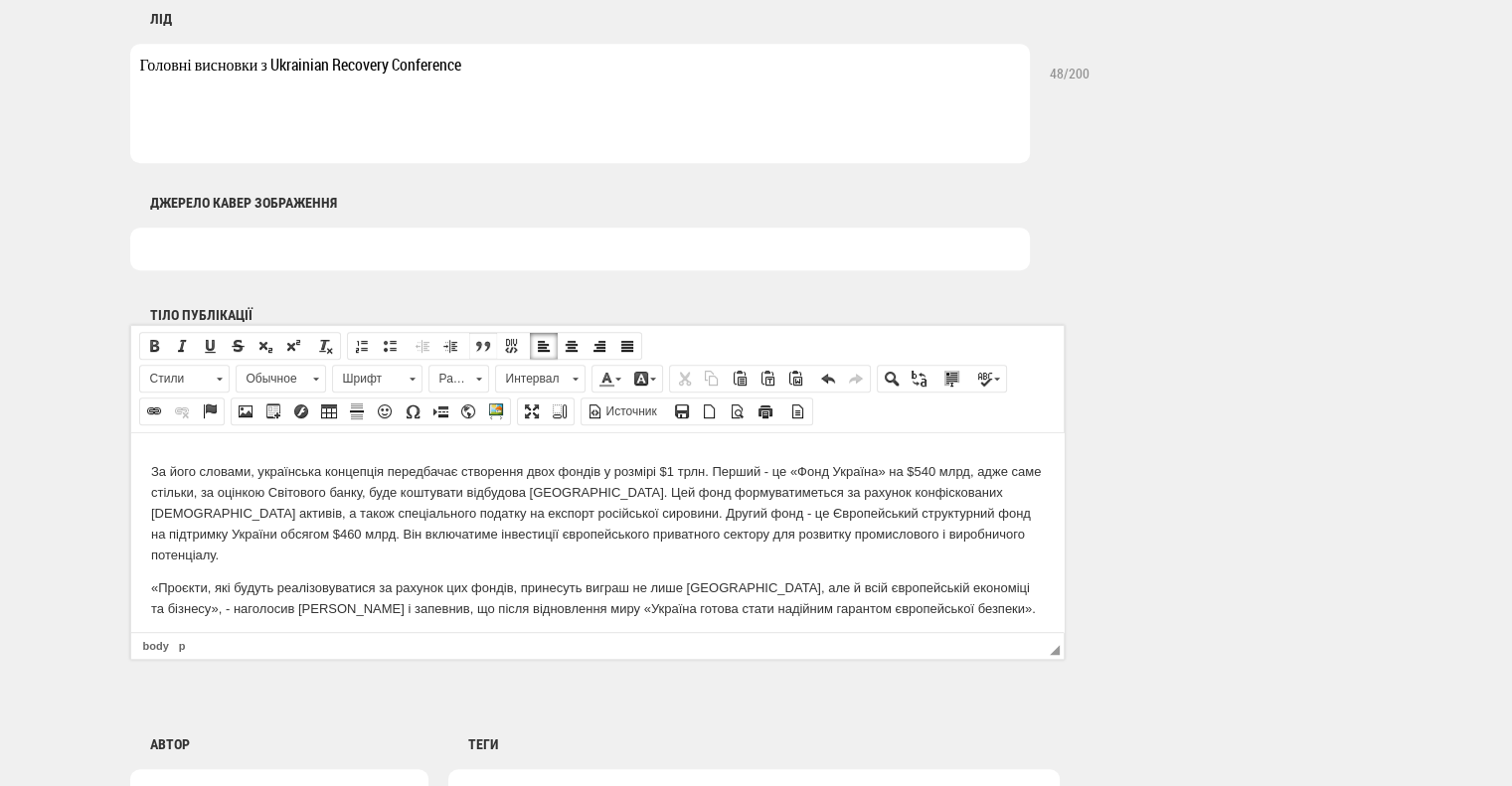 click at bounding box center (483, 346) 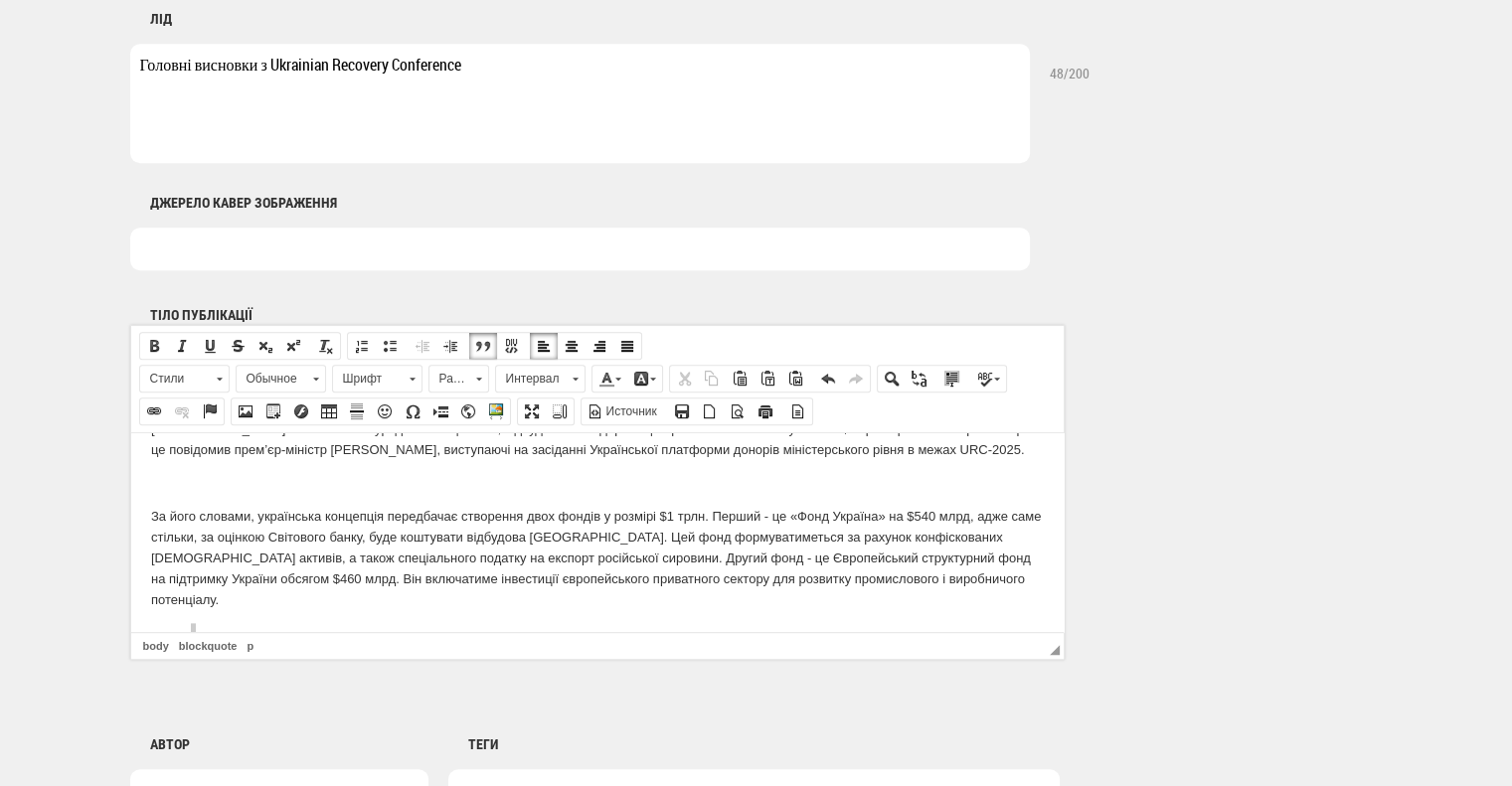 scroll, scrollTop: 2555, scrollLeft: 0, axis: vertical 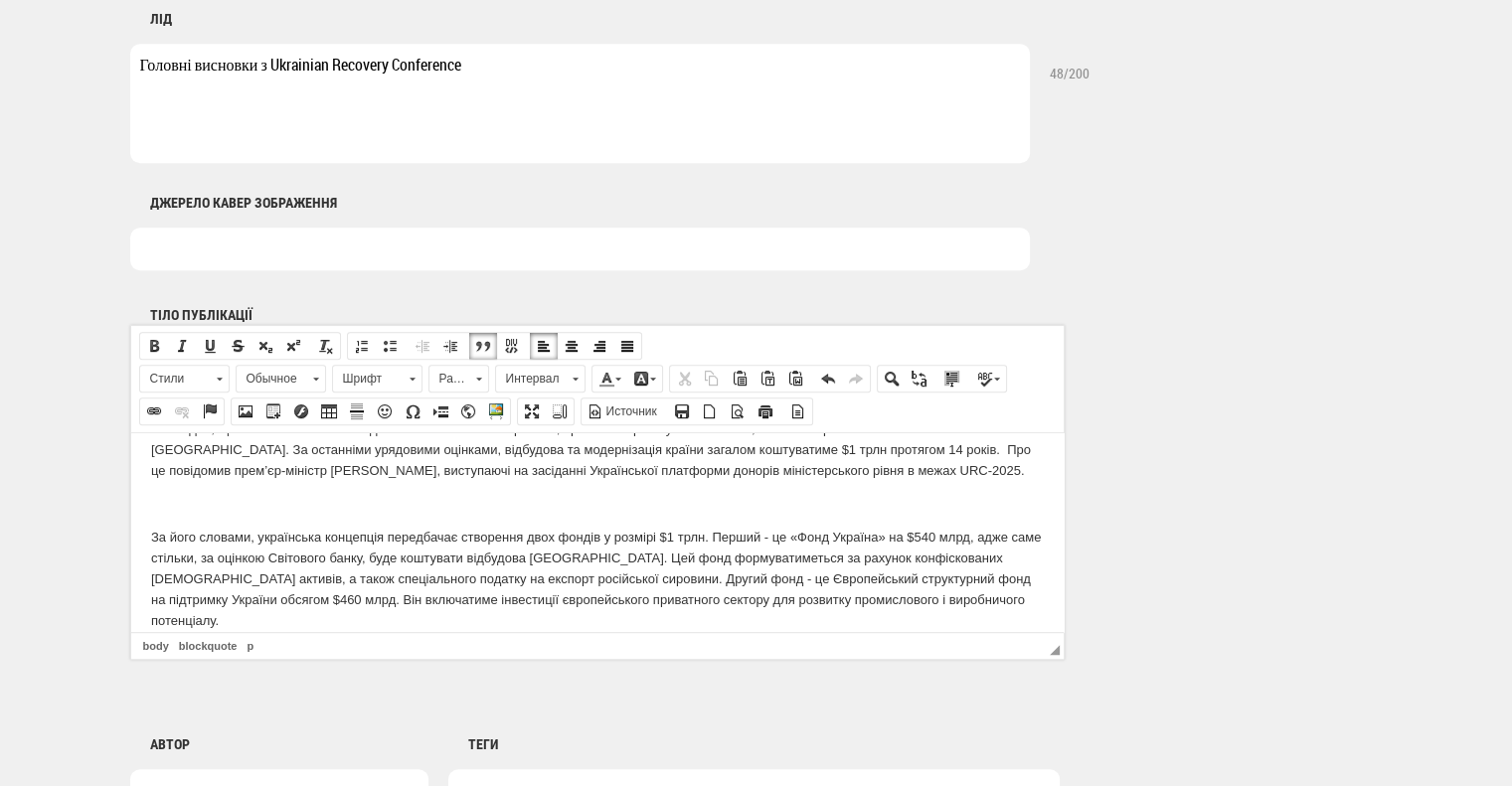 click on "Очевидно, що головним поштовхом для втілення амбітних проєктів, про які говорили учасники URC, стане завершення війни в [GEOGRAPHIC_DATA]. За останніми урядовими оцінками, відбудова та модернізація країни загалом коштуватиме $1 трлн протягом 14 років.  Про це повідомив прем’єр-міністр [PERSON_NAME], виступаючі на засіданні Української платформи донорів міністерського рівня в межах URC-2025." at bounding box center [596, 449] 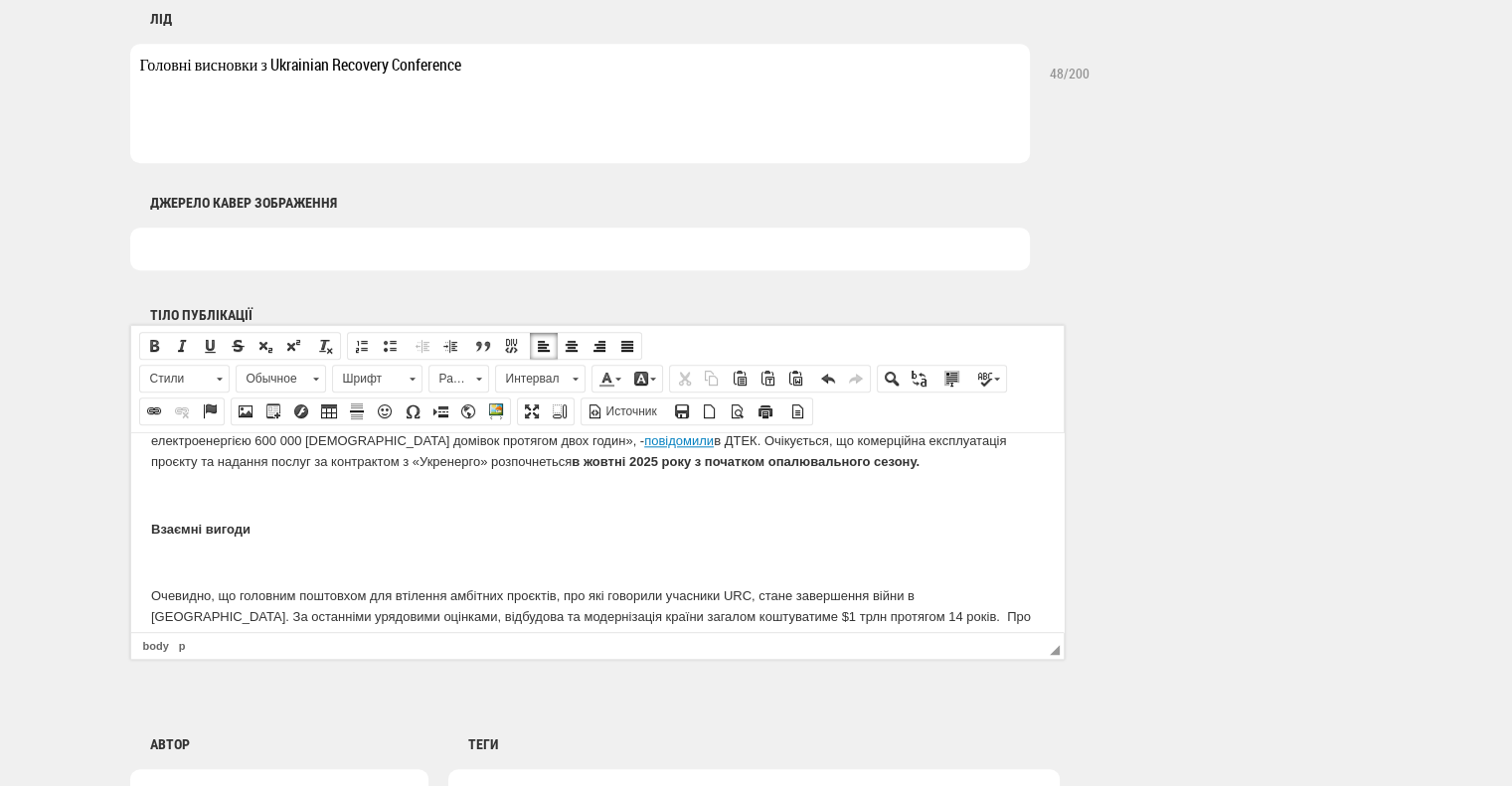 scroll, scrollTop: 2356, scrollLeft: 0, axis: vertical 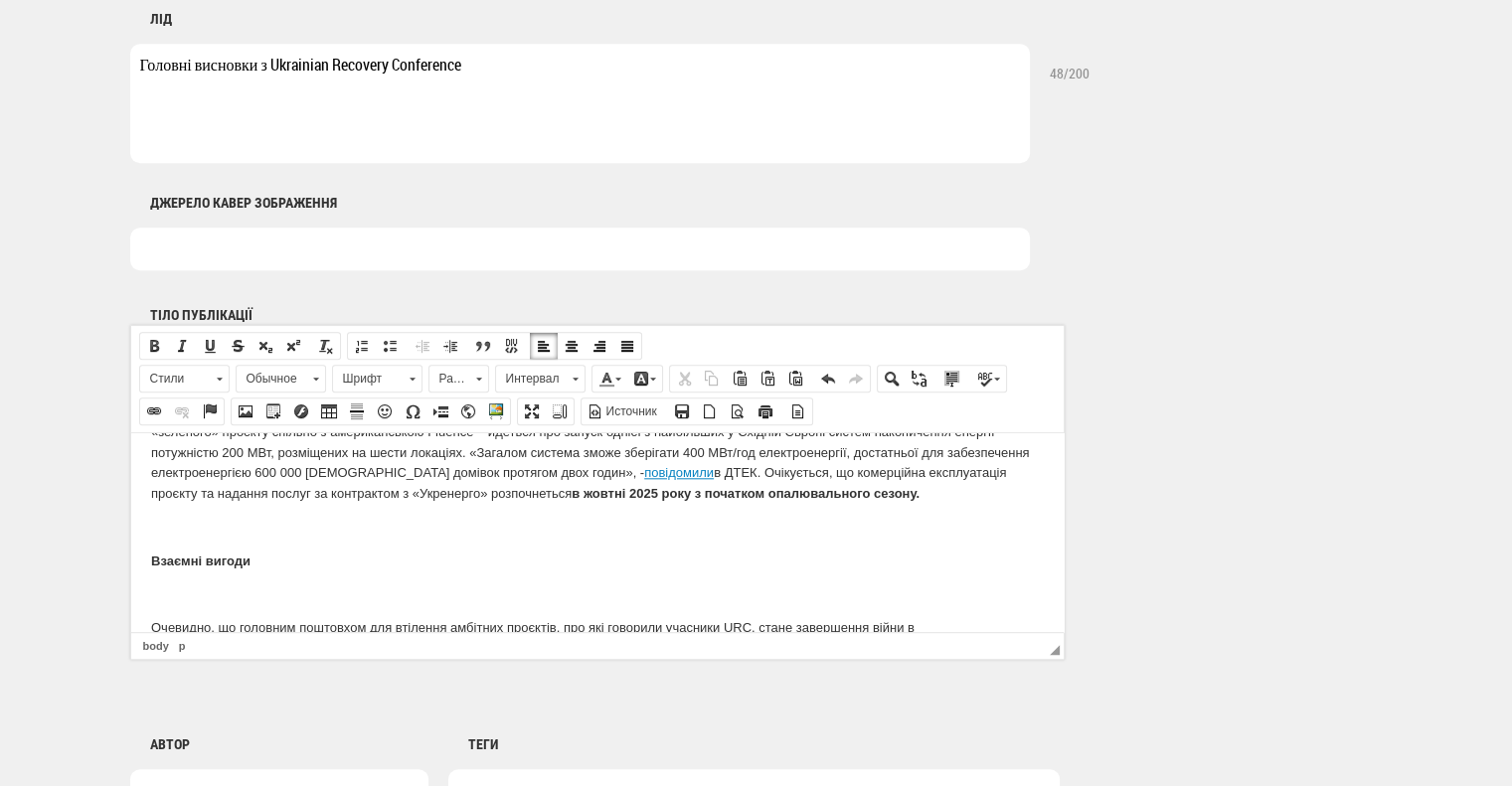 click on "Взаємні вигоди" at bounding box center [596, 560] 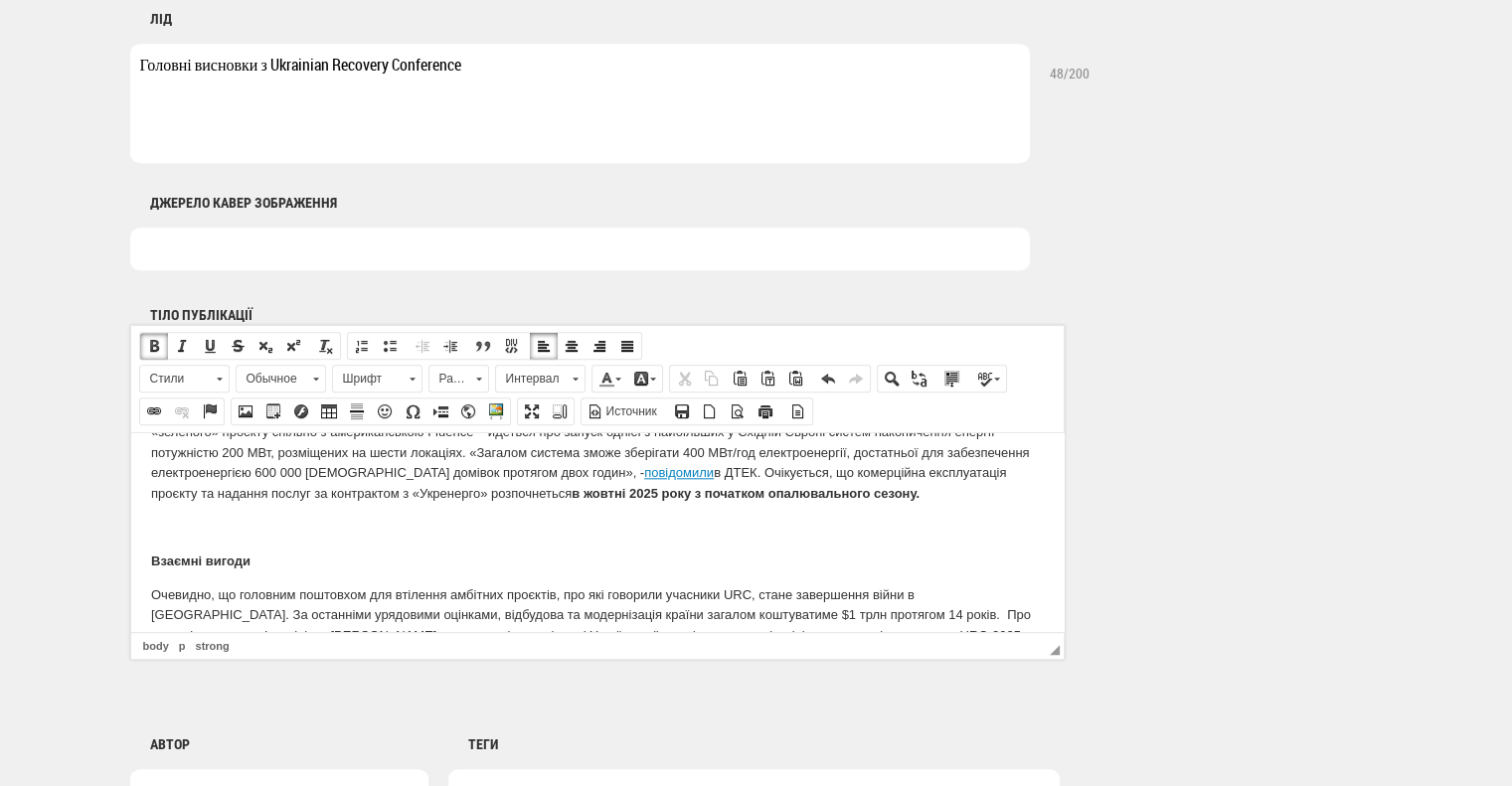 click on "Міжнародна конференції з відновлення України (Ukrainian Recovery Conference, URC), яка пройшла на цьому тижні в [GEOGRAPHIC_DATA], засвідчила ключову роль енергетичної галузі в модернізації країни і розвитку її інтеграції з ЄС. На заході, що обʼєднав понад чотири тисячі учасників, було укладено численні домовленості про співпрацю між урядовими структурами, профільними організаціями і бізнесом, а також проведено стратегічні дискусії про перспективні напрямки співпраці України із західними партнерами. Нові горизонти повідомило  Міністерство економіки України. Енергетичний мікс" at bounding box center (596, -502) 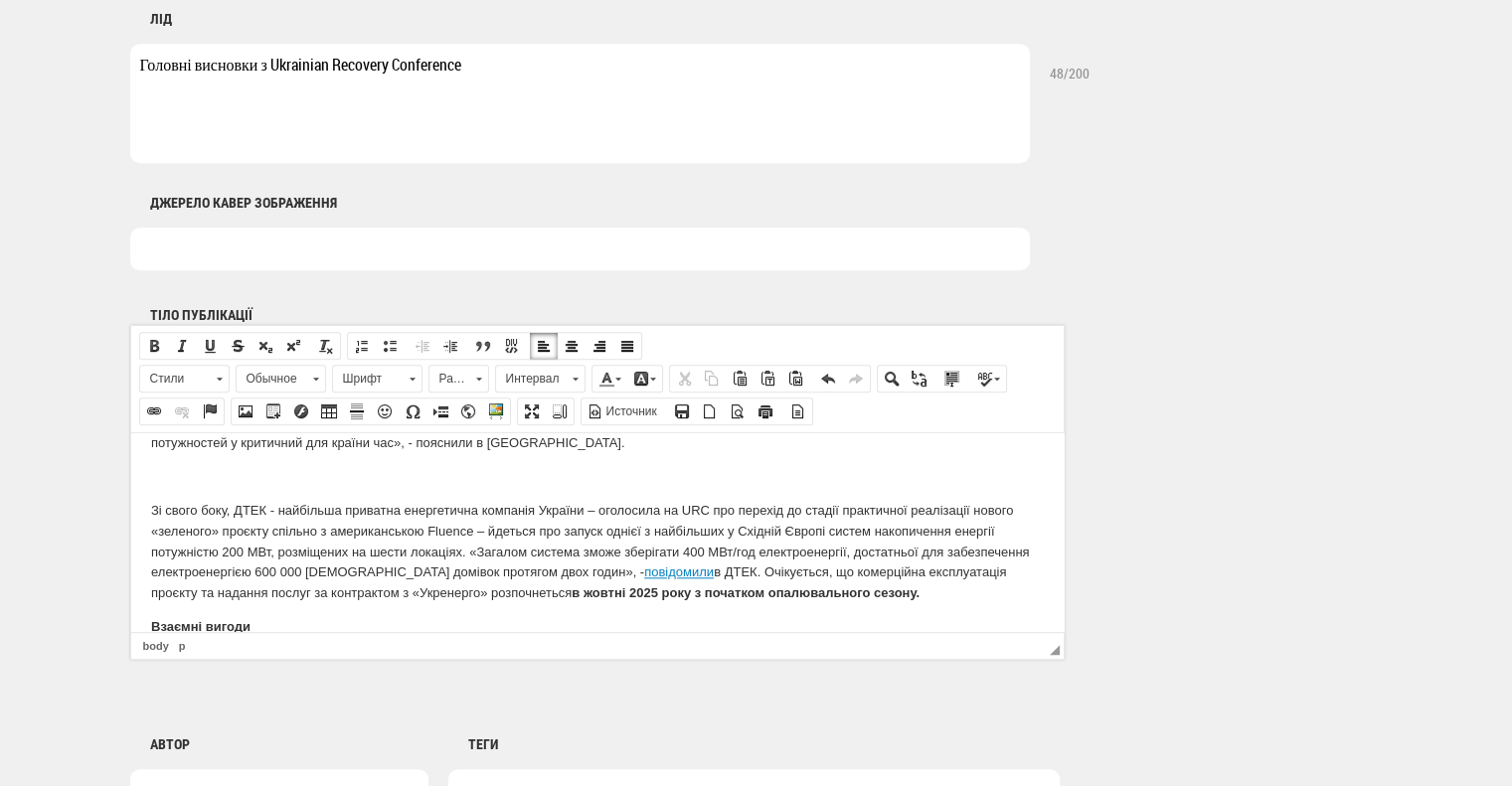 scroll, scrollTop: 2157, scrollLeft: 0, axis: vertical 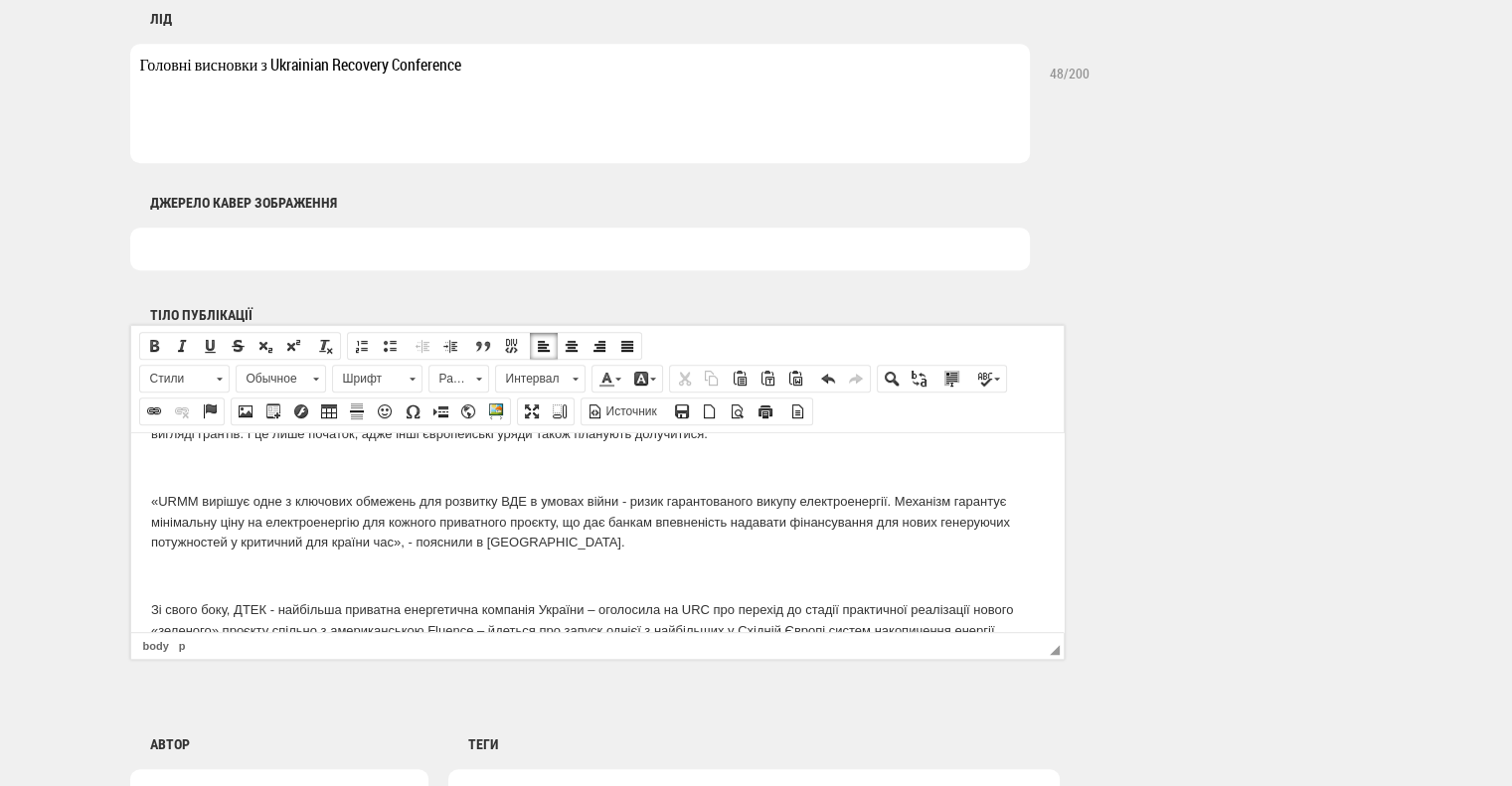 click at bounding box center [596, 575] 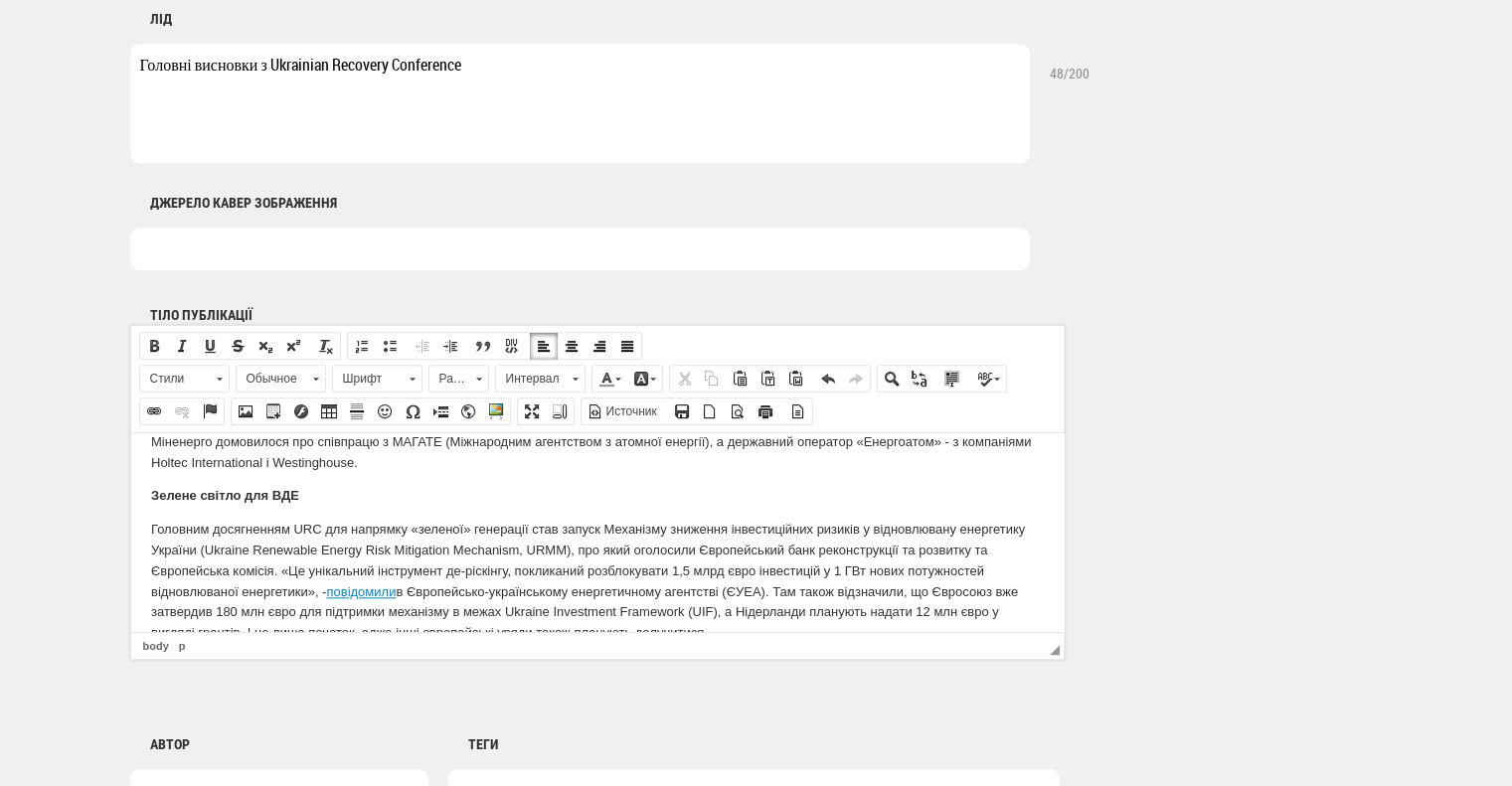 scroll, scrollTop: 2058, scrollLeft: 0, axis: vertical 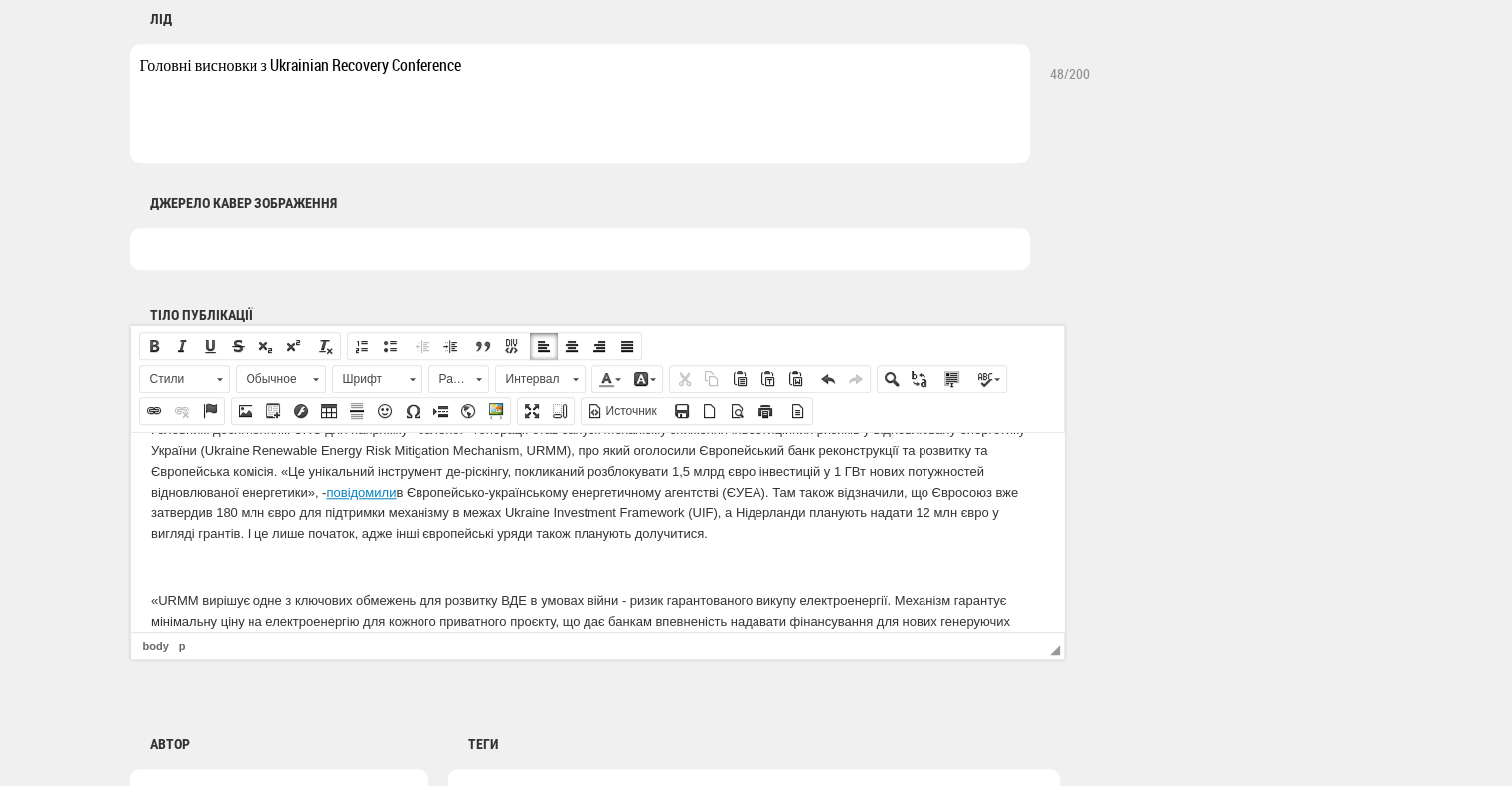 click at bounding box center [596, 566] 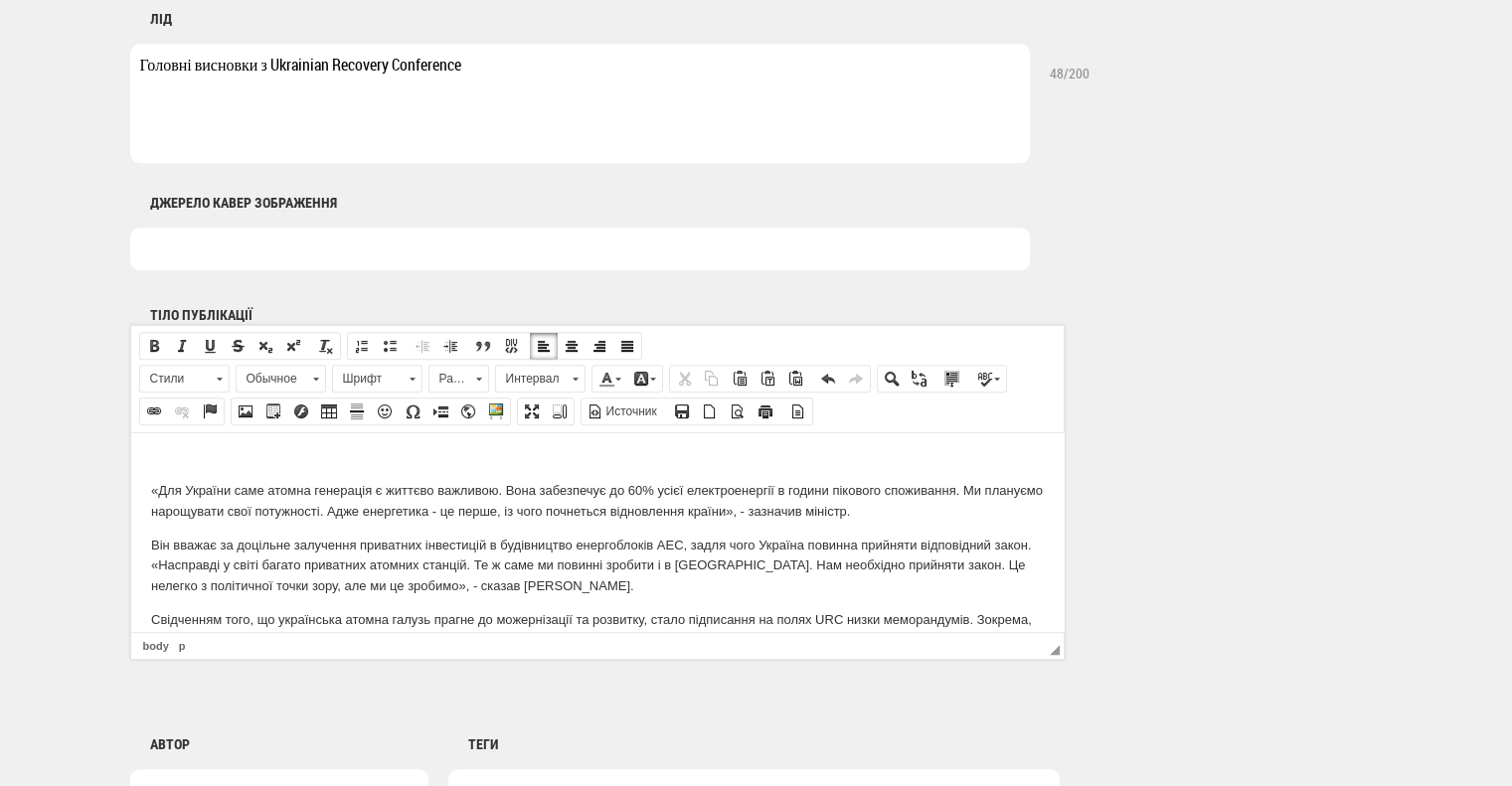 scroll, scrollTop: 1660, scrollLeft: 0, axis: vertical 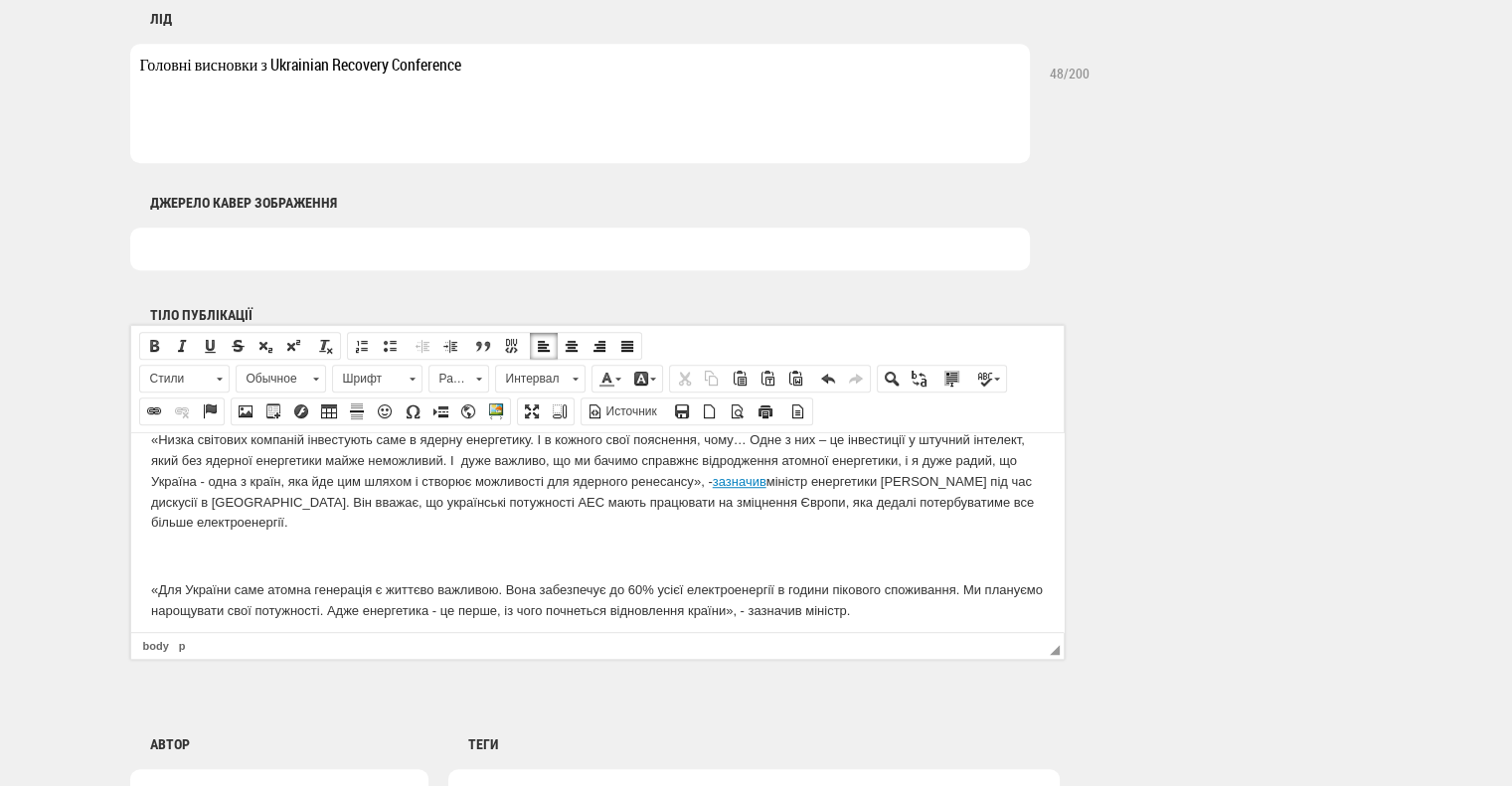 click on "«Для України саме атомна генерація є життєво важливою. Вона забезпечує до 60% усієї електроенергії в години пікового споживання. Ми плануємо нарощувати свої потужності. Адже енергетика - це перше, із чого почнеться відновлення країни», - зазначив міністр." at bounding box center [596, 600] 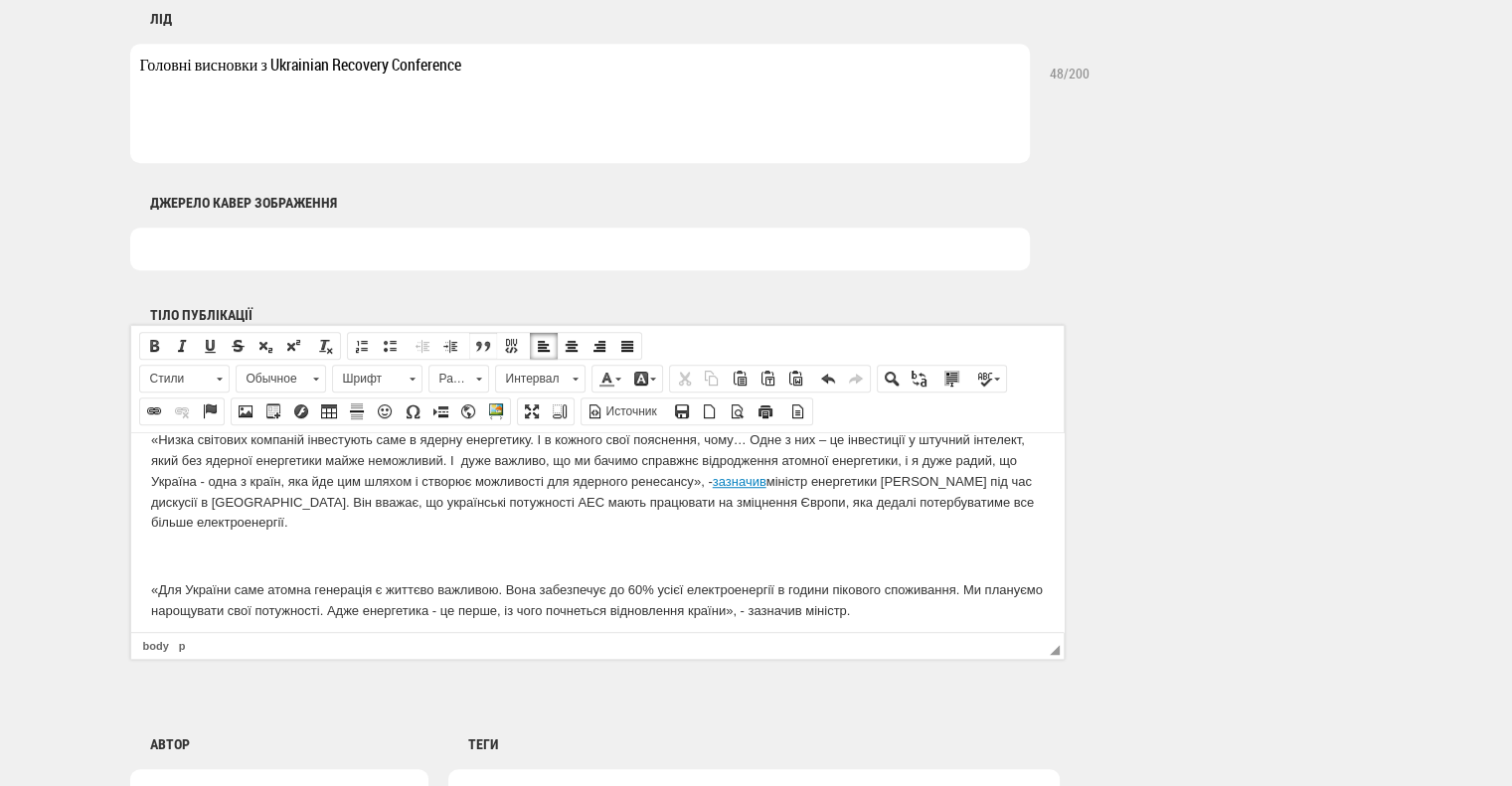 click at bounding box center (483, 346) 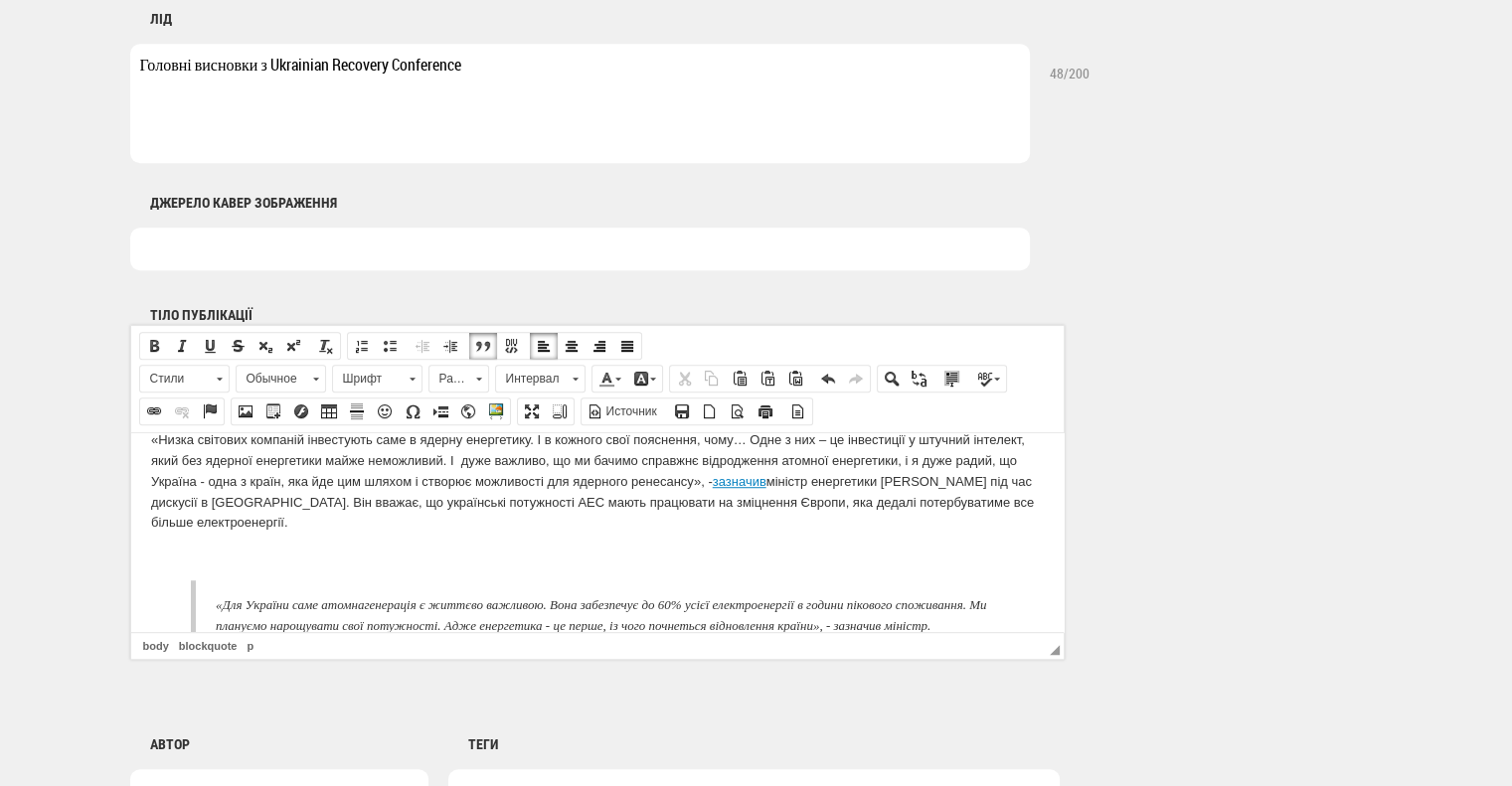 click at bounding box center (596, 555) 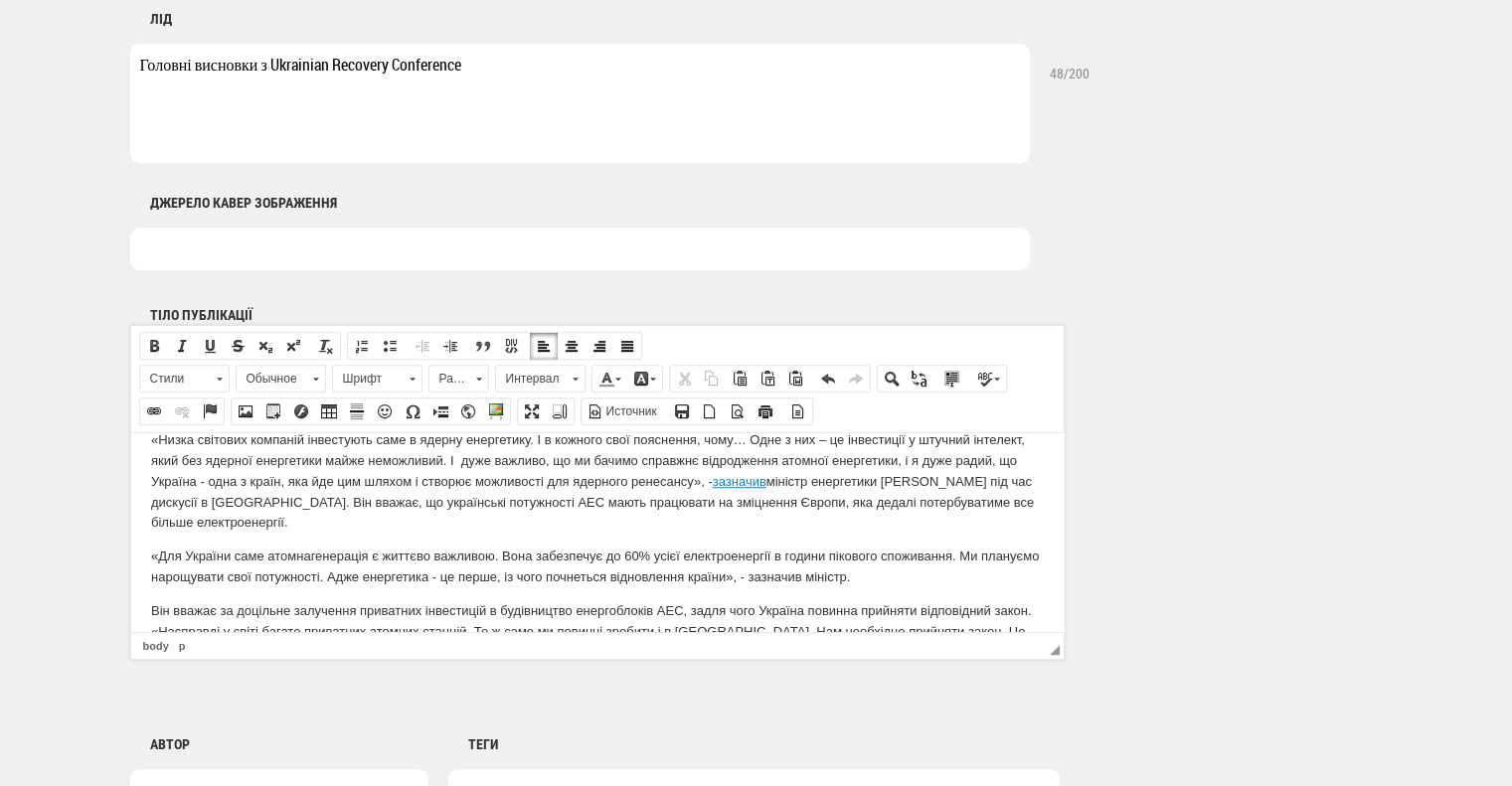 click on "«Для України саме атомна  генерація є життєво важливою. Вона забезпечує до 60% усієї електроенергії в години пікового споживання. Ми плануємо нарощувати свої потужності. Адже енергетика - це перше, із чого почнеться відновлення країни», - зазначив міністр." at bounding box center [596, 566] 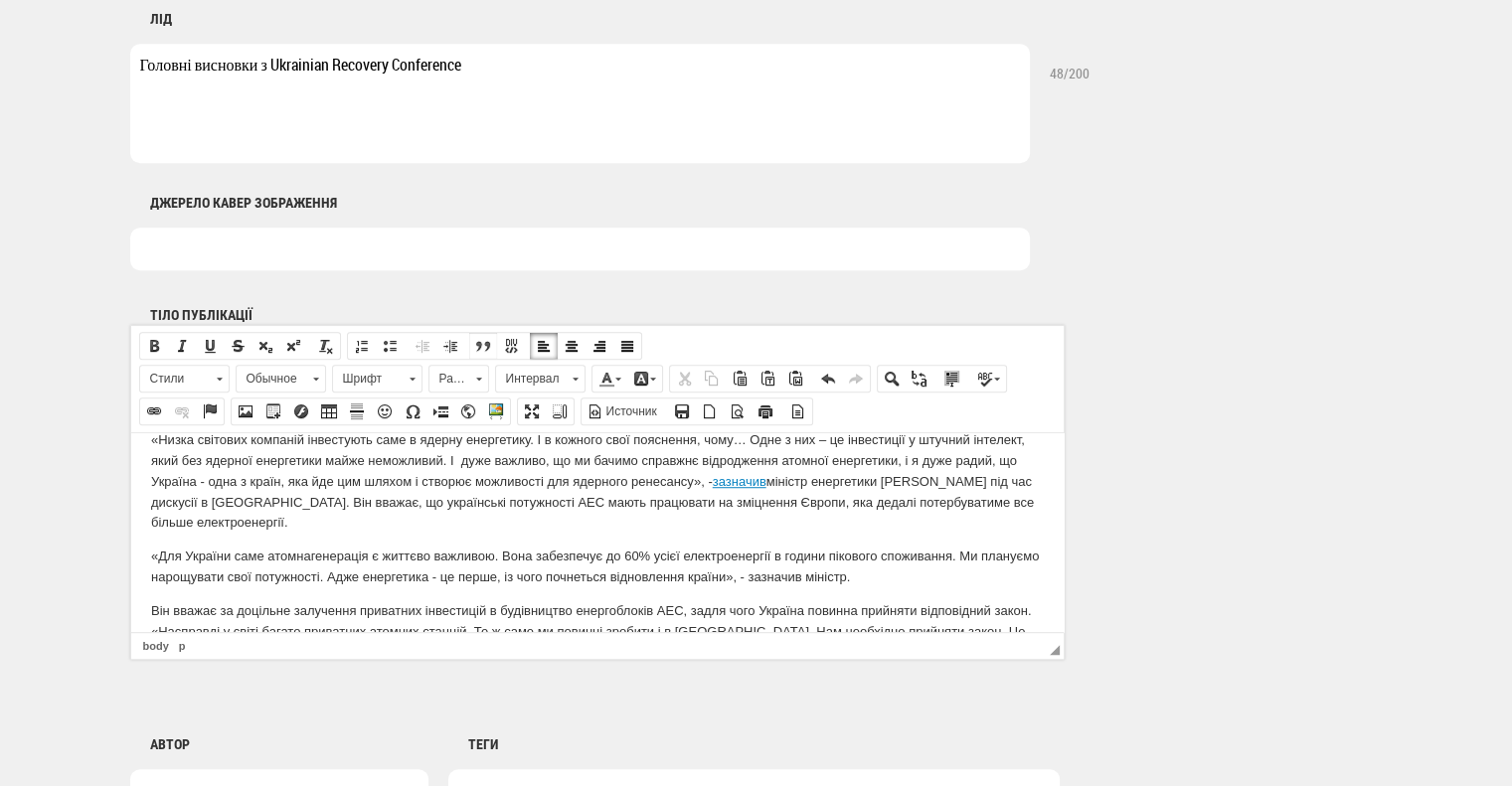 click at bounding box center (483, 346) 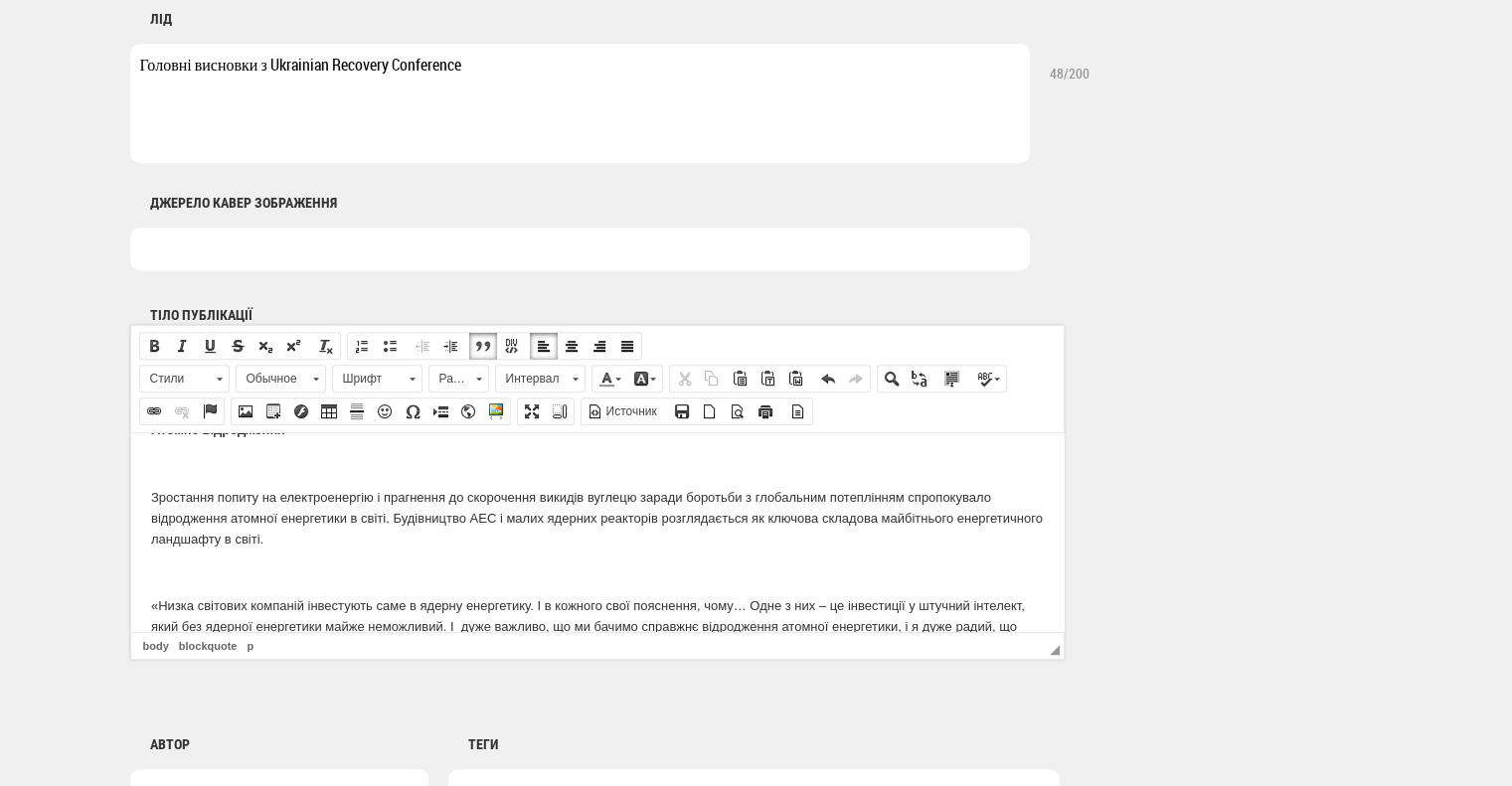 scroll, scrollTop: 1462, scrollLeft: 0, axis: vertical 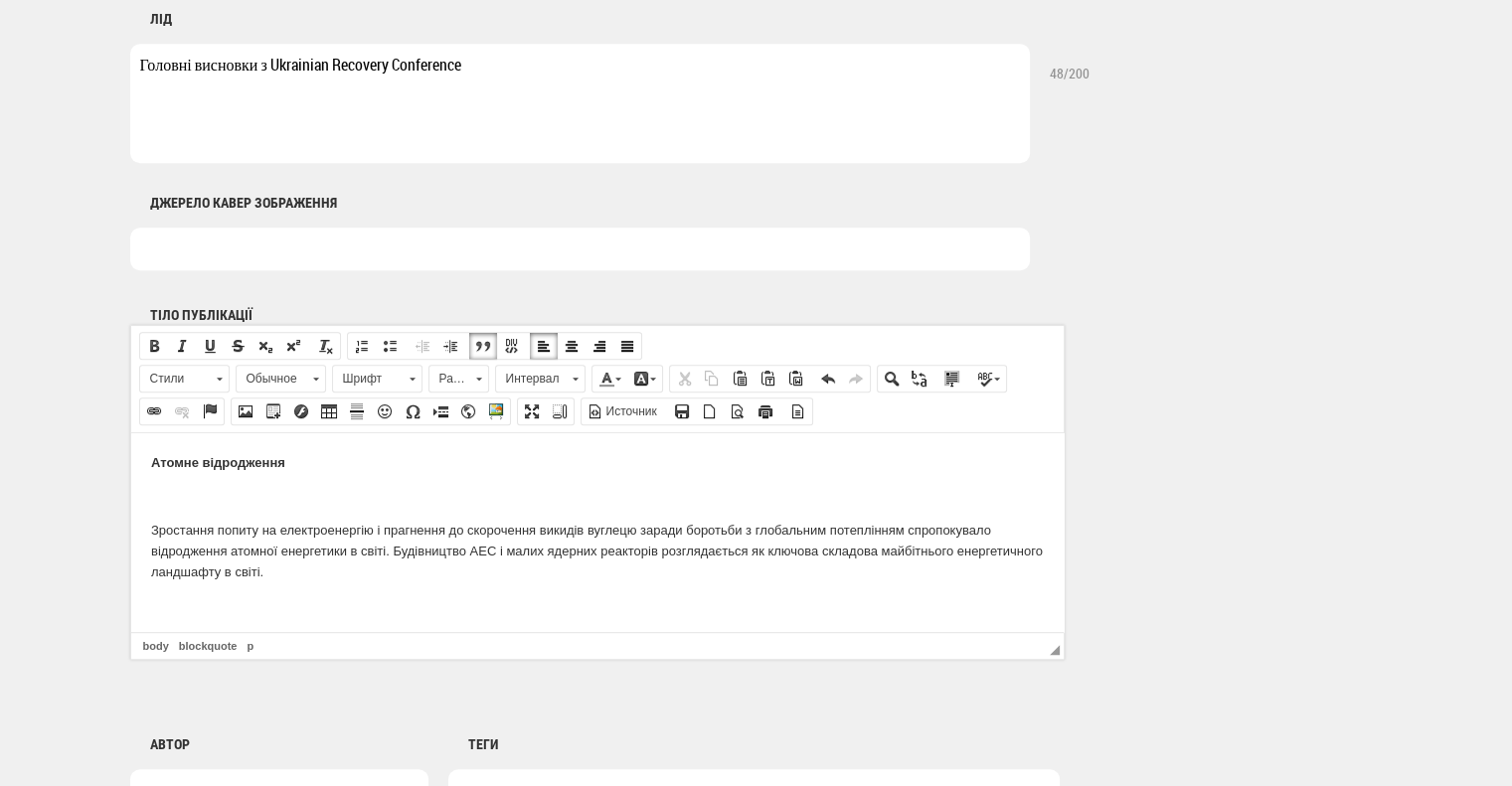 click on "Міжнародна конференції з відновлення України (Ukrainian Recovery Conference, URC), яка пройшла на цьому тижні в [GEOGRAPHIC_DATA], засвідчила ключову роль енергетичної галузі в модернізації країни і розвитку її інтеграції з ЄС. На заході, що обʼєднав понад чотири тисячі учасників, було укладено численні домовленості про співпрацю між урядовими структурами, профільними організаціями і бізнесом, а також проведено стратегічні дискусії про перспективні напрямки співпраці України із західними партнерами. Нові горизонти повідомило  Міністерство економіки України. Енергетичний мікс" at bounding box center [596, 340] 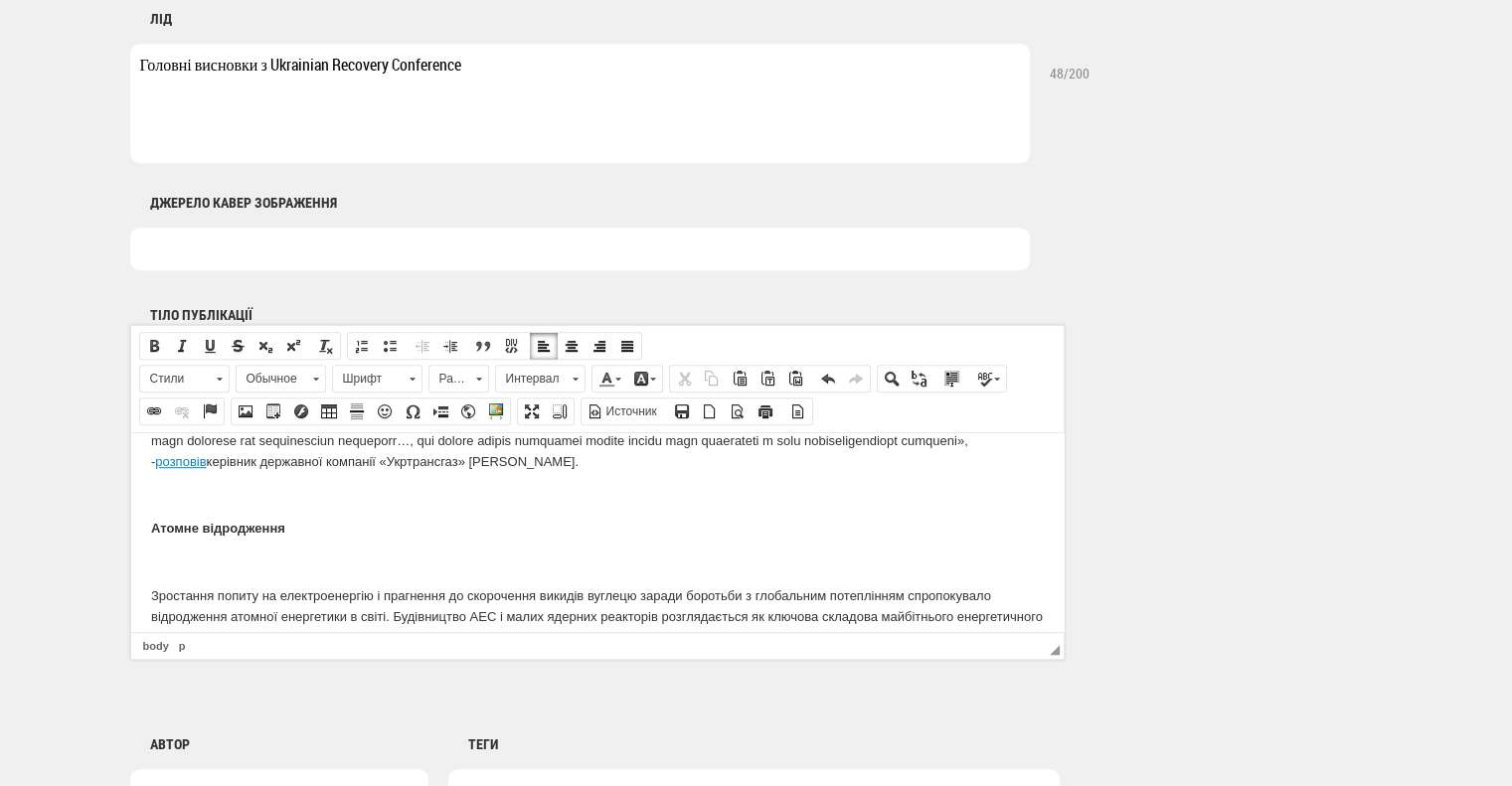 scroll, scrollTop: 1362, scrollLeft: 0, axis: vertical 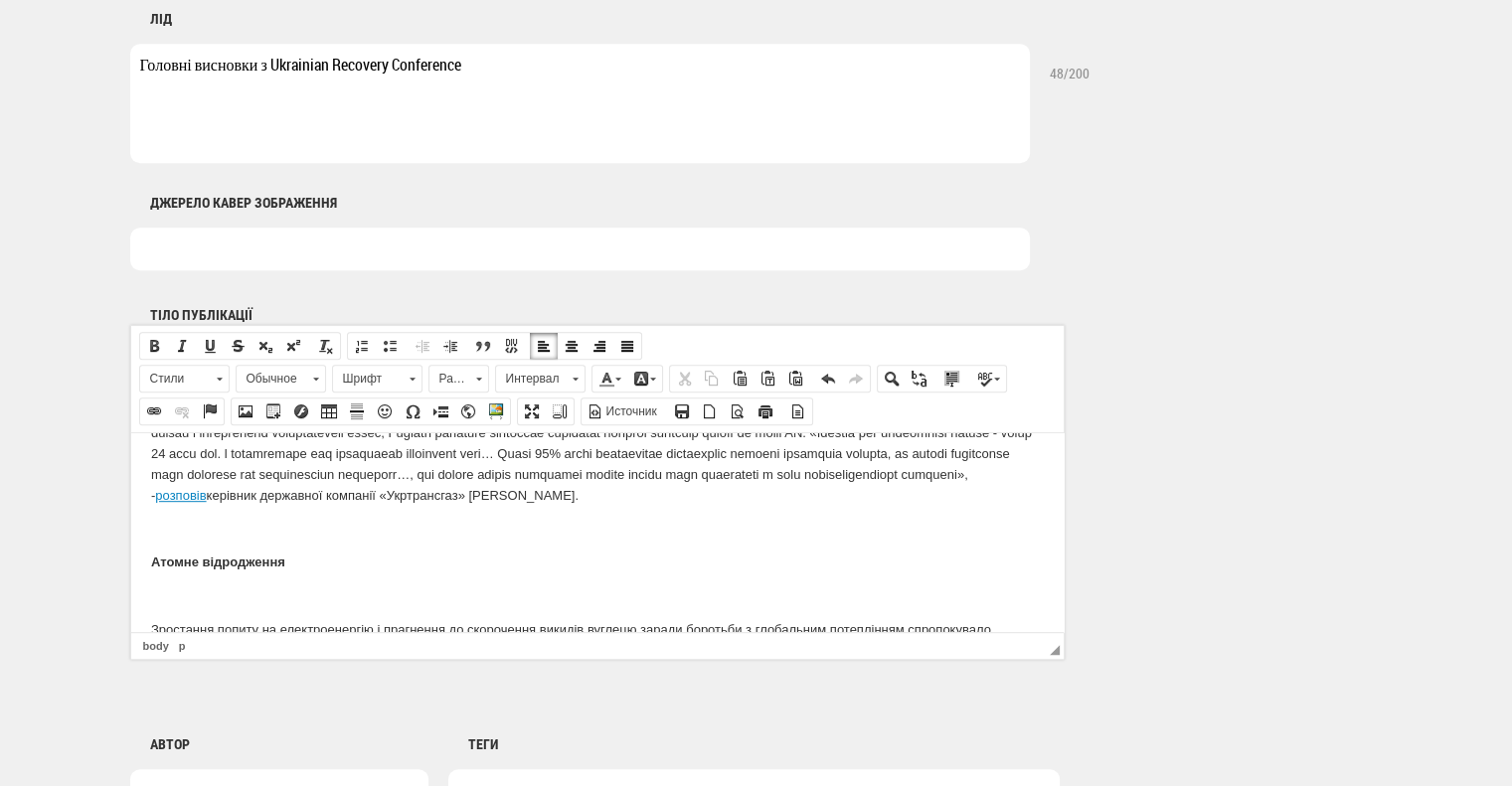 click at bounding box center (596, 595) 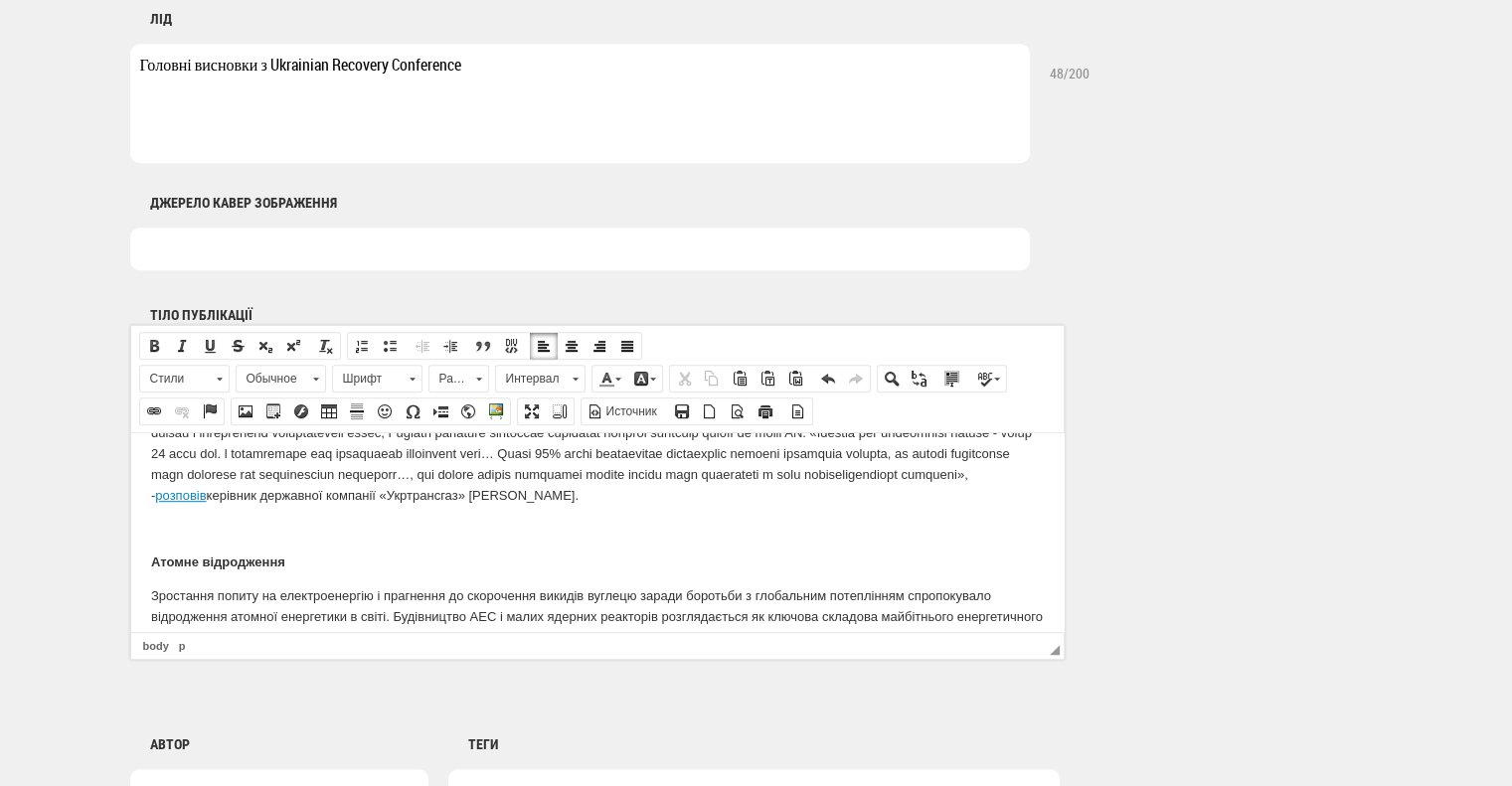 click at bounding box center (596, 529) 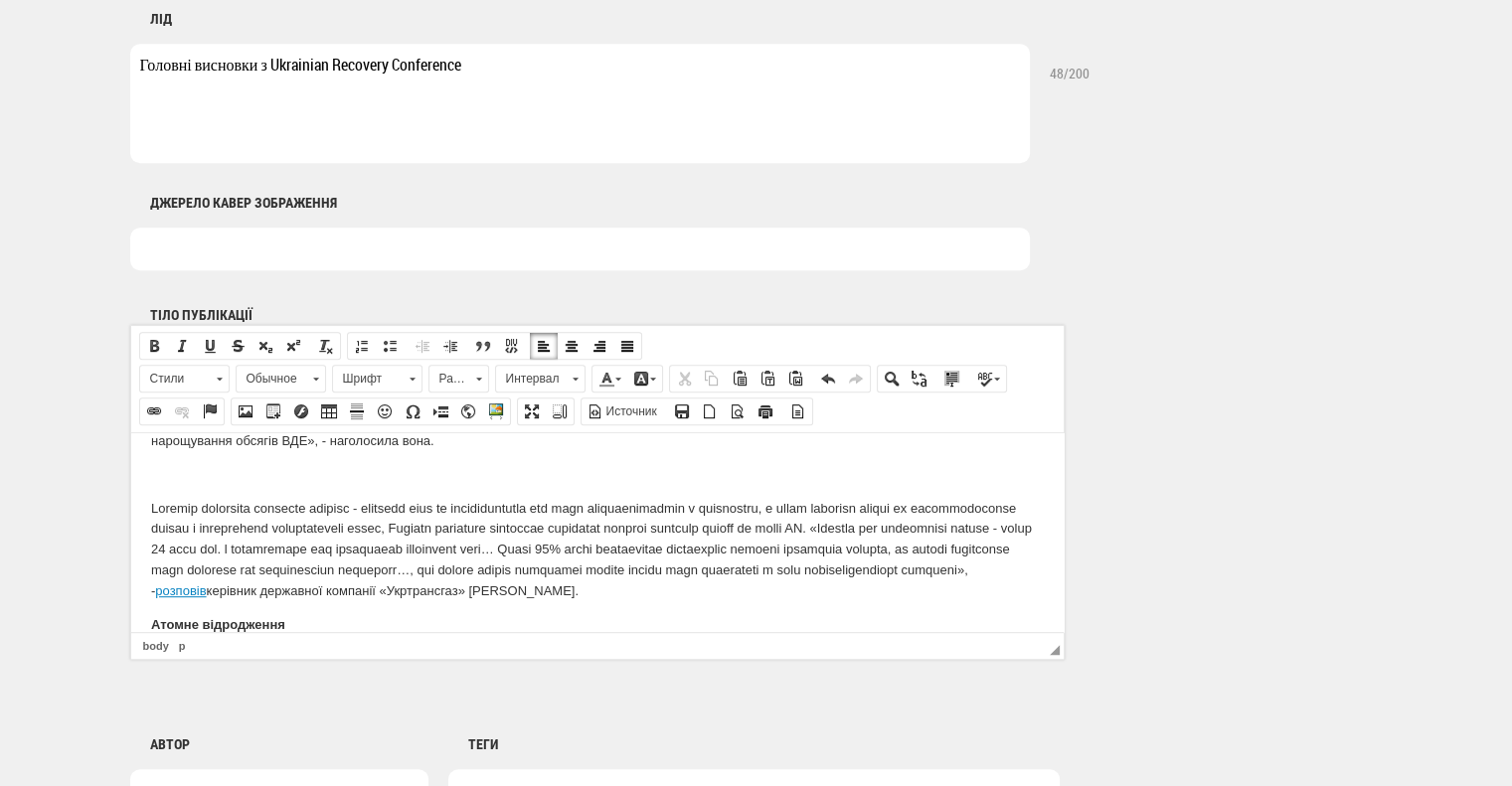 scroll, scrollTop: 1164, scrollLeft: 0, axis: vertical 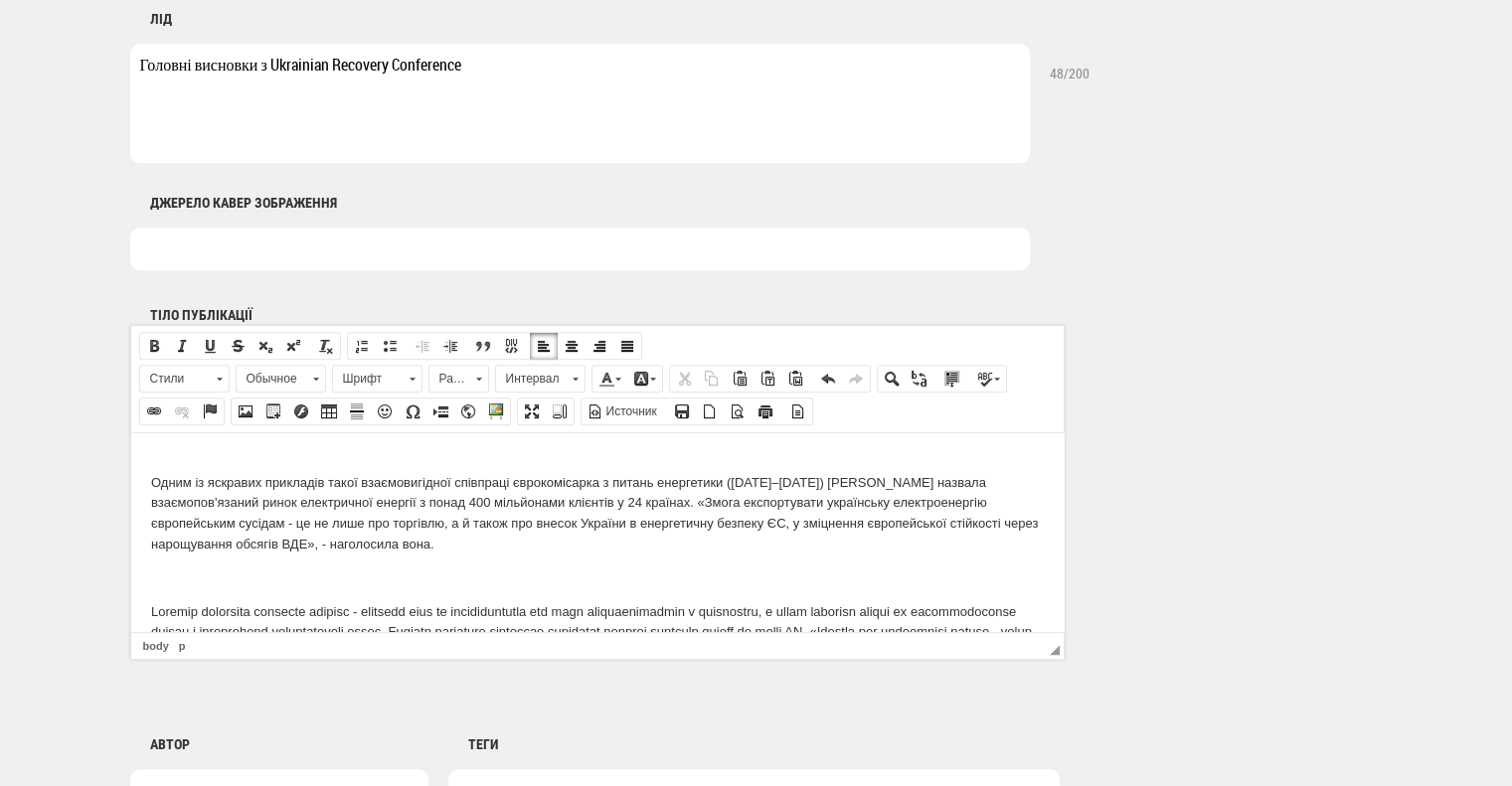 click at bounding box center (596, 577) 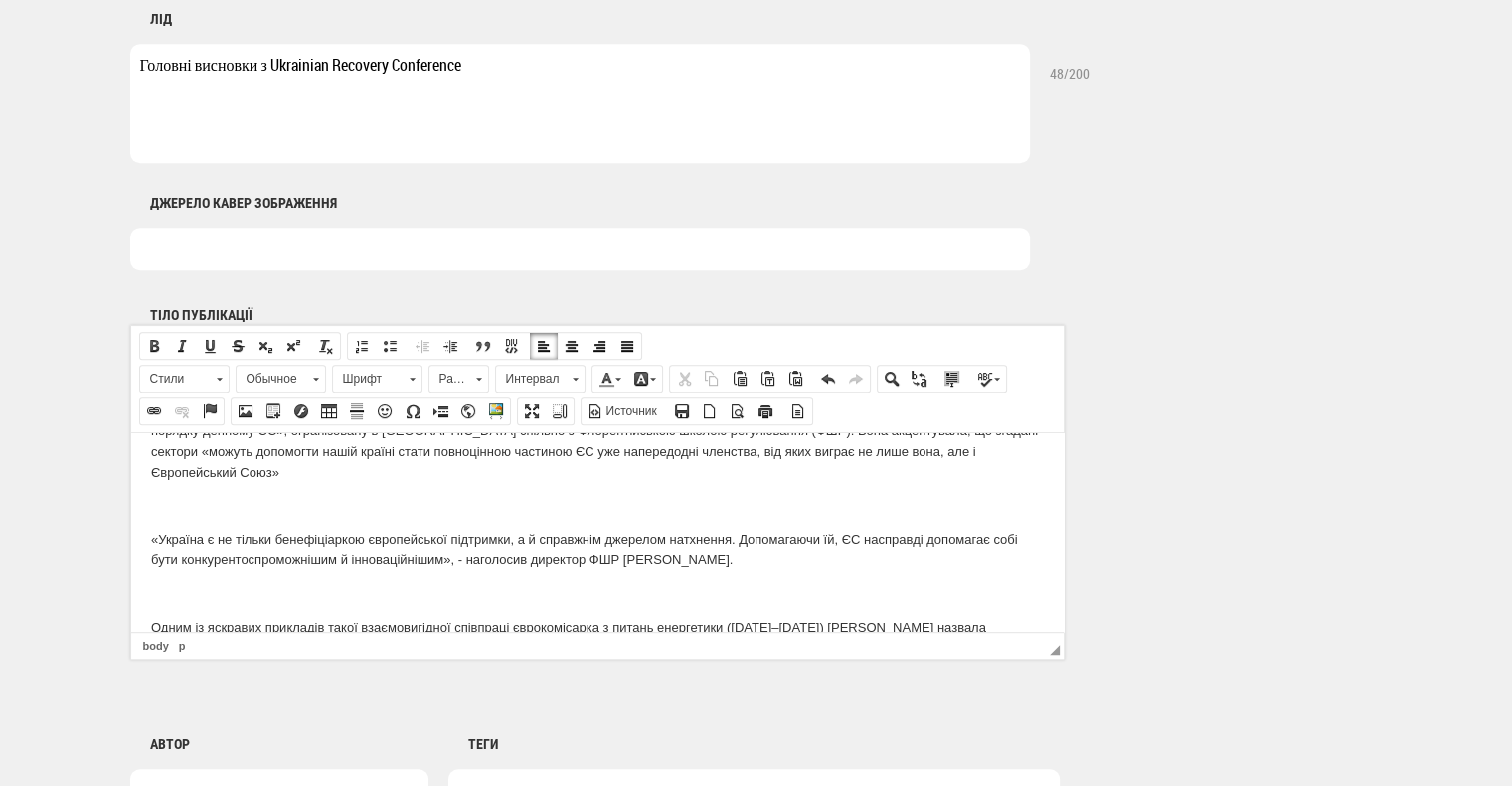 scroll, scrollTop: 1064, scrollLeft: 0, axis: vertical 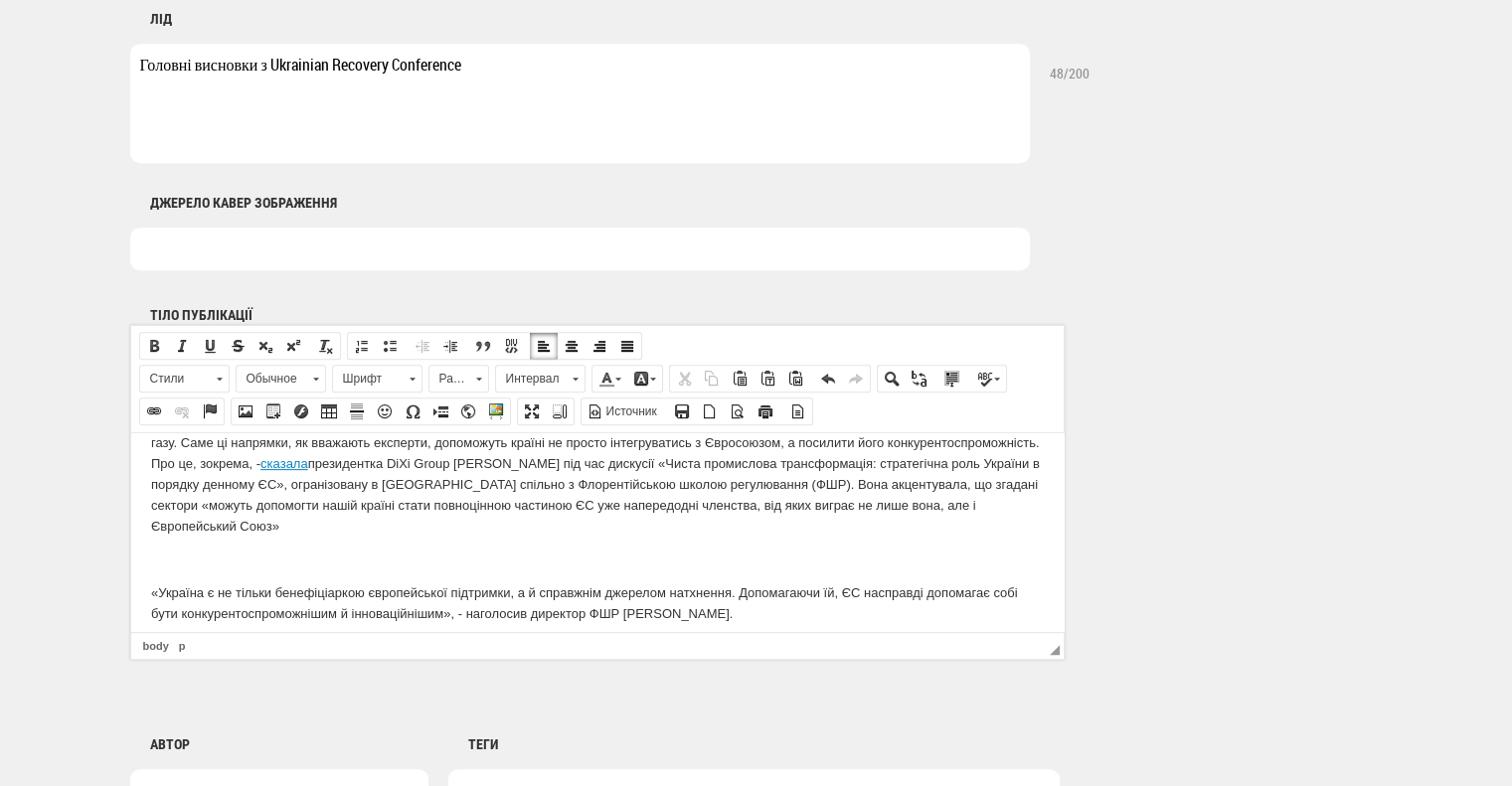 click at bounding box center [596, 558] 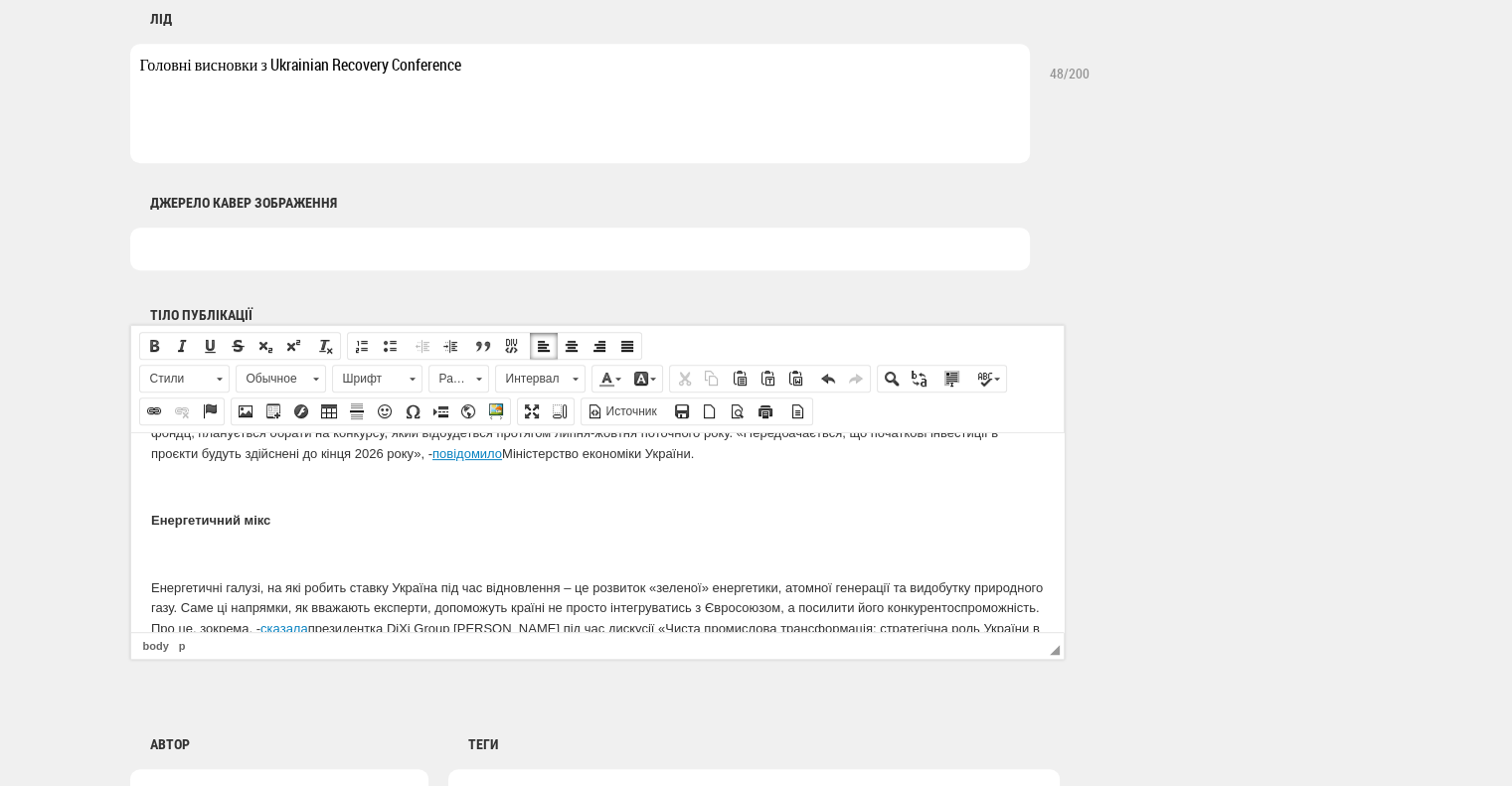 scroll, scrollTop: 766, scrollLeft: 0, axis: vertical 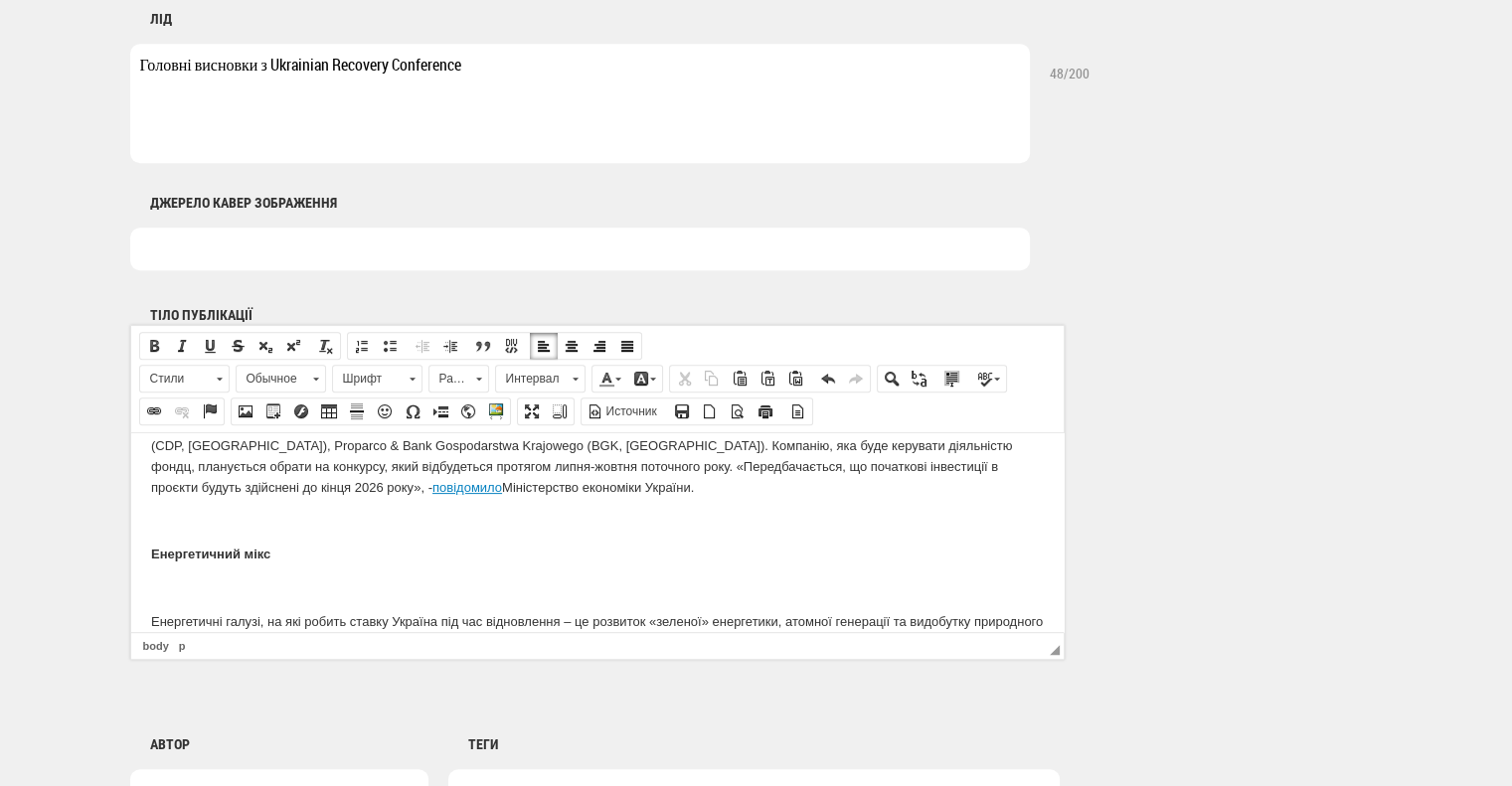 click at bounding box center (596, 587) 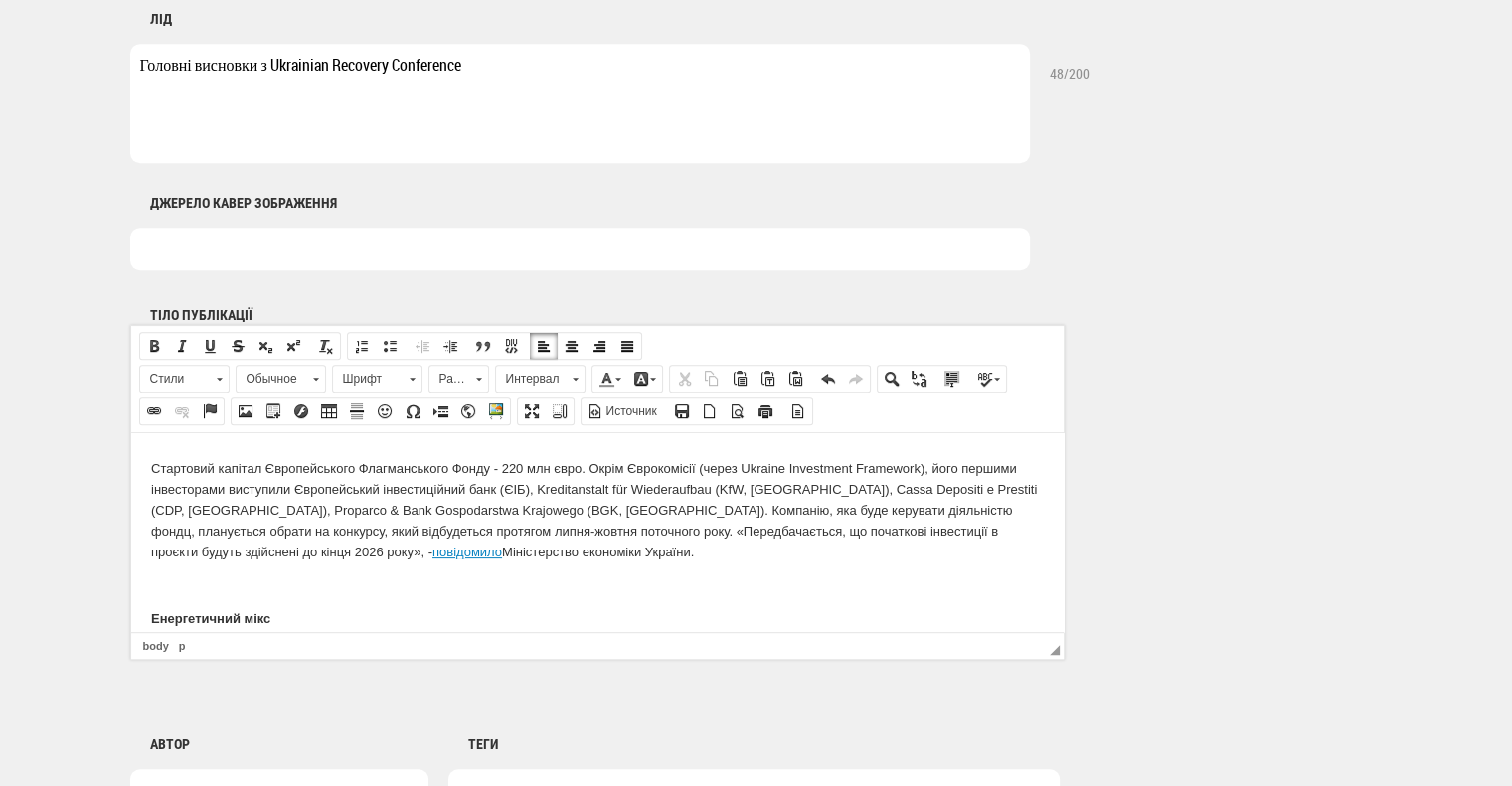 scroll, scrollTop: 667, scrollLeft: 0, axis: vertical 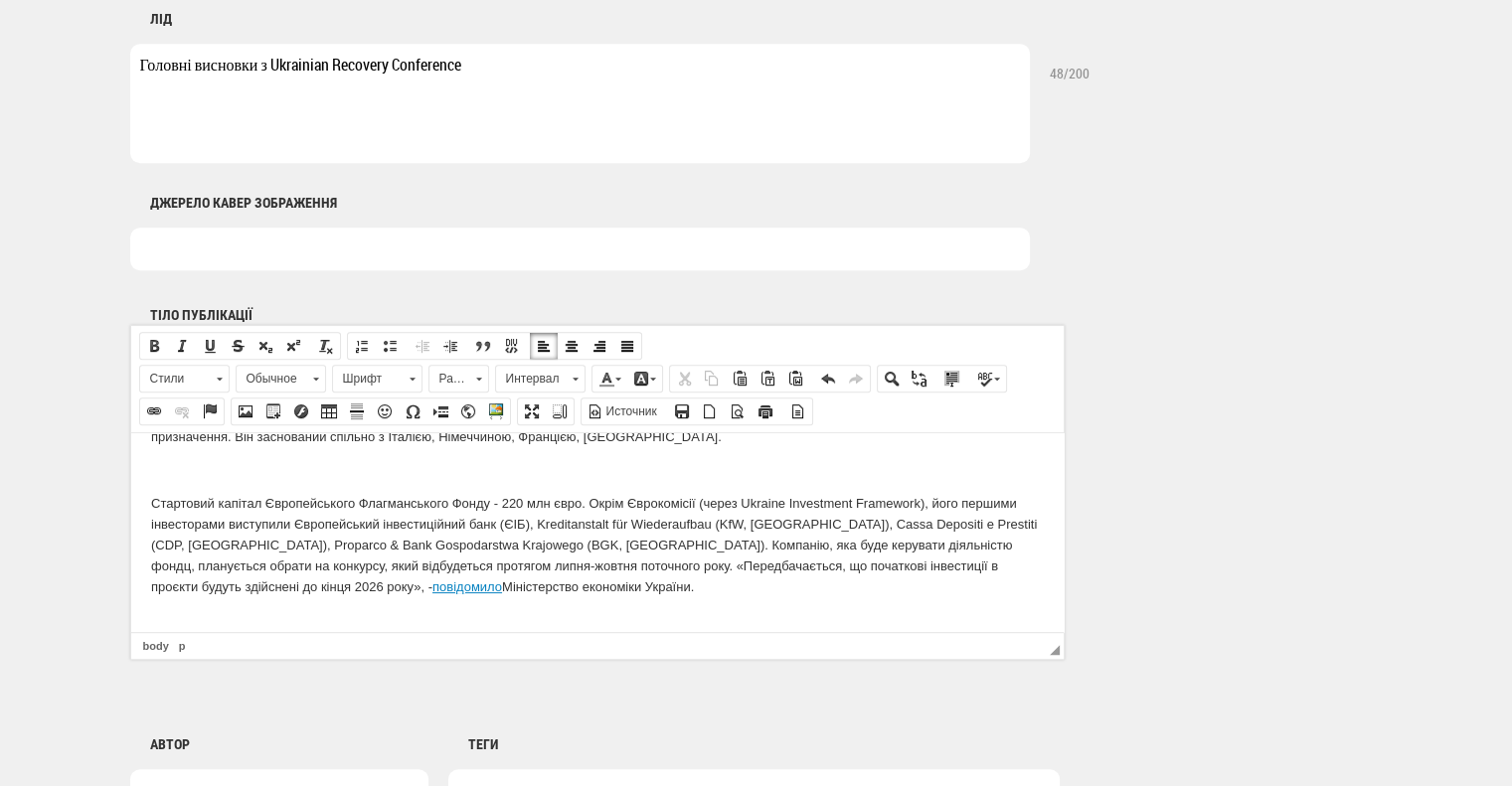 click at bounding box center (596, 619) 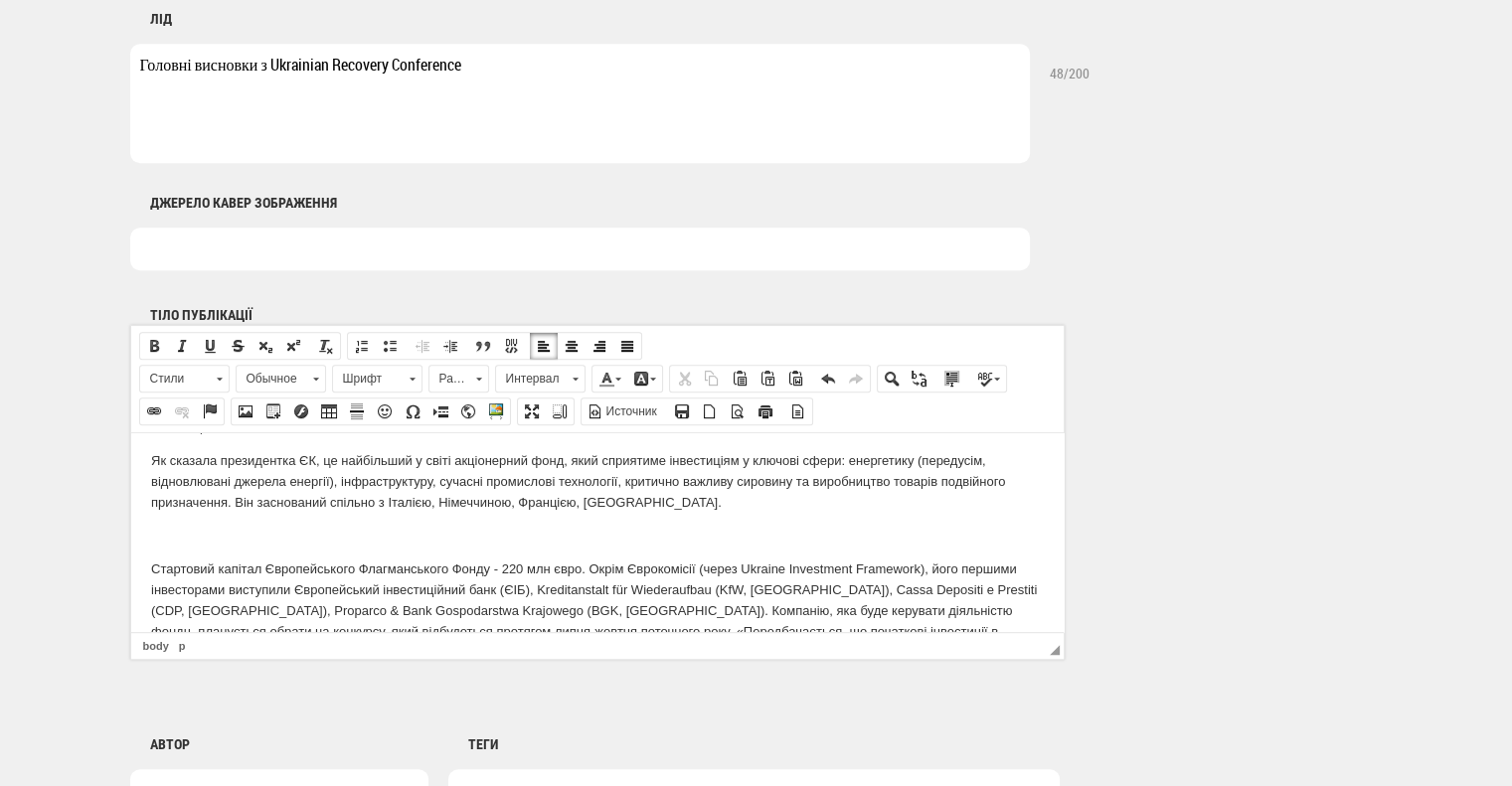 scroll, scrollTop: 567, scrollLeft: 0, axis: vertical 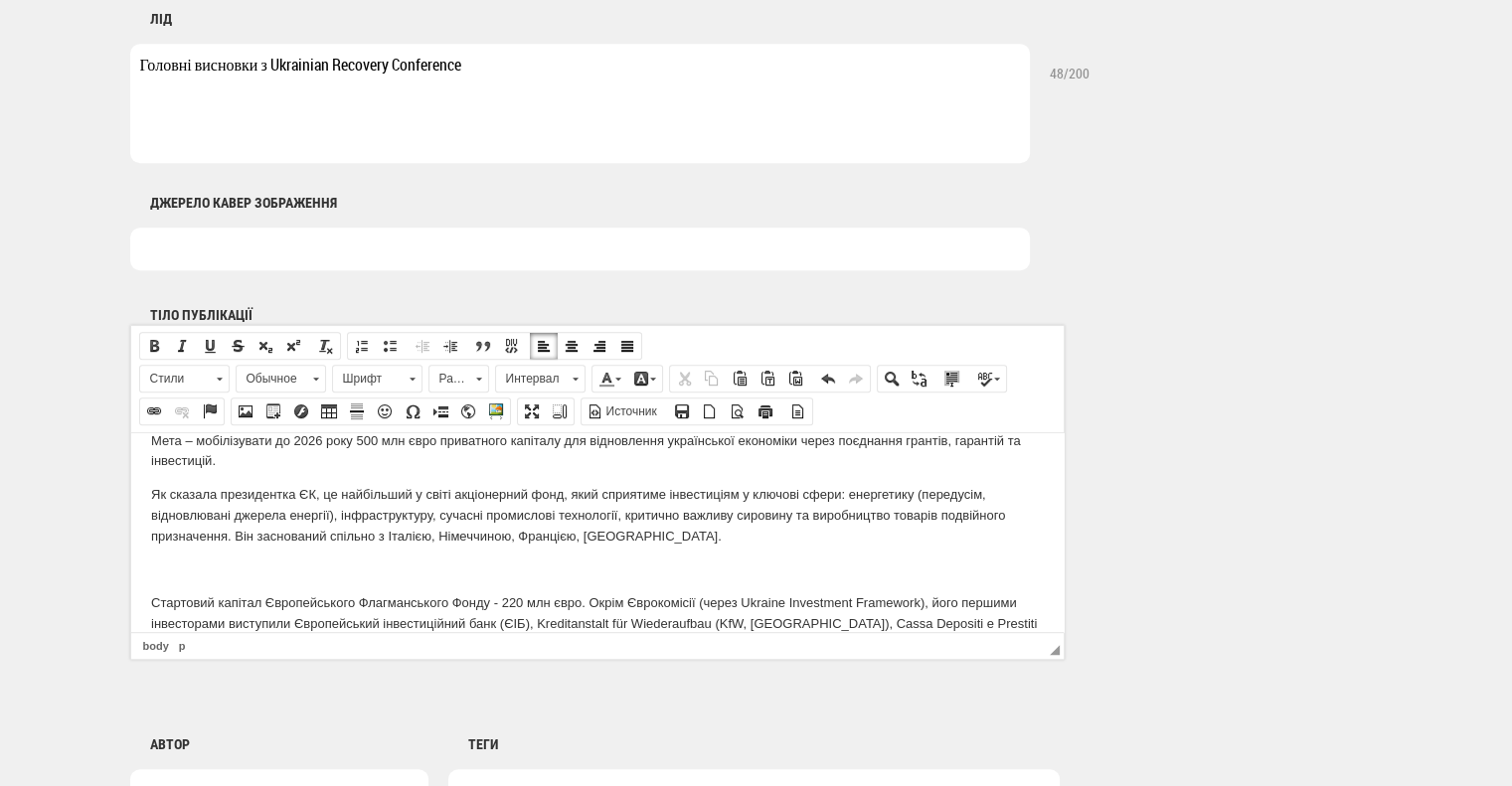 click at bounding box center (596, 569) 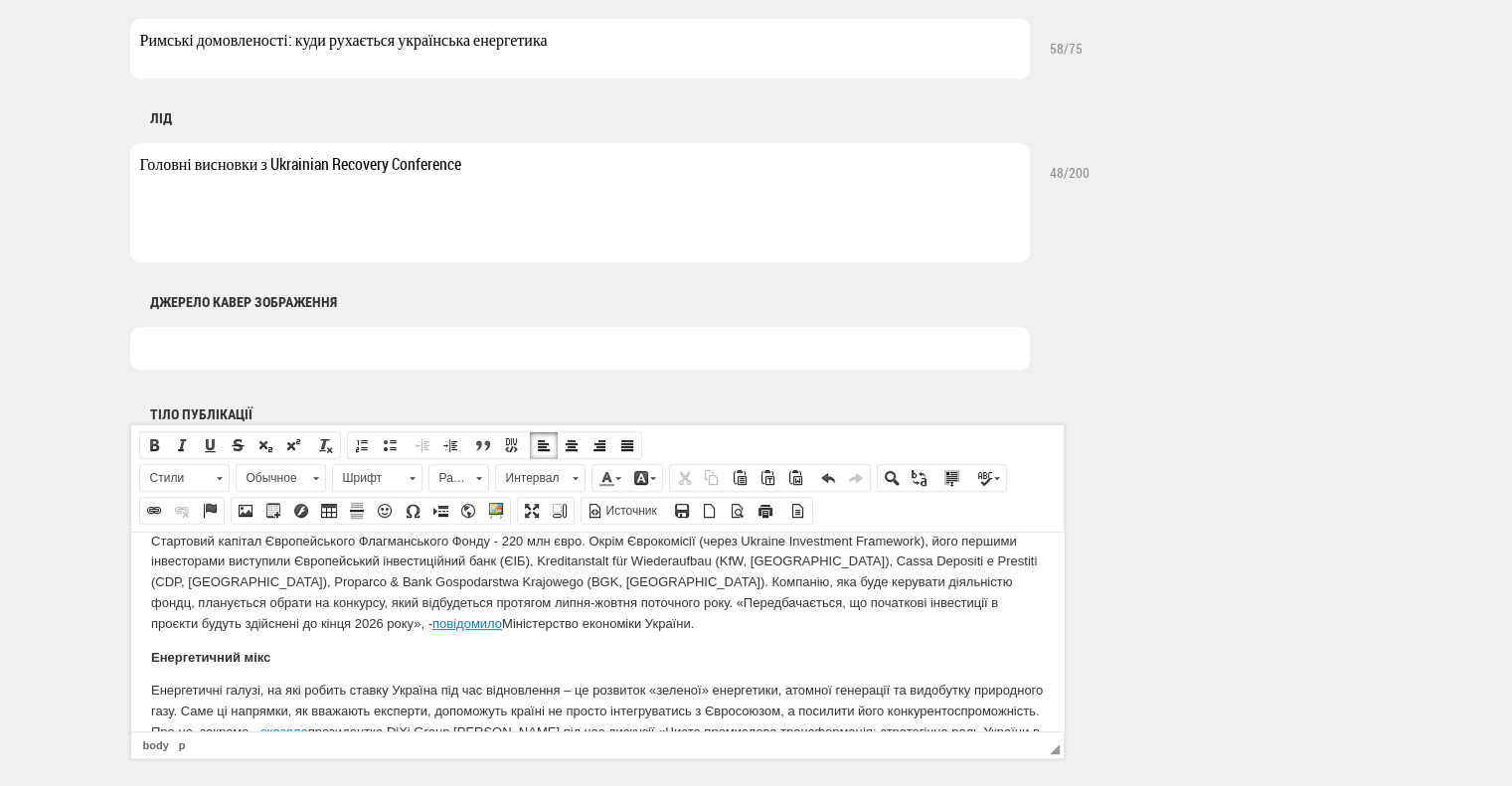 scroll, scrollTop: 596, scrollLeft: 0, axis: vertical 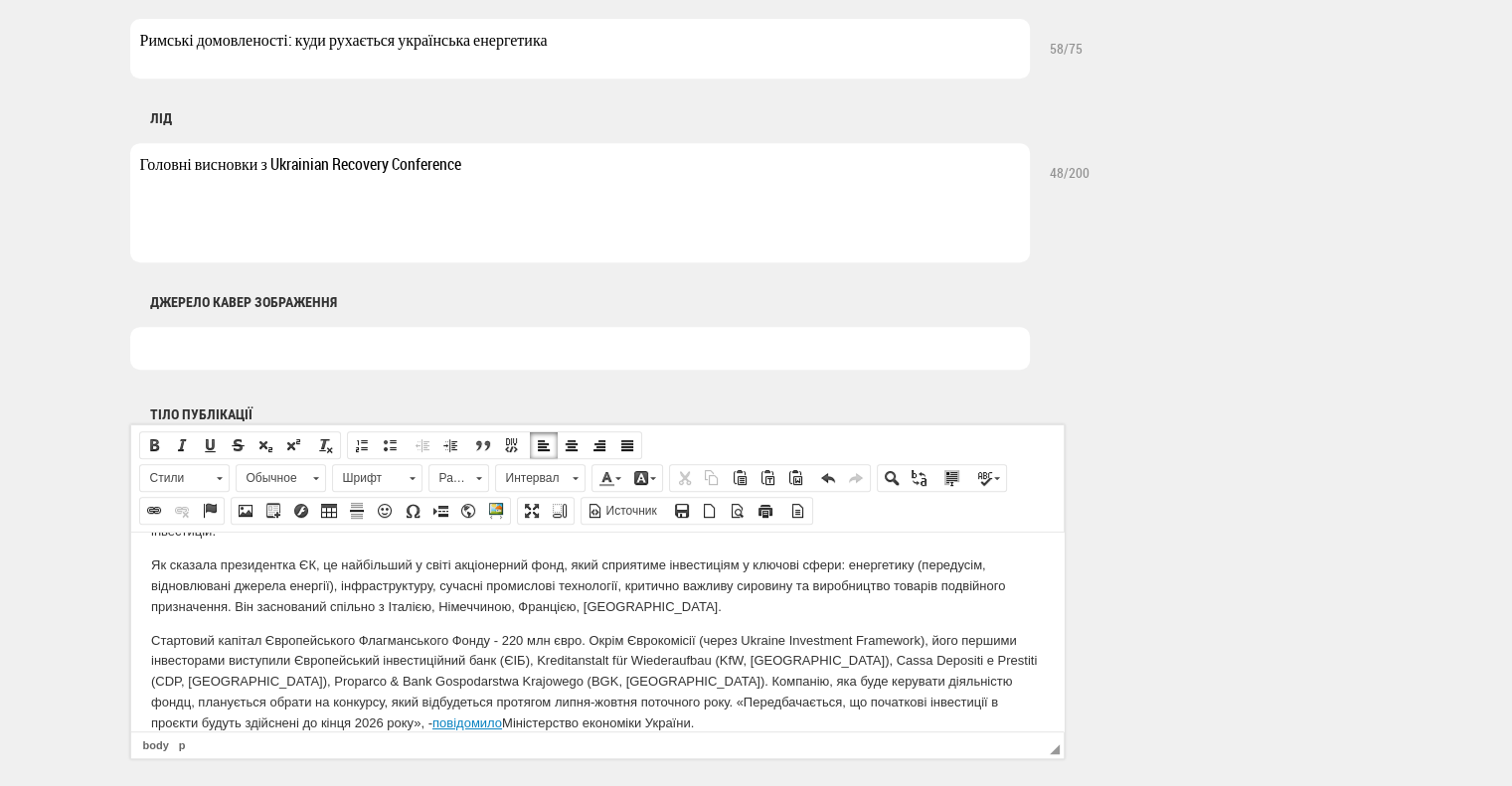 click on "Стартовий капітал Європейського Флагманського Фонду - 220 млн євро. Окрім Єврокомісії (через Ukraine Investment Framework), його першими інвесторами виступили Європейський інвестиційний банк (ЄІБ), Kreditanstalt für Wiederaufbau (KfW, Німеччина), Cassa Depositi e Prestiti (CDP, Італія), Proparco & Bank Gospodarstwa Krajowego (BGK, Польща). Компанію, яка буде керувати діяльністю фондц, планується обрати на конкурсу, який відбудеться протягом липня-жовтня поточного року. «Передбачається, що початкові інвестиції в проєкти будуть здійснені до кінця 2026 року», -  повідомило  Міністерство економіки України." at bounding box center (596, 682) 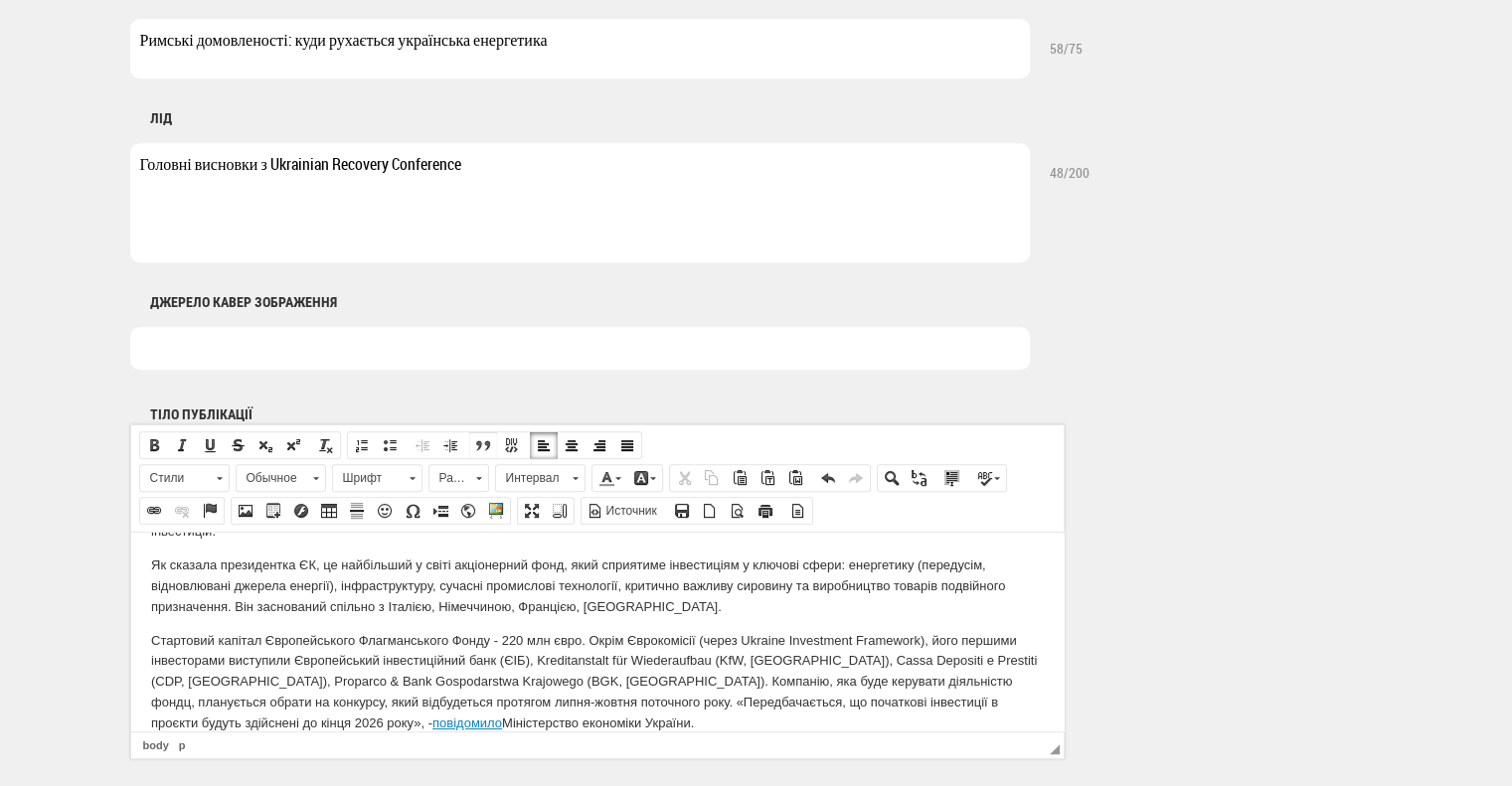 click at bounding box center [483, 445] 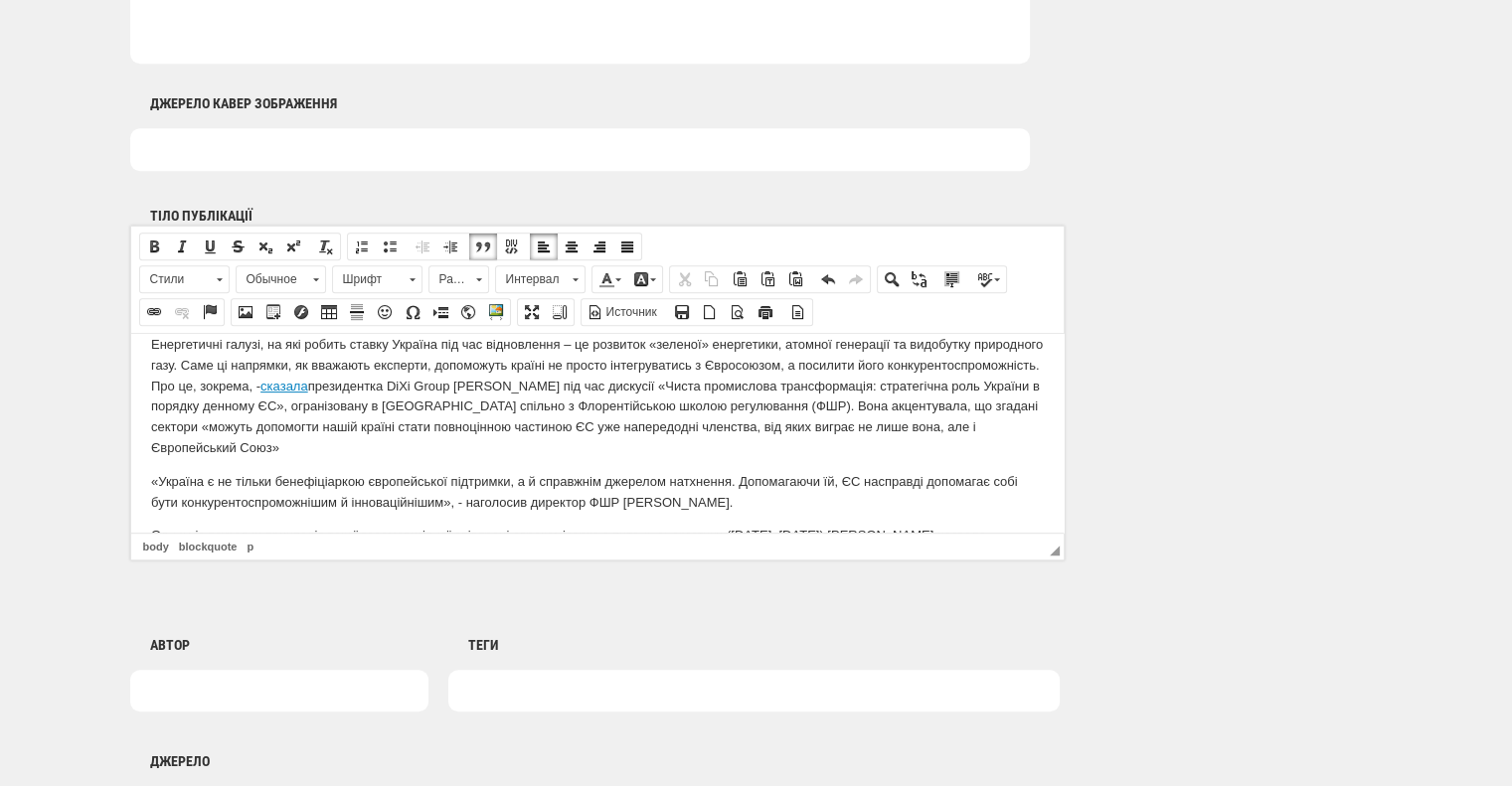 scroll, scrollTop: 894, scrollLeft: 0, axis: vertical 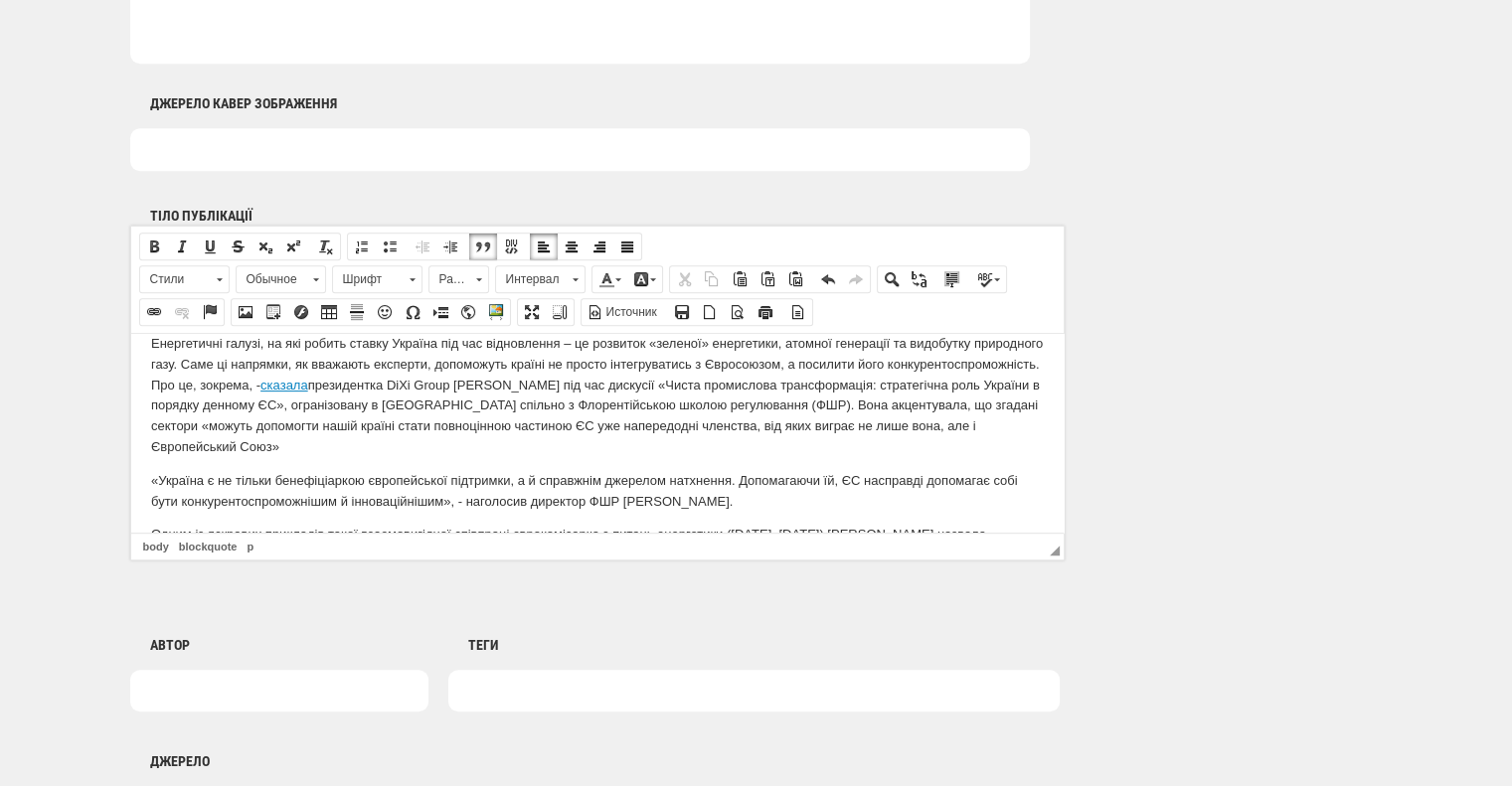 click on "«Україна є не тільки бенефіціаркою європейської підтримки, а й справжнім джерелом натхнення. Допомагаючи їй, ЄС насправді допомагає собі бути конкурентоспроможнішим й інноваційнішим», - наголосив директор ФШР [PERSON_NAME]." at bounding box center (596, 491) 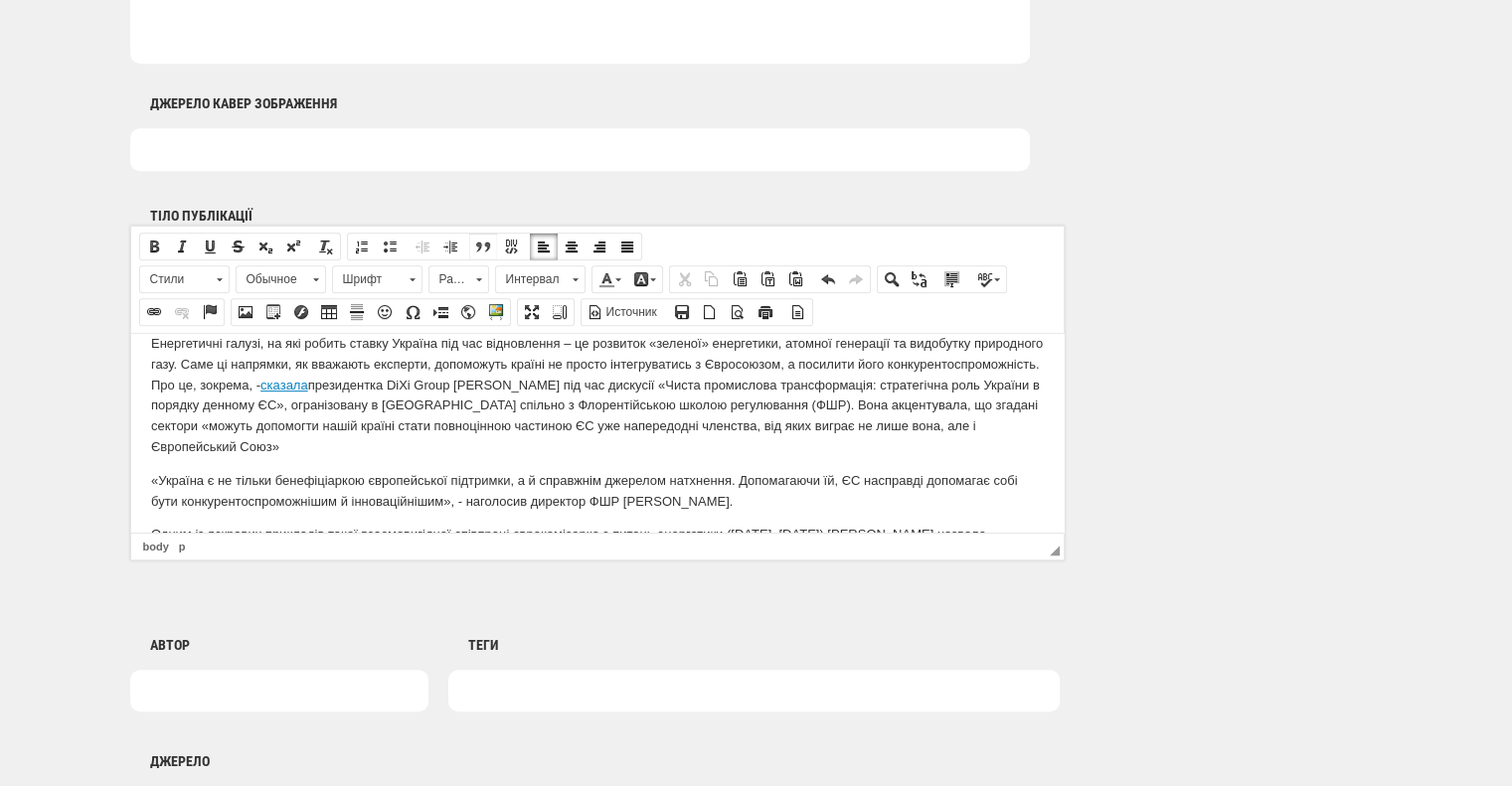 click at bounding box center (483, 246) 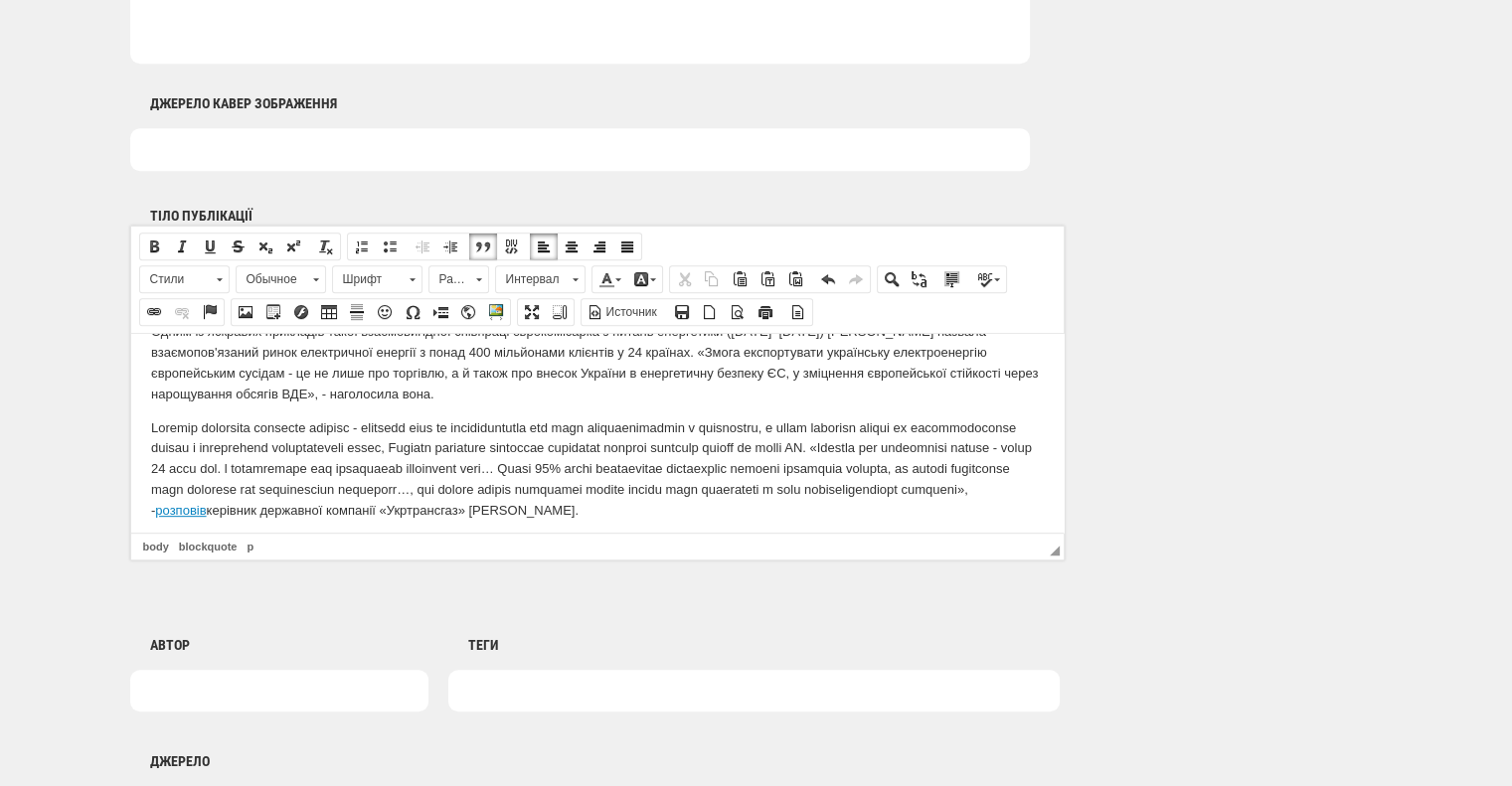 scroll, scrollTop: 1093, scrollLeft: 0, axis: vertical 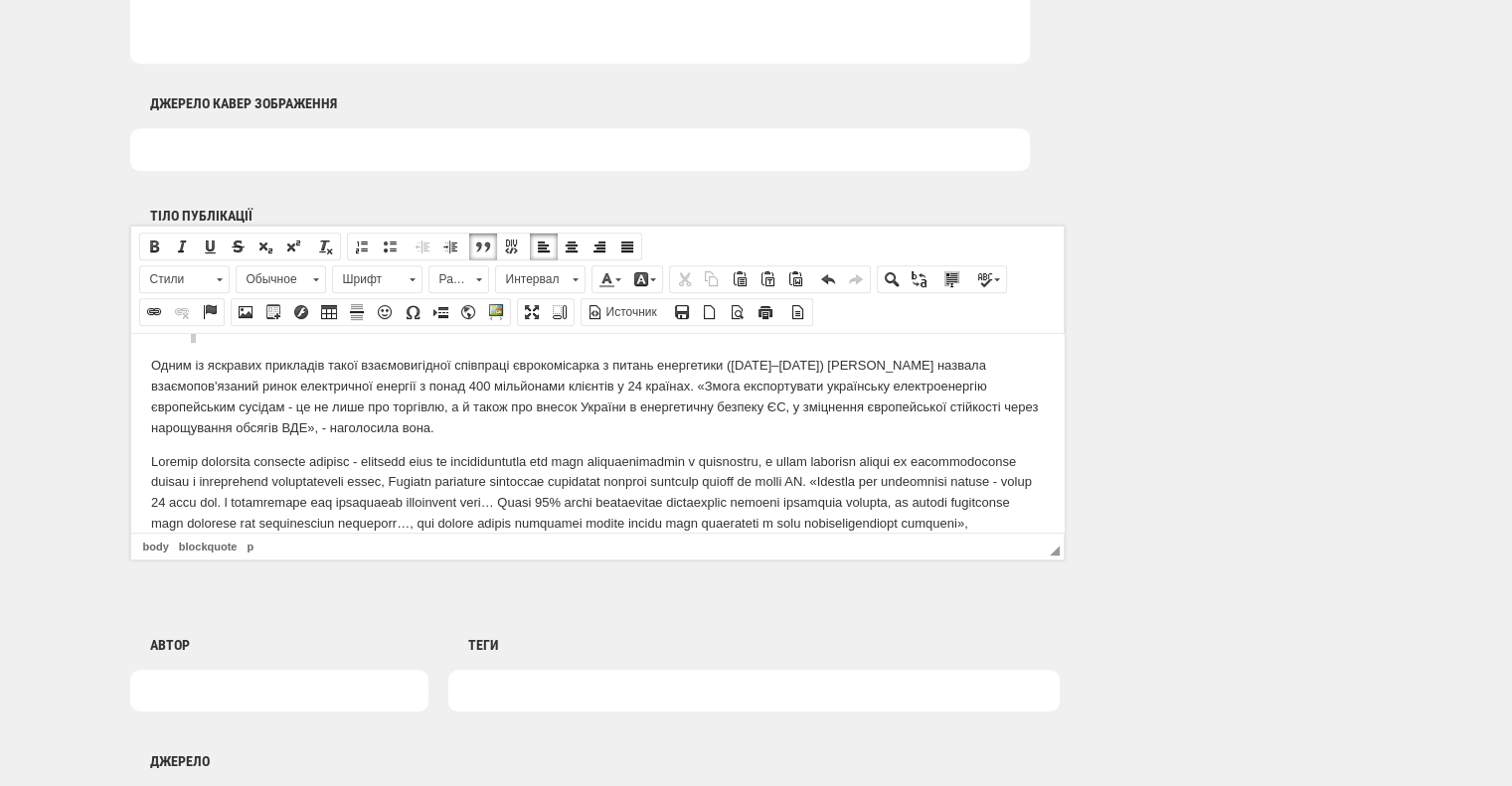 click on "Міжнародна конференції з відновлення України (Ukrainian Recovery Conference, URC), яка пройшла на цьому тижні в [GEOGRAPHIC_DATA], засвідчила ключову роль енергетичної галузі в модернізації країни і розвитку її інтеграції з ЄС. На заході, що обʼєднав понад чотири тисячі учасників, було укладено численні домовленості про співпрацю між урядовими структурами, профільними організаціями і бізнесом, а також проведено стратегічні дискусії про перспективні напрямки співпраці України із західними партнерами. Нові горизонти повідомило  Міністерство економіки України. Енергетичний мікс" at bounding box center [596, 499] 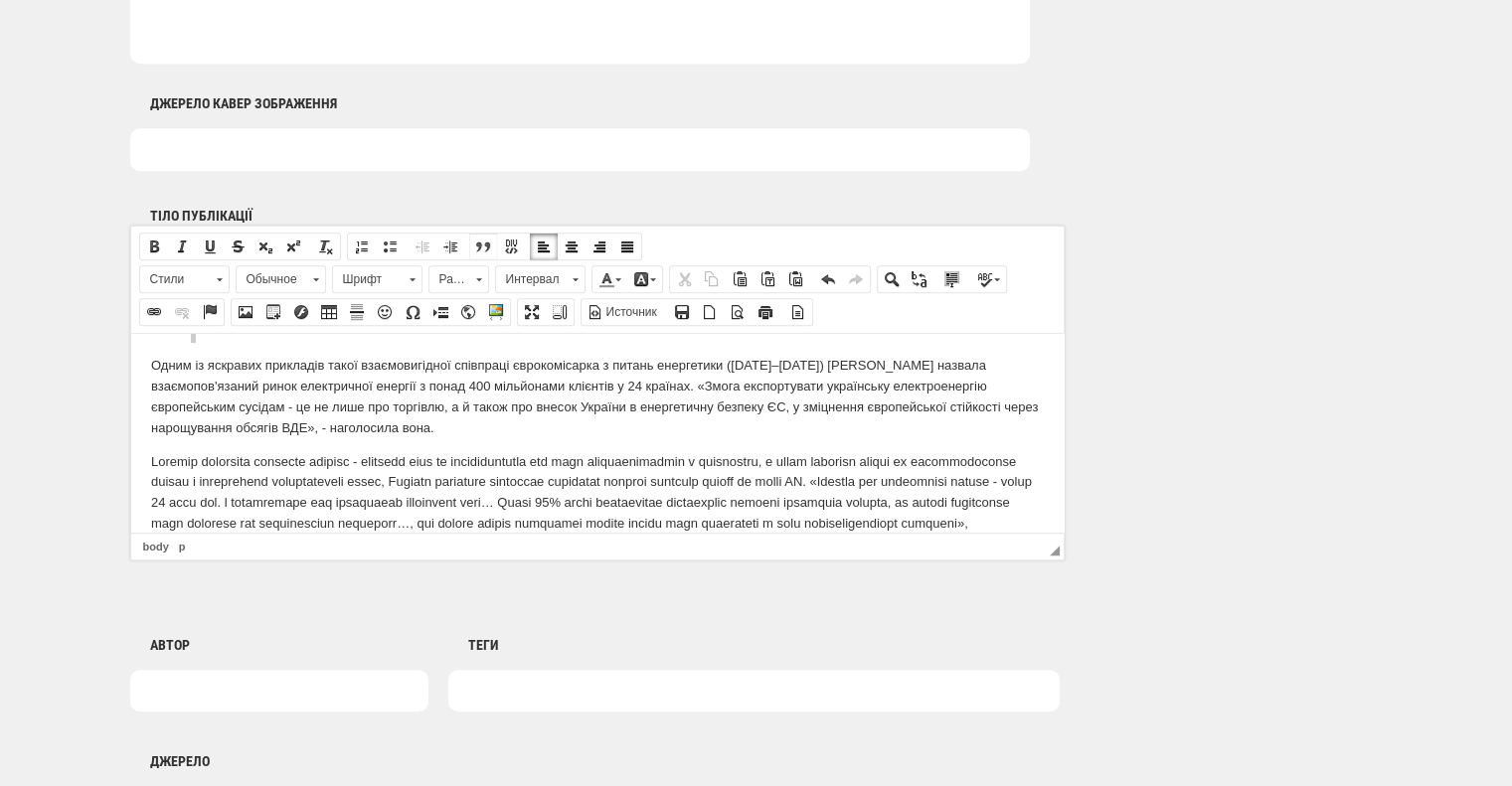 click on "Цитата" at bounding box center (483, 246) 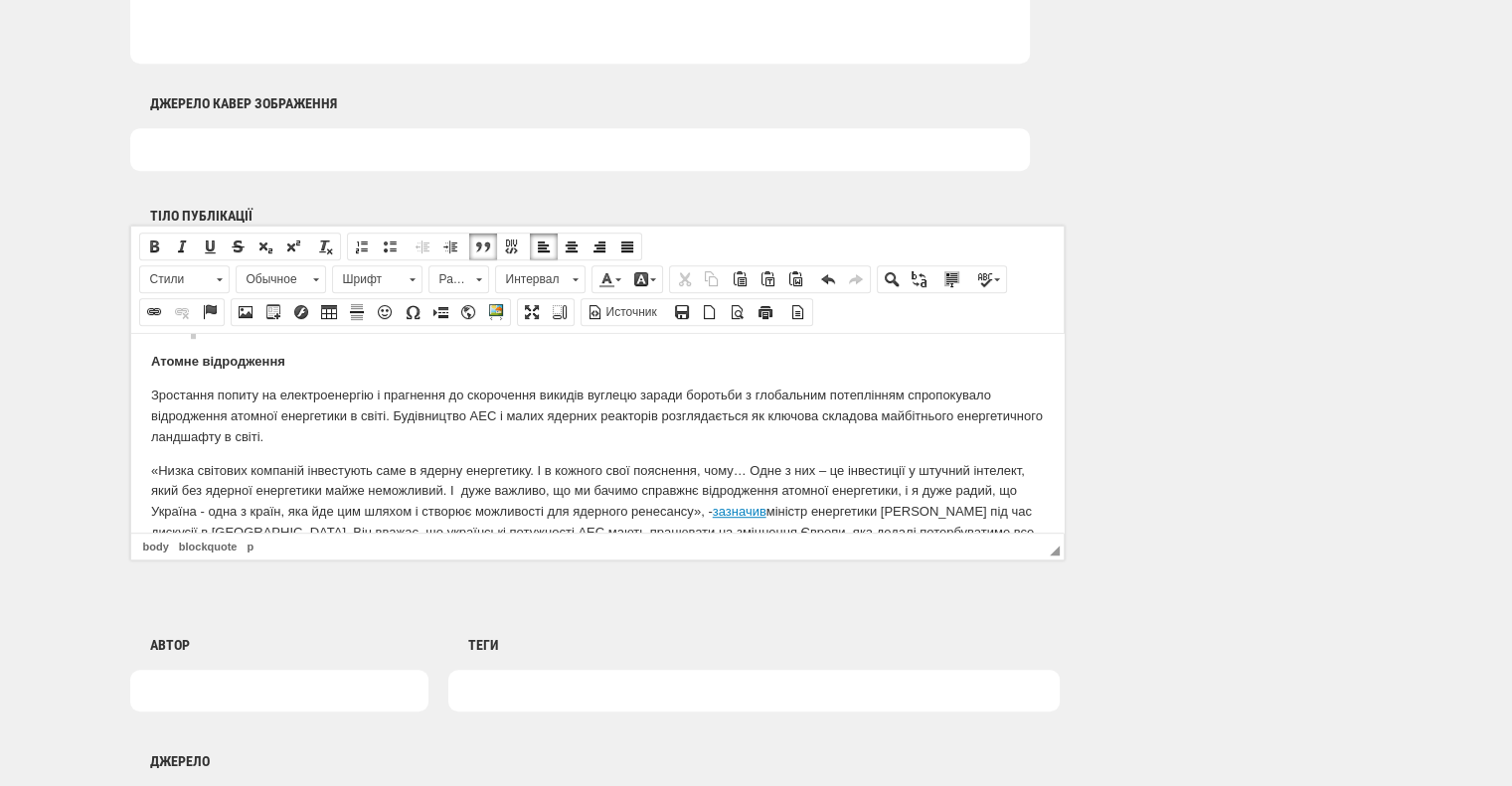 scroll, scrollTop: 1391, scrollLeft: 0, axis: vertical 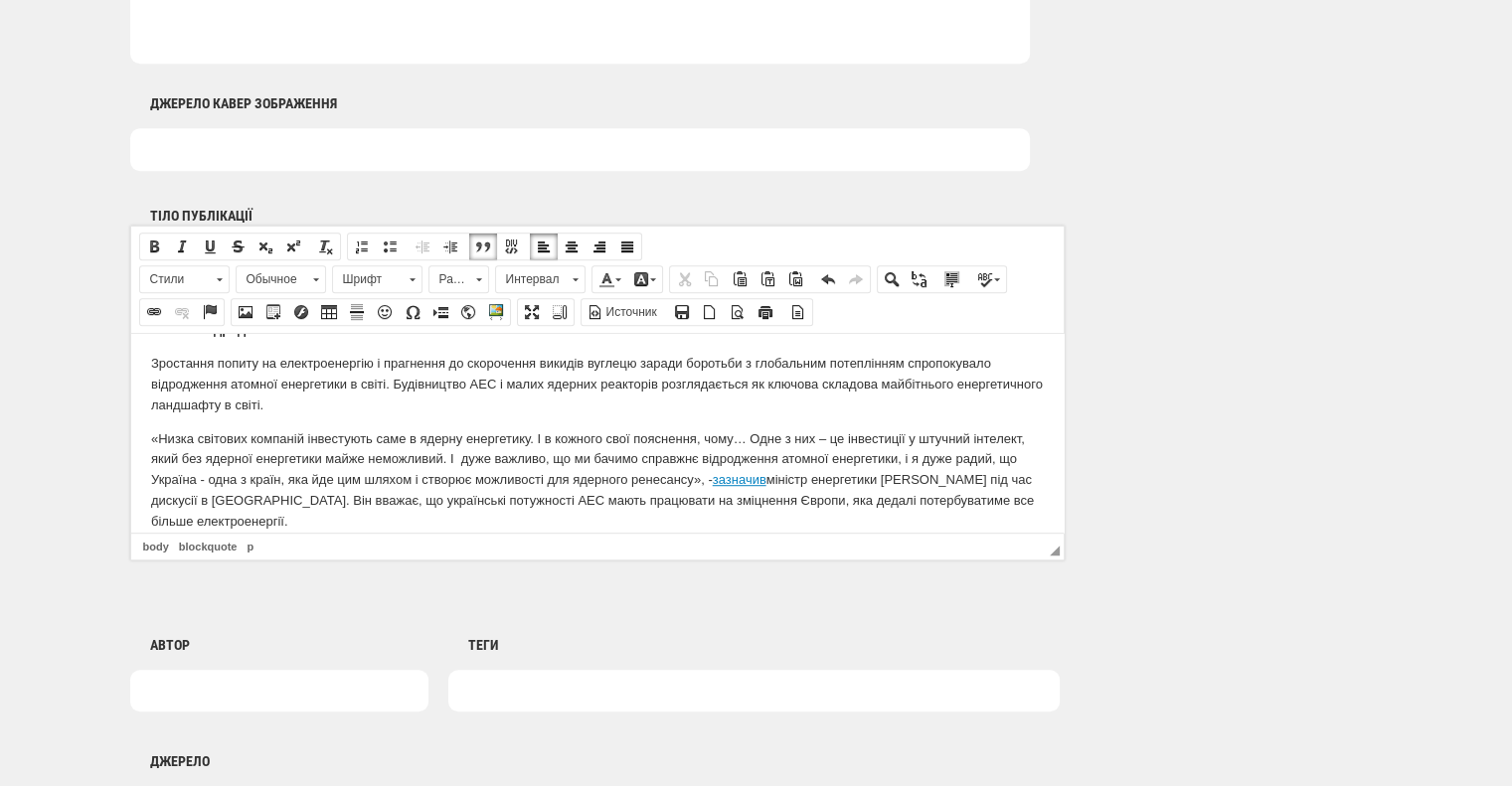 click on "«Низка світових компаній інвестують саме в ядерну енергетику. І в кожного свої пояснення, чому… Одне з них – це інвестиції у штучний інтелект, який без ядерної енергетики майже неможливий. І  дуже важливо, що ми бачимо справжнє відродження атомної енергетики, і я дуже радий, що Україна - одна з країн, яка йде цим шляхом і створює можливості для ядерного ренесансу», -  зазначив" at bounding box center (596, 480) 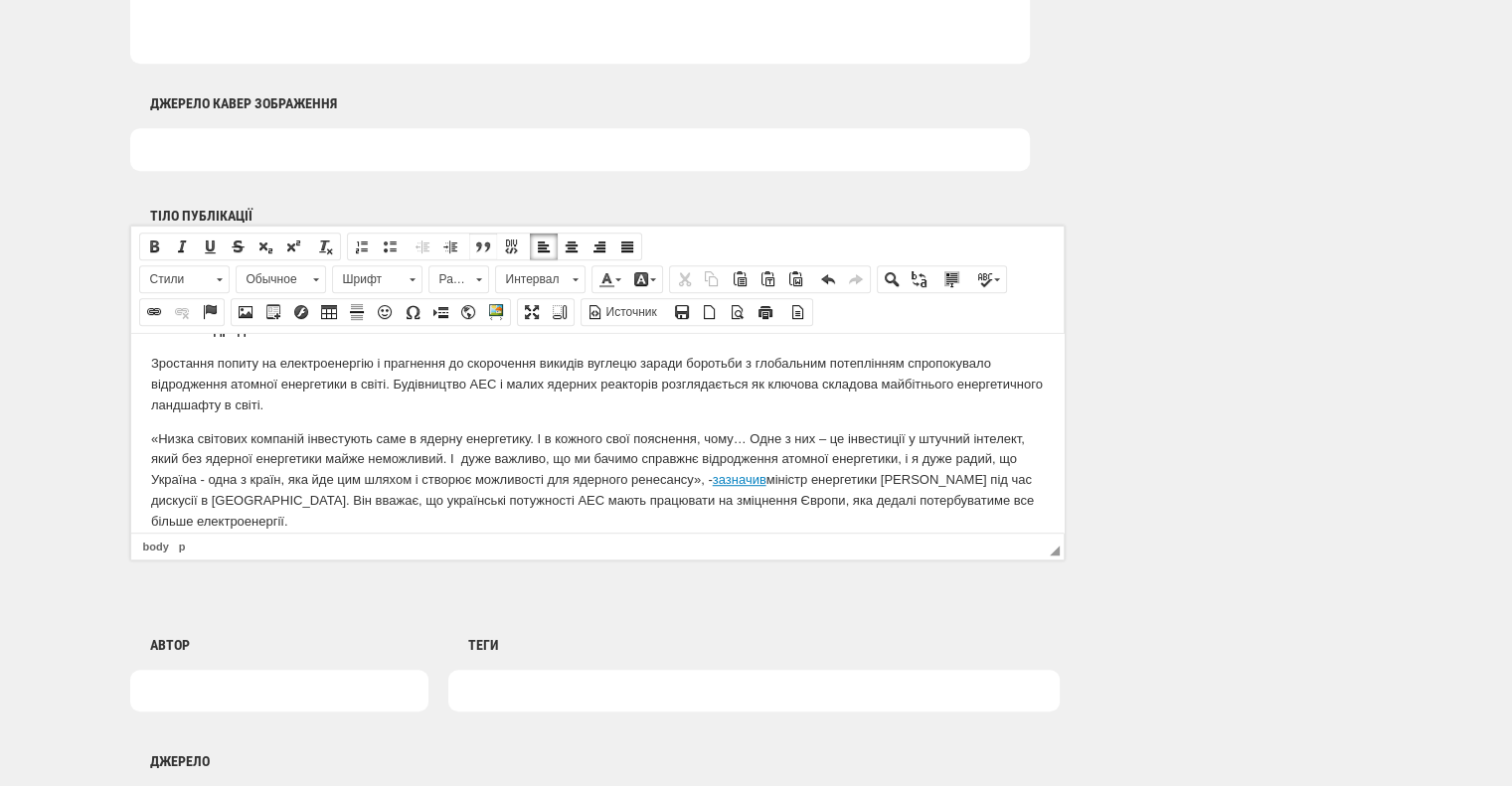 click at bounding box center [483, 246] 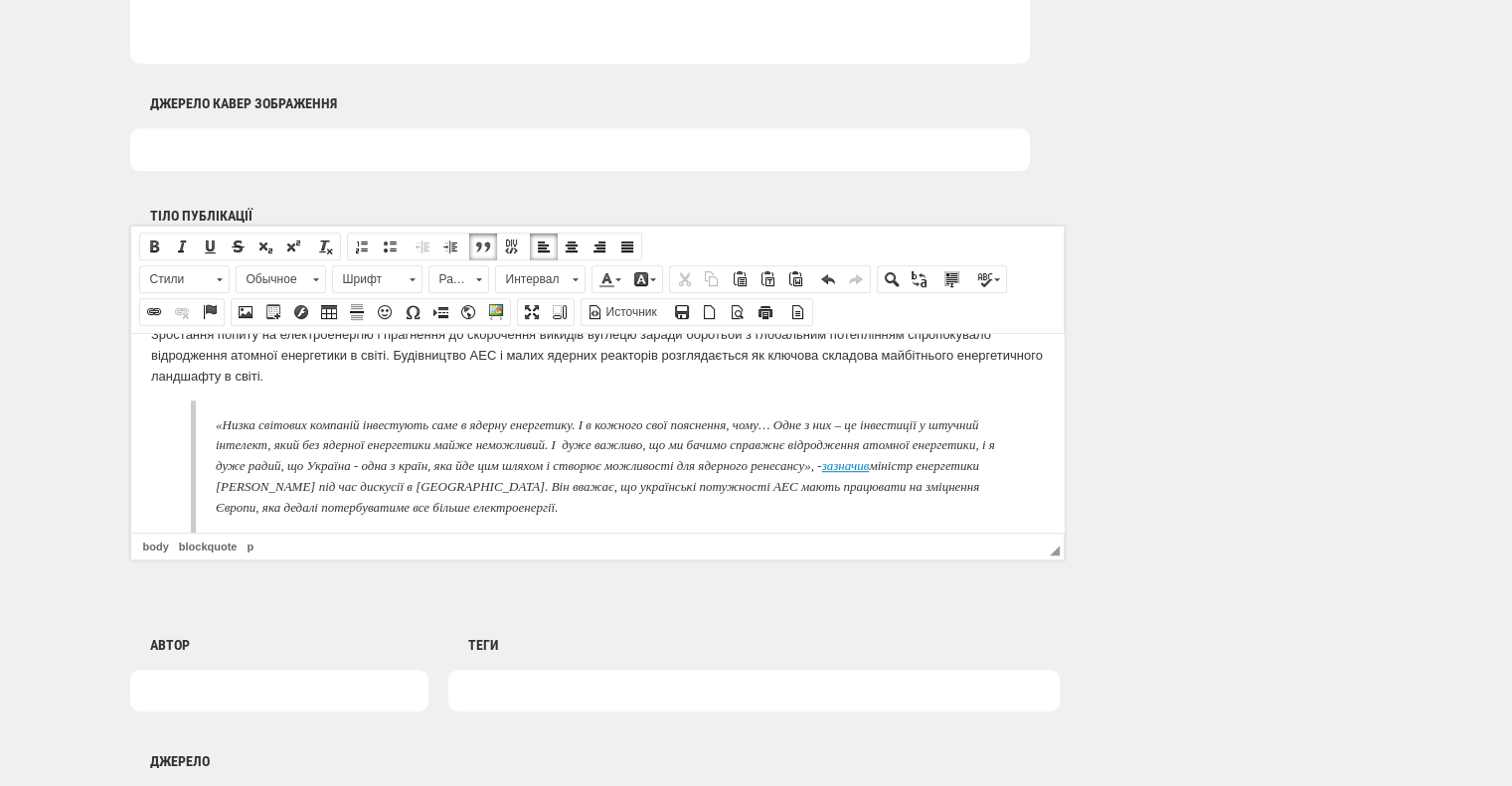 scroll, scrollTop: 1391, scrollLeft: 0, axis: vertical 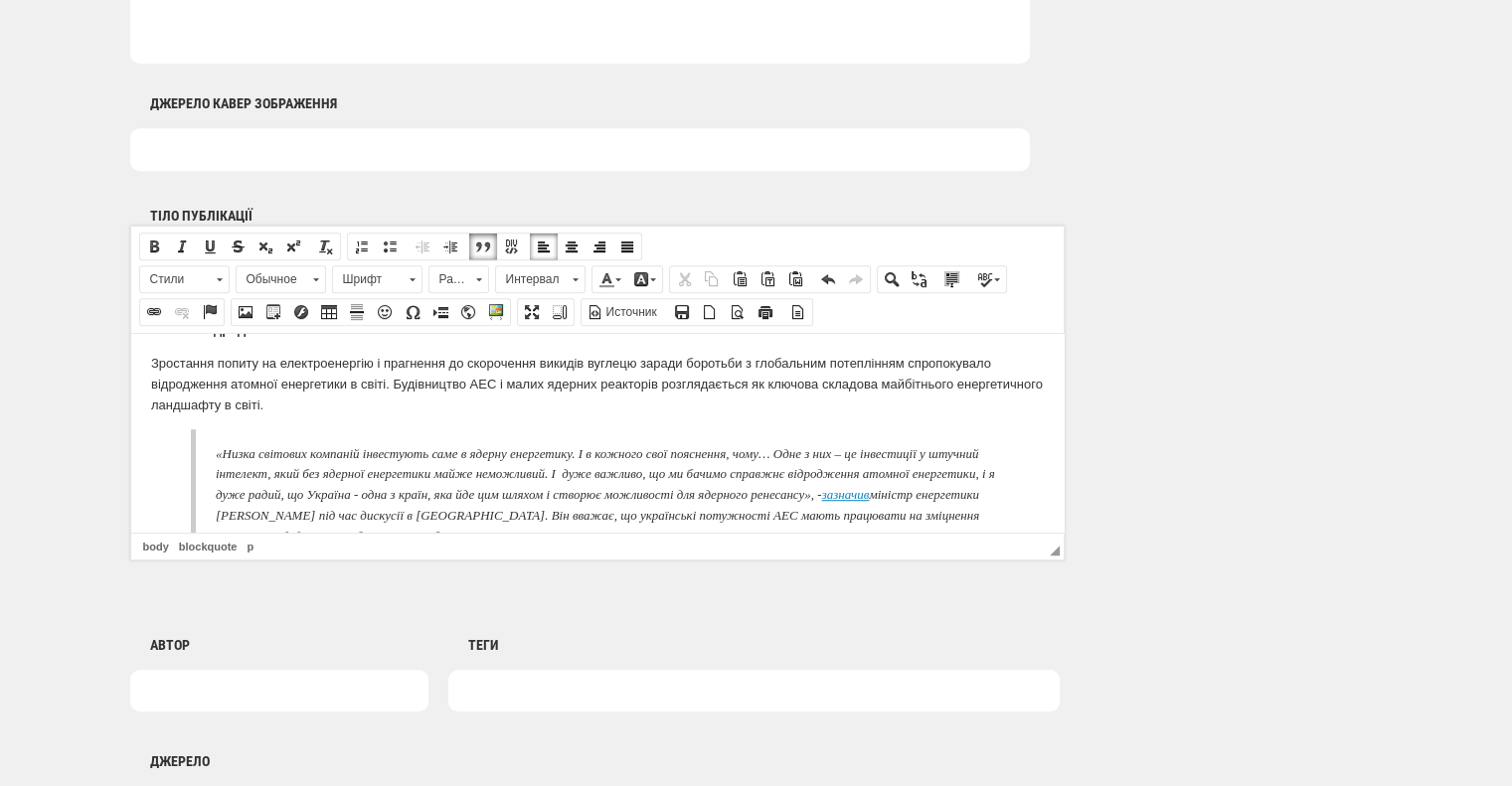 click at bounding box center (483, 246) 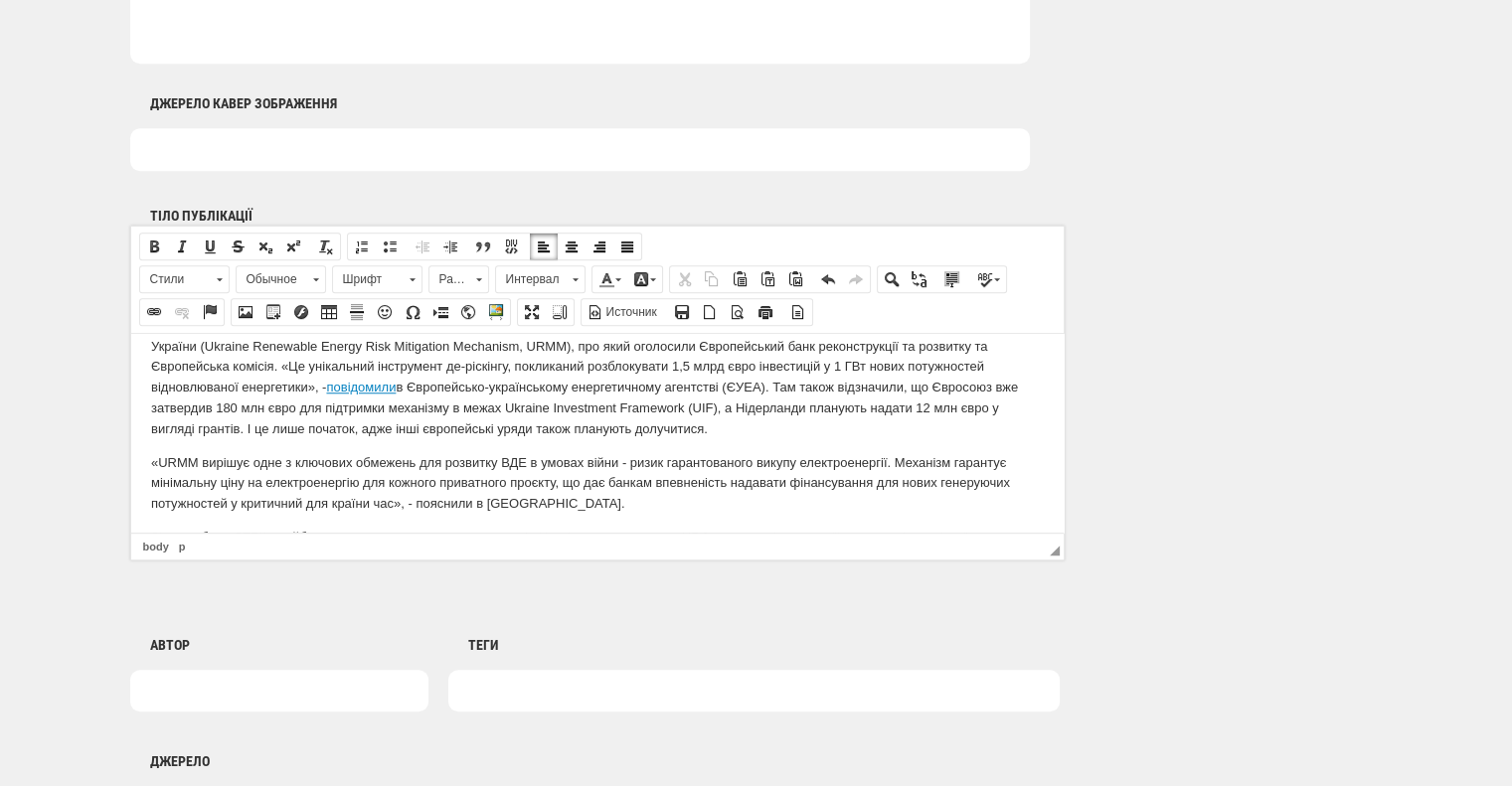 scroll, scrollTop: 1987, scrollLeft: 0, axis: vertical 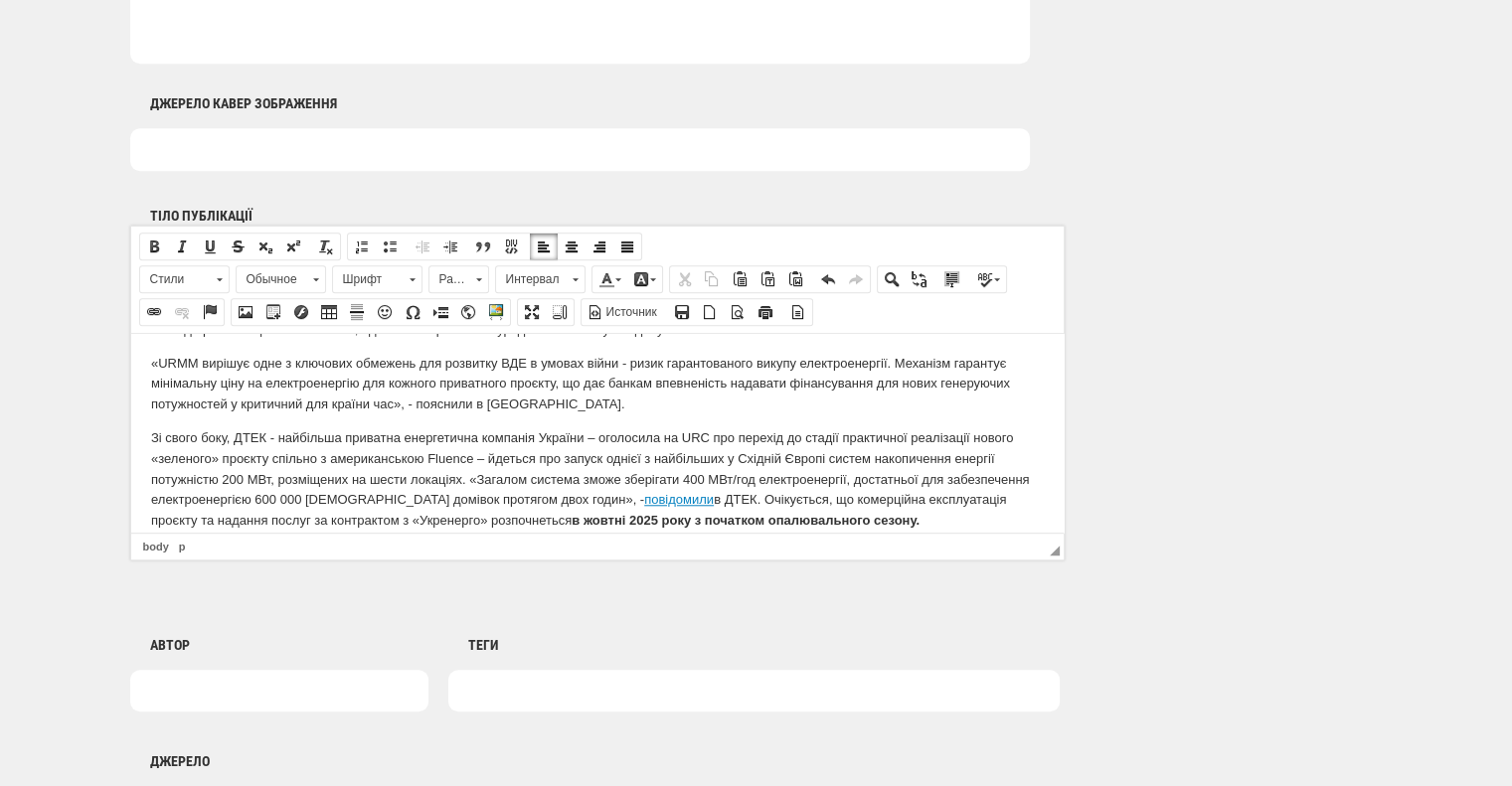 click on "«URMM вирішує одне з ключових обмежень для розвитку ВДЕ в умовах війни - ризик гарантованого викупу електроенергії. Механізм гарантує мінімальну ціну на електроенергію для кожного приватного проєкту, що дає банкам впевненість надавати фінансування для нових генеруючих потужностей у критичний для країни час», - пояснили в [GEOGRAPHIC_DATA]." at bounding box center (596, 384) 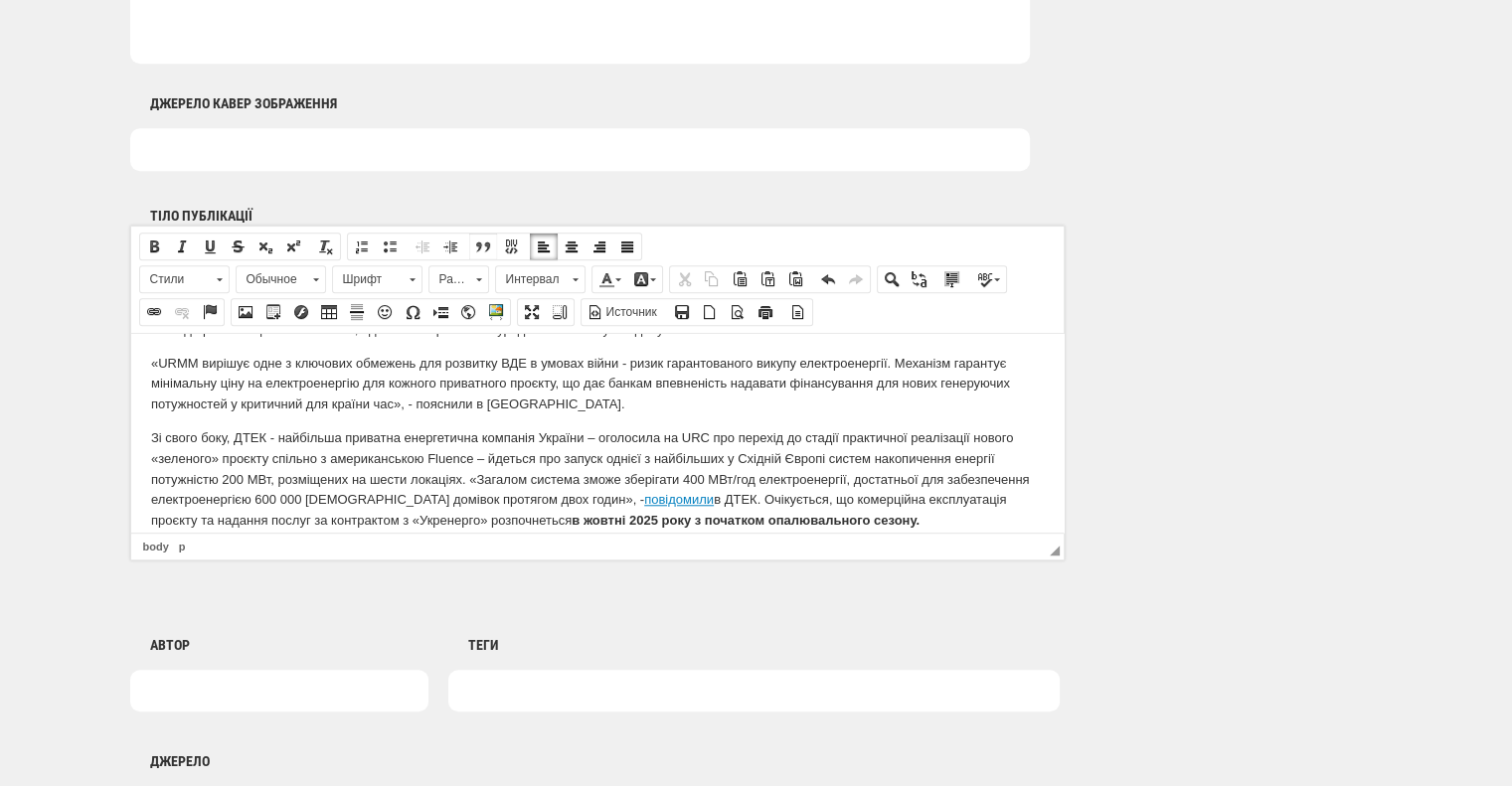 click at bounding box center [483, 246] 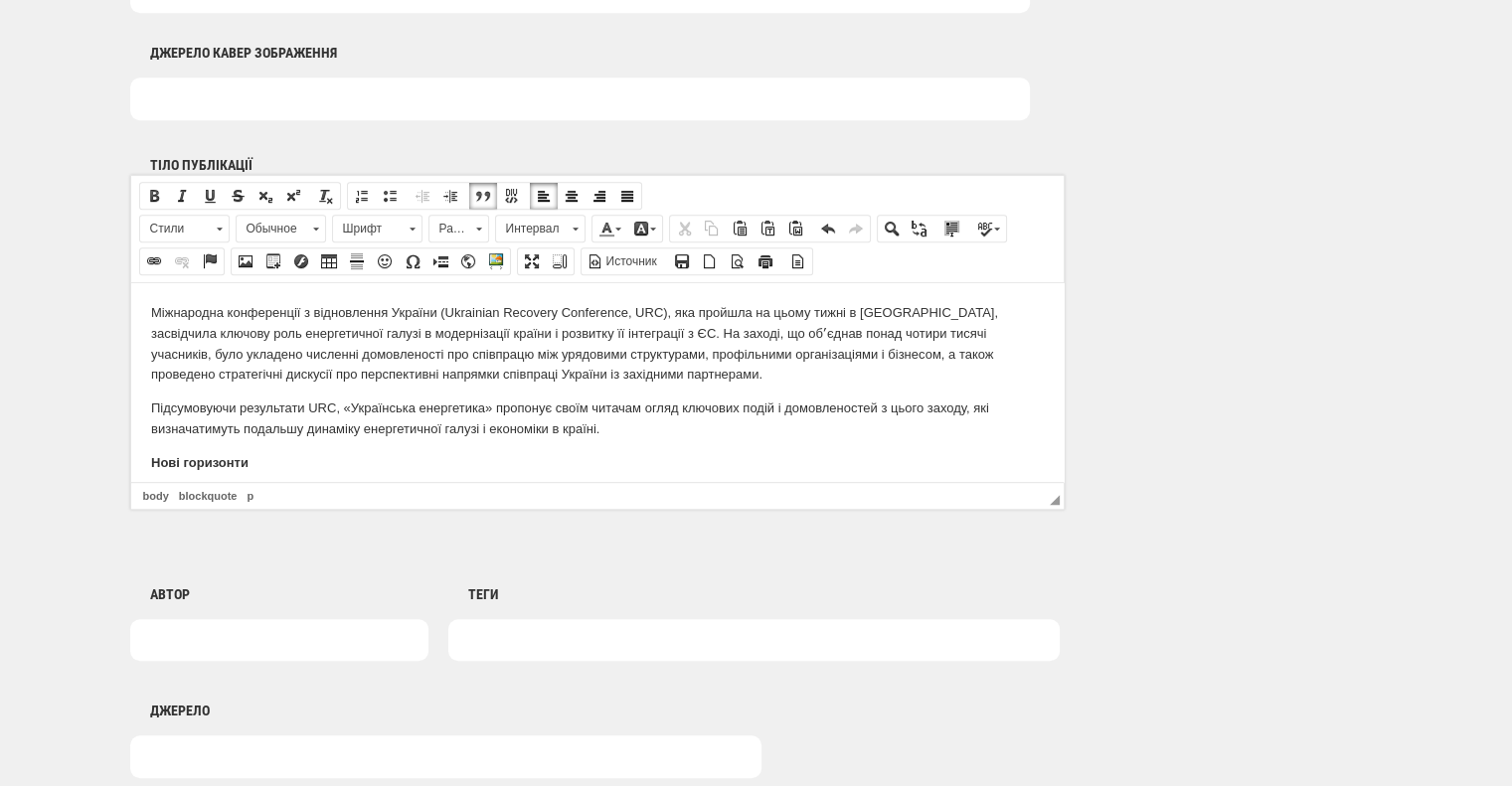 scroll, scrollTop: 1192, scrollLeft: 0, axis: vertical 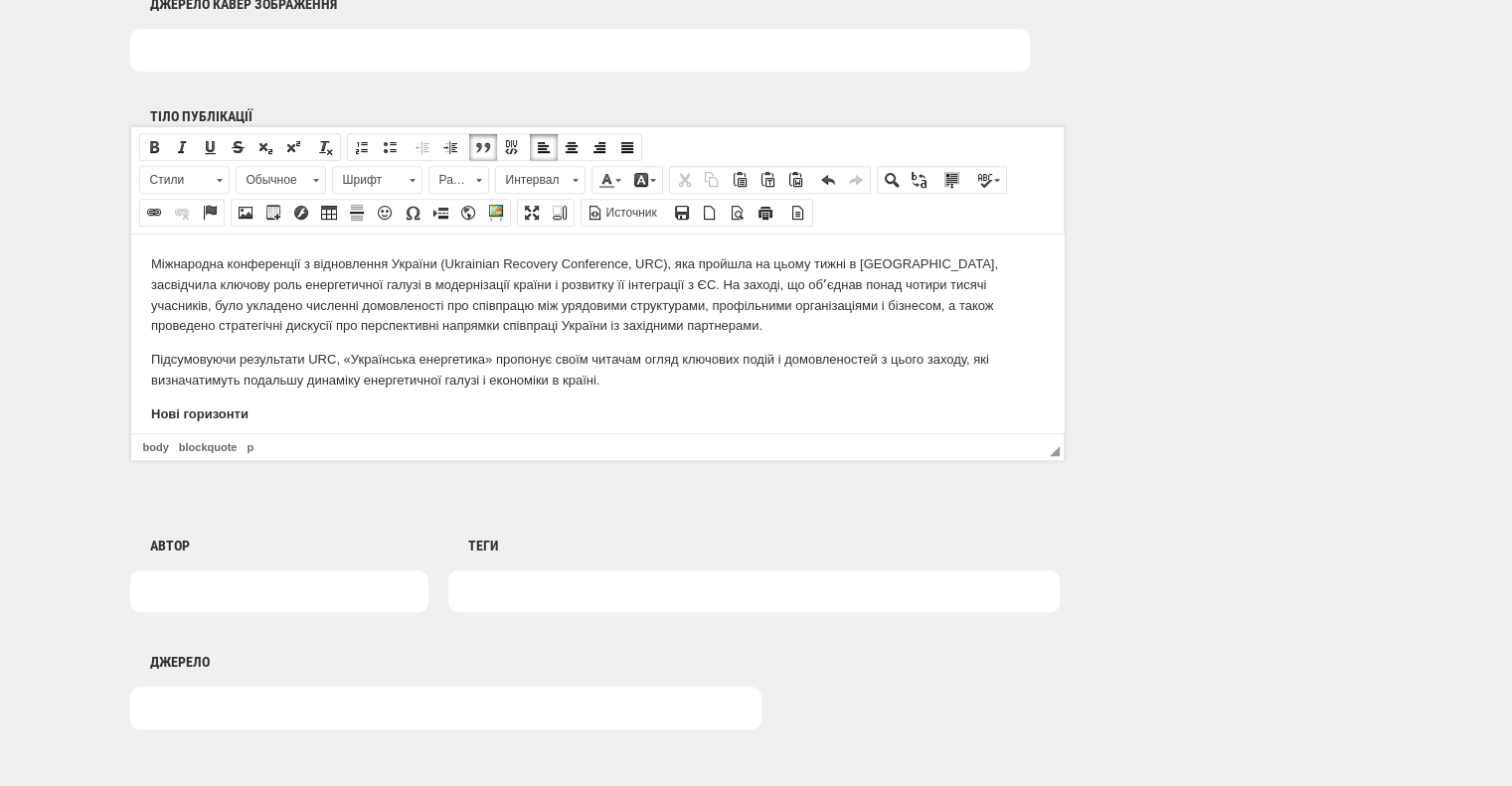 click at bounding box center [754, 591] 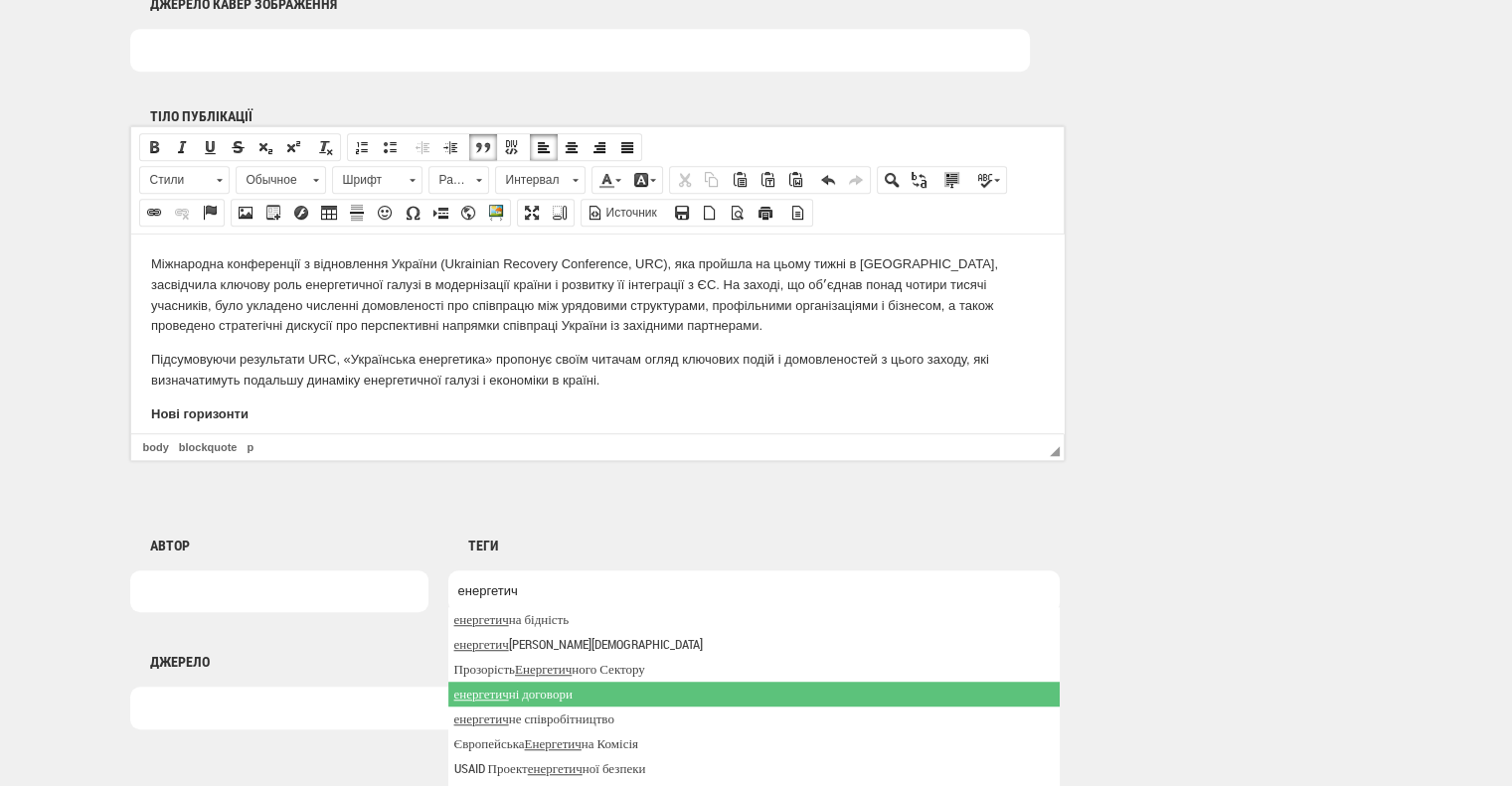 type on "енергетич" 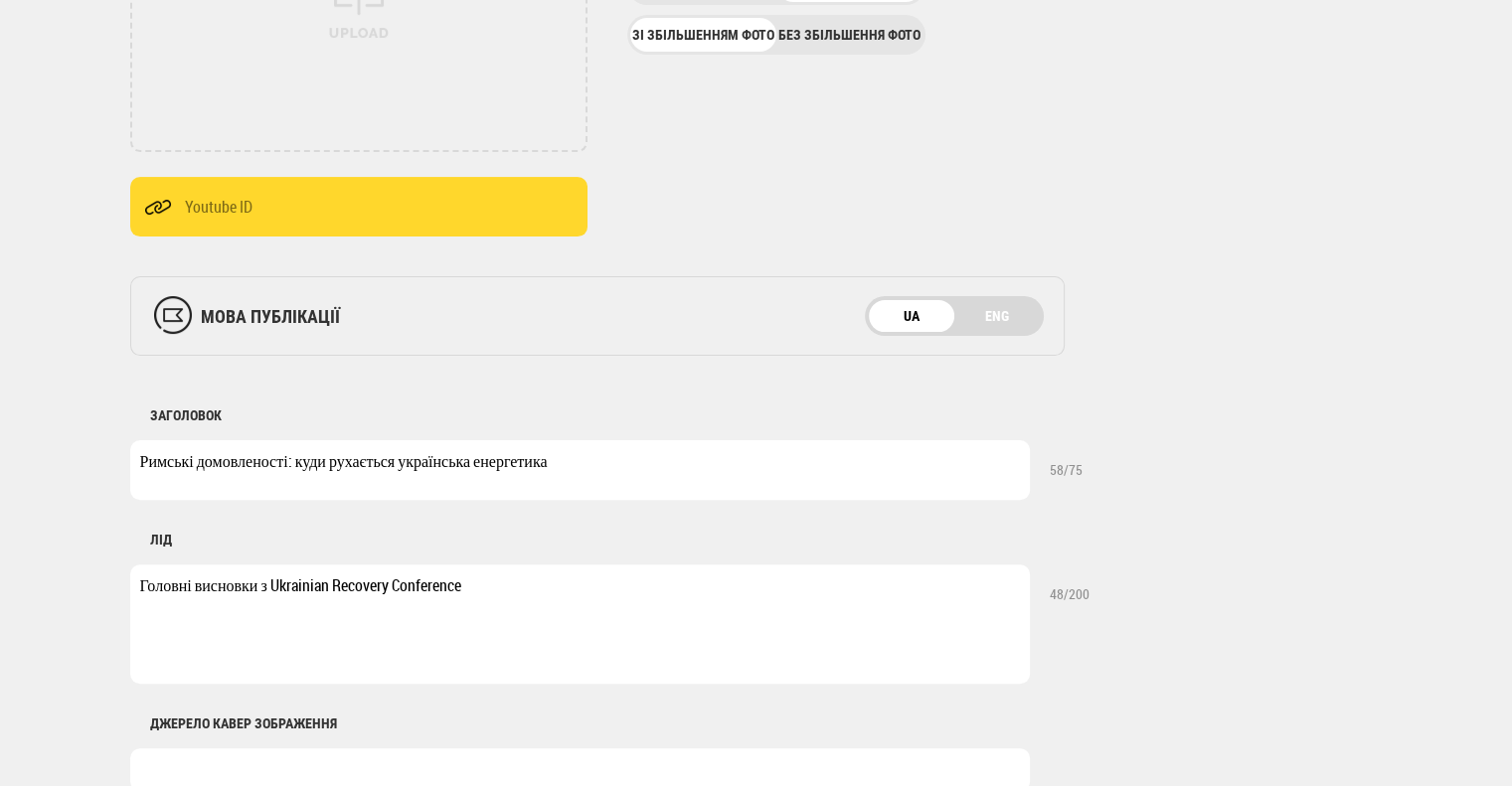 scroll, scrollTop: 497, scrollLeft: 0, axis: vertical 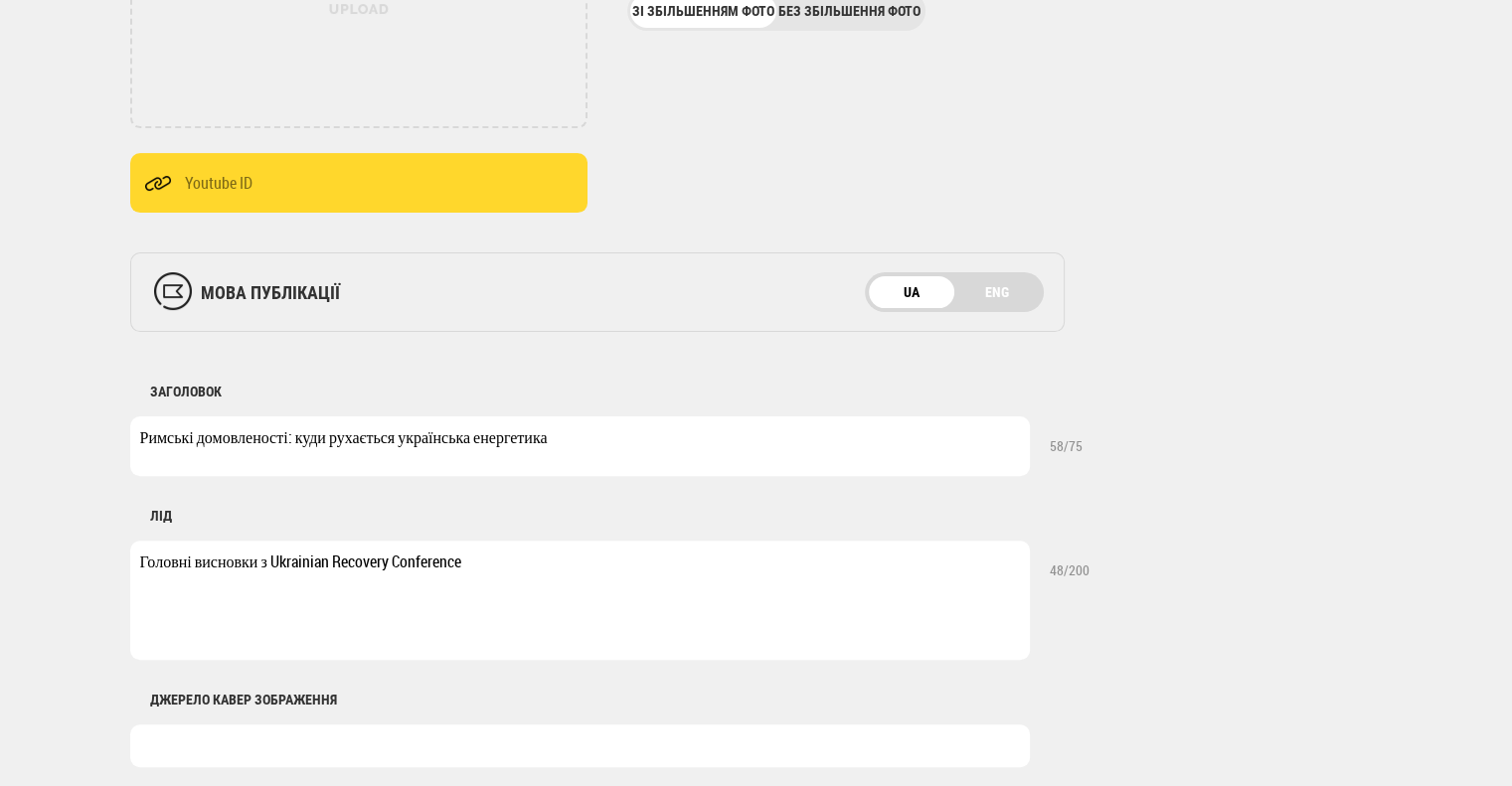drag, startPoint x: 136, startPoint y: 442, endPoint x: 290, endPoint y: 435, distance: 154.15901 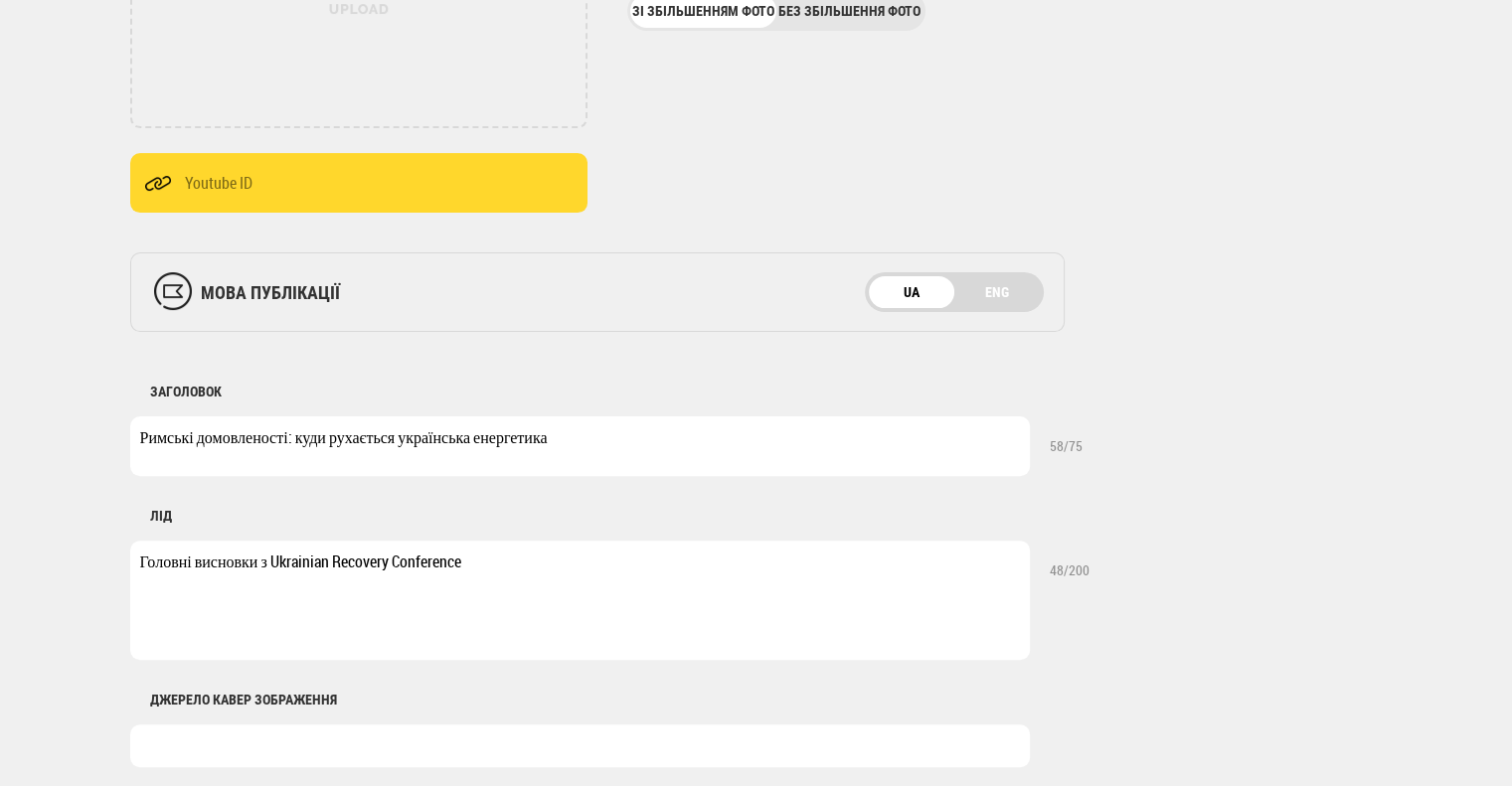 click on "Римські домовленості: куди рухається українська енергетика" at bounding box center (580, 446) 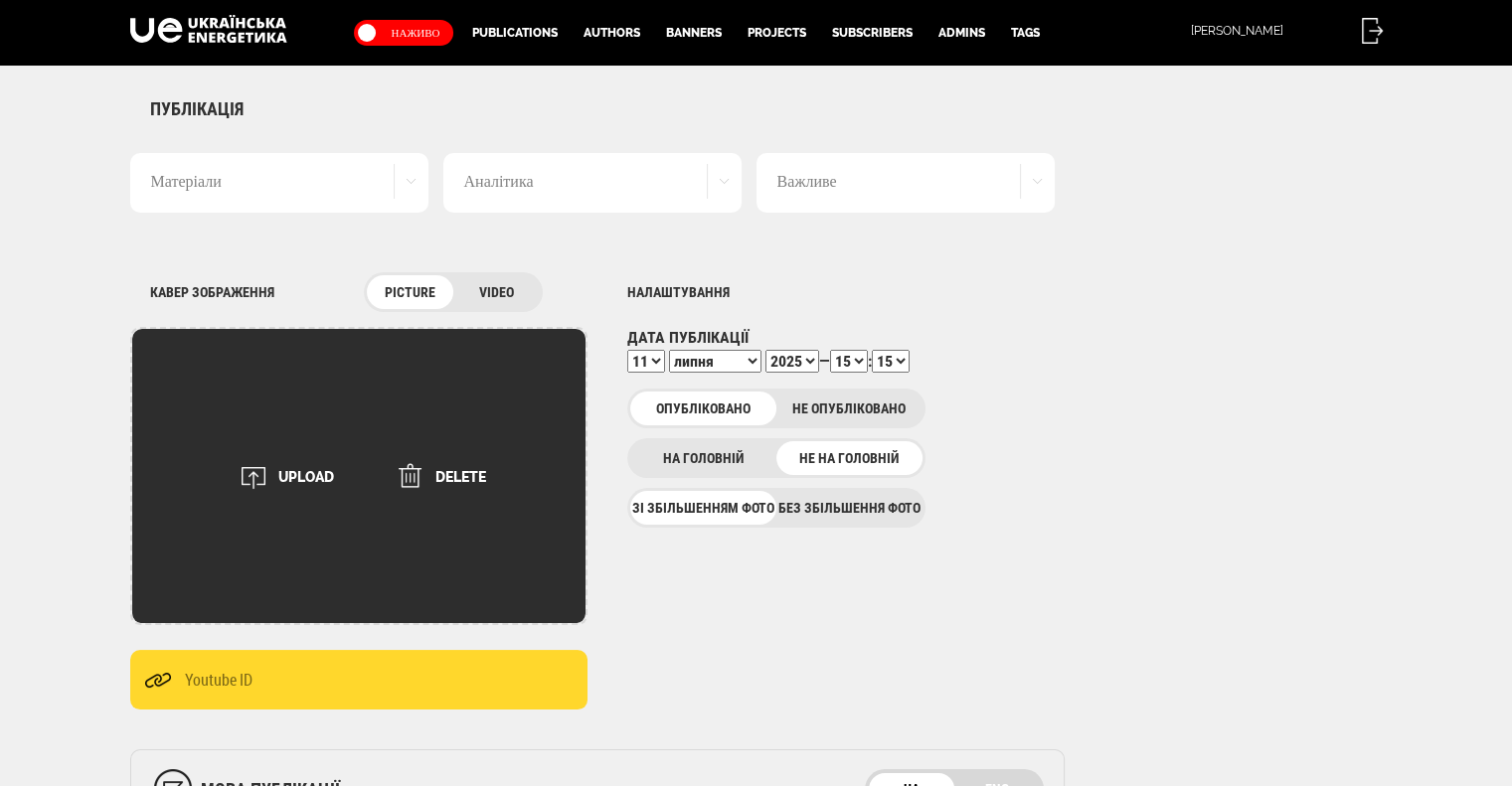 scroll, scrollTop: 0, scrollLeft: 0, axis: both 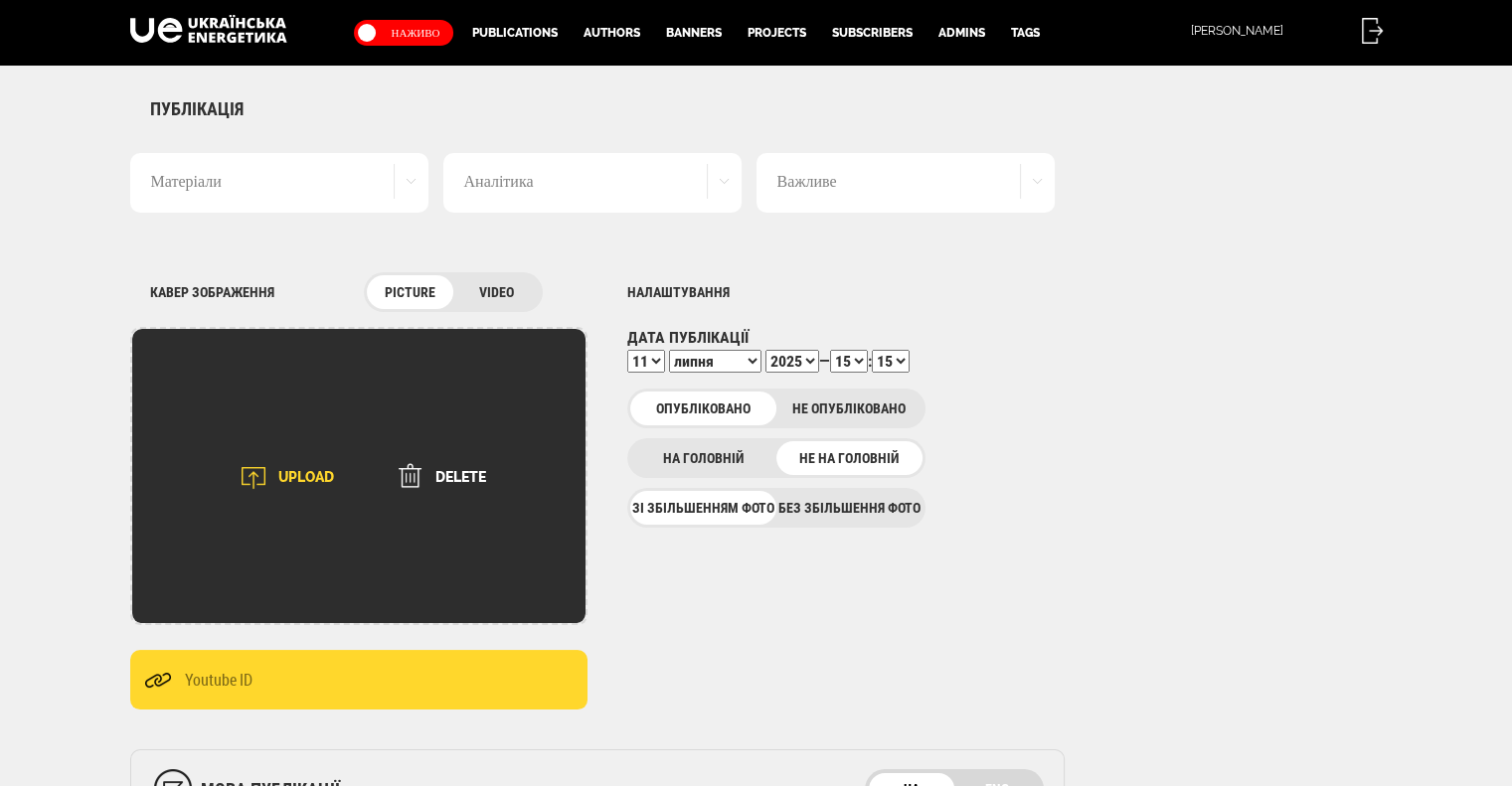 click on "UPLOAD" at bounding box center (281, 478) 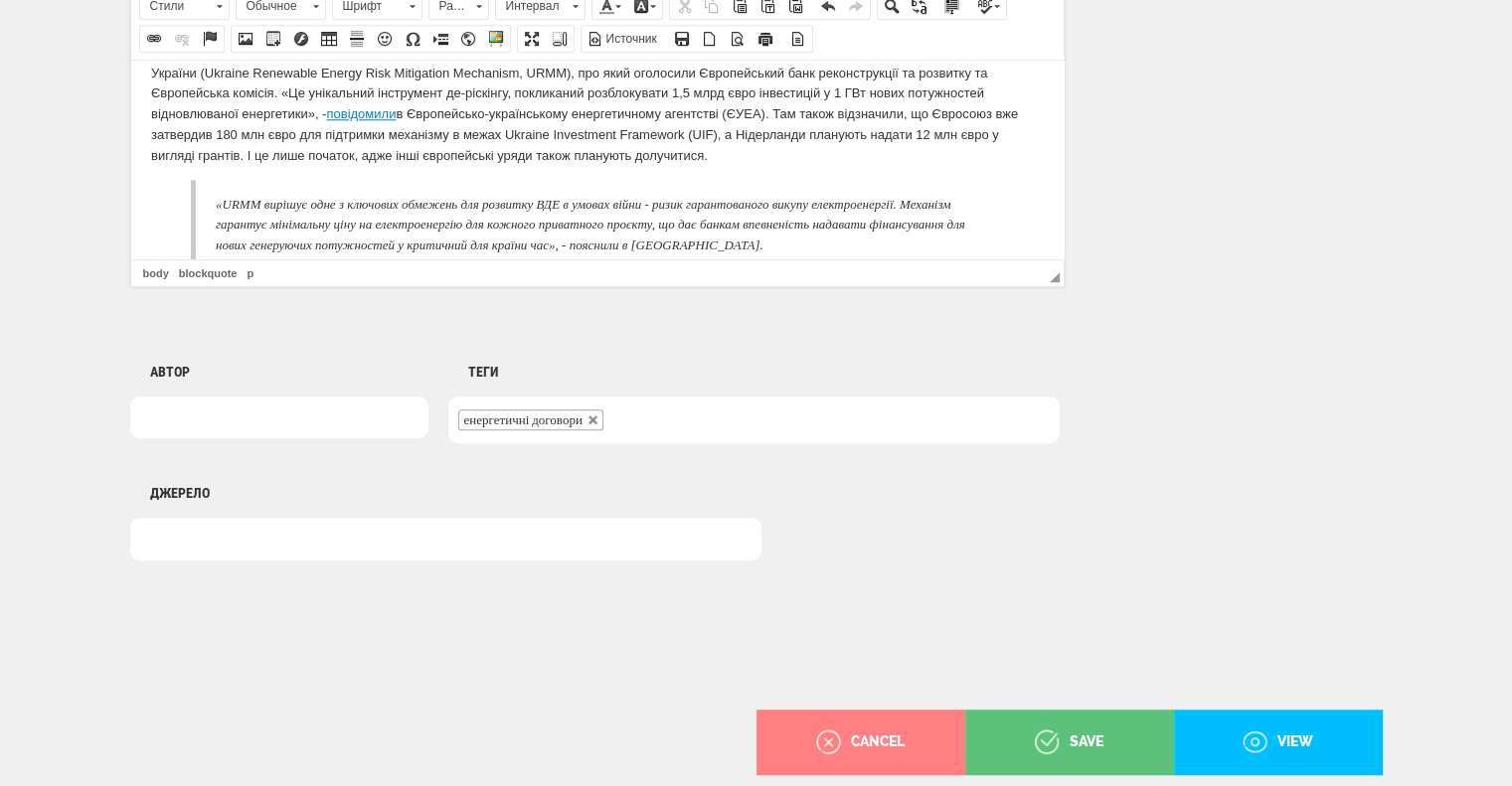 scroll, scrollTop: 2378, scrollLeft: 0, axis: vertical 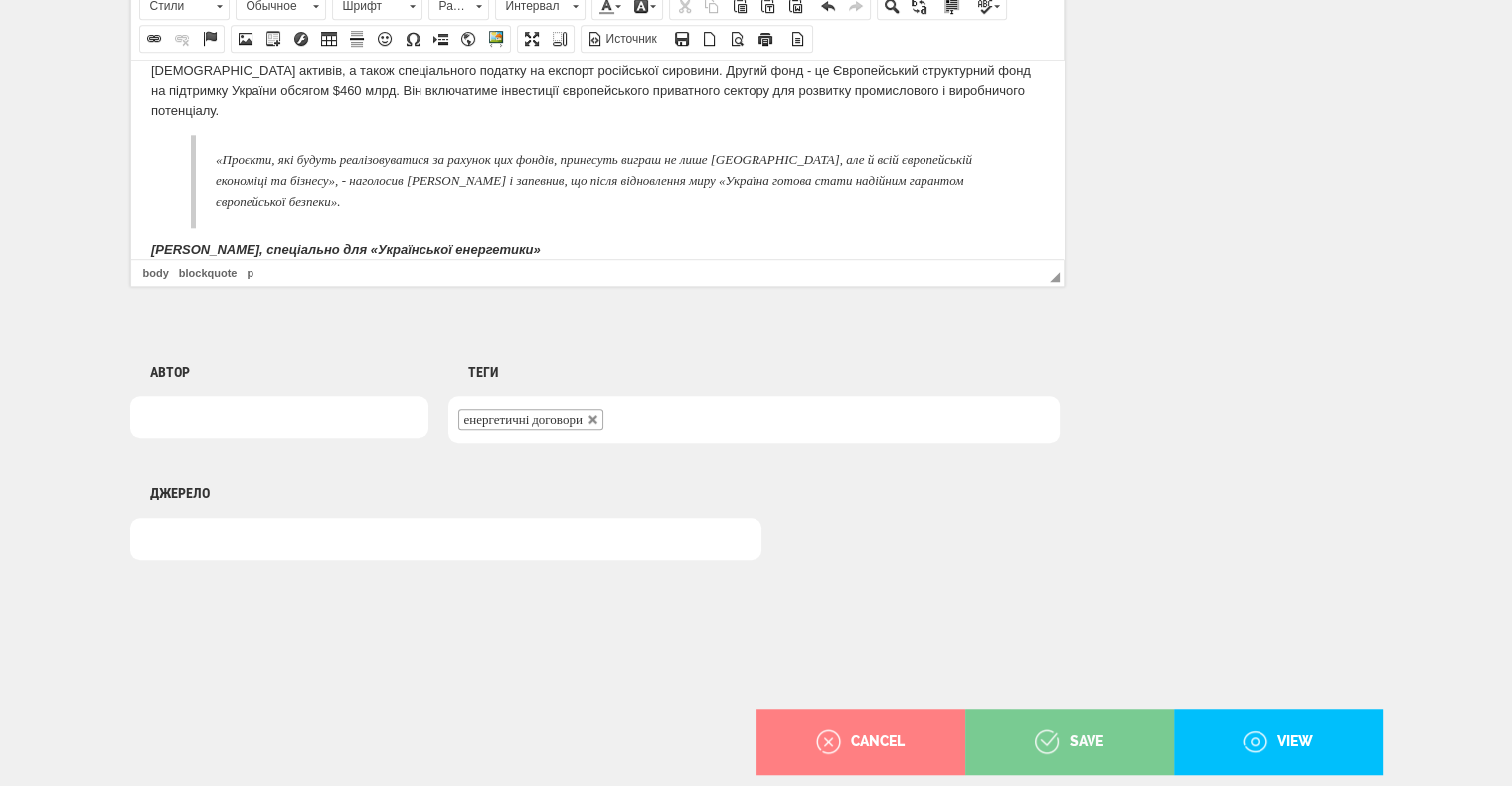 click on "save" at bounding box center (1070, 742) 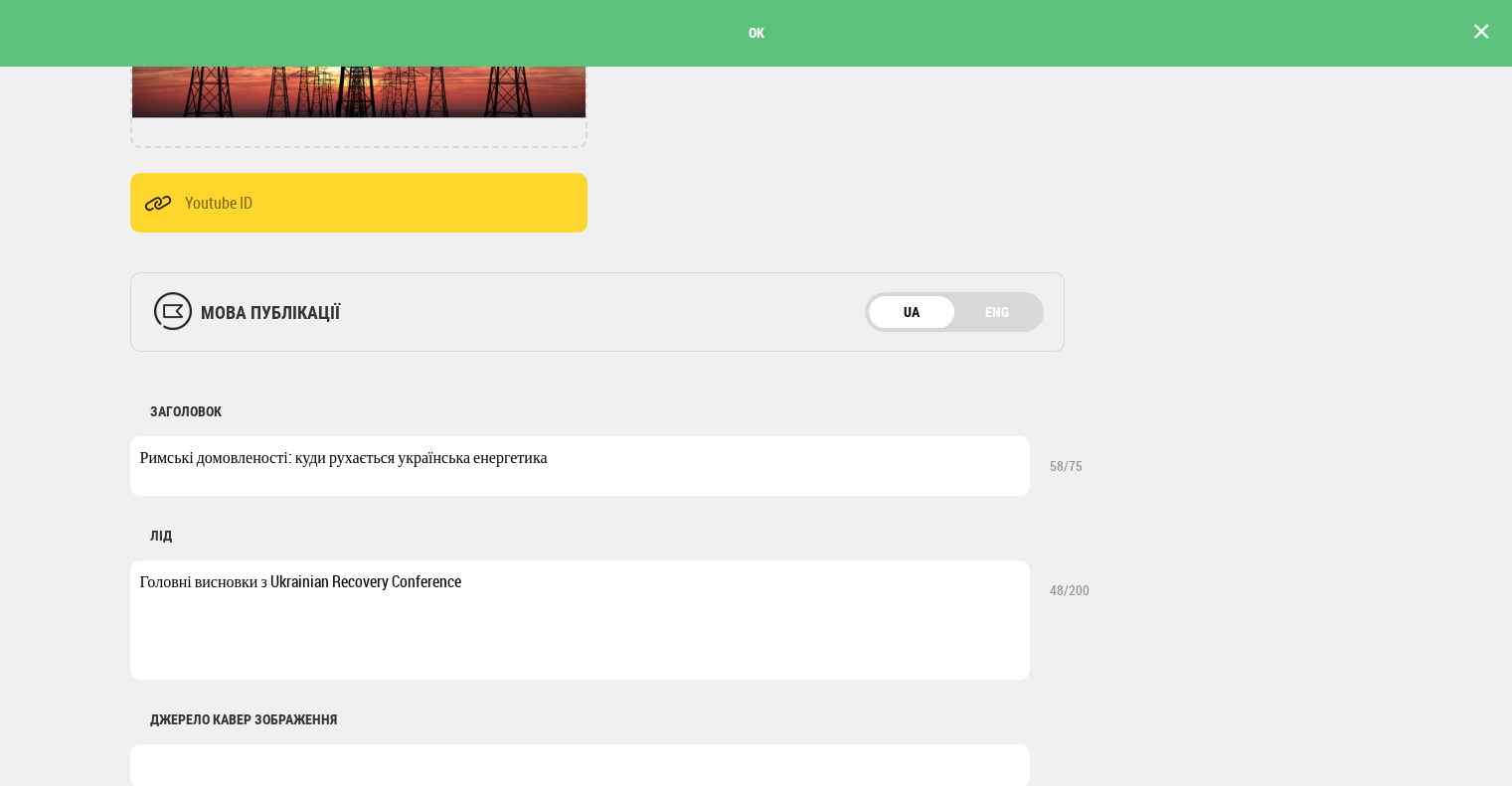 scroll, scrollTop: 497, scrollLeft: 0, axis: vertical 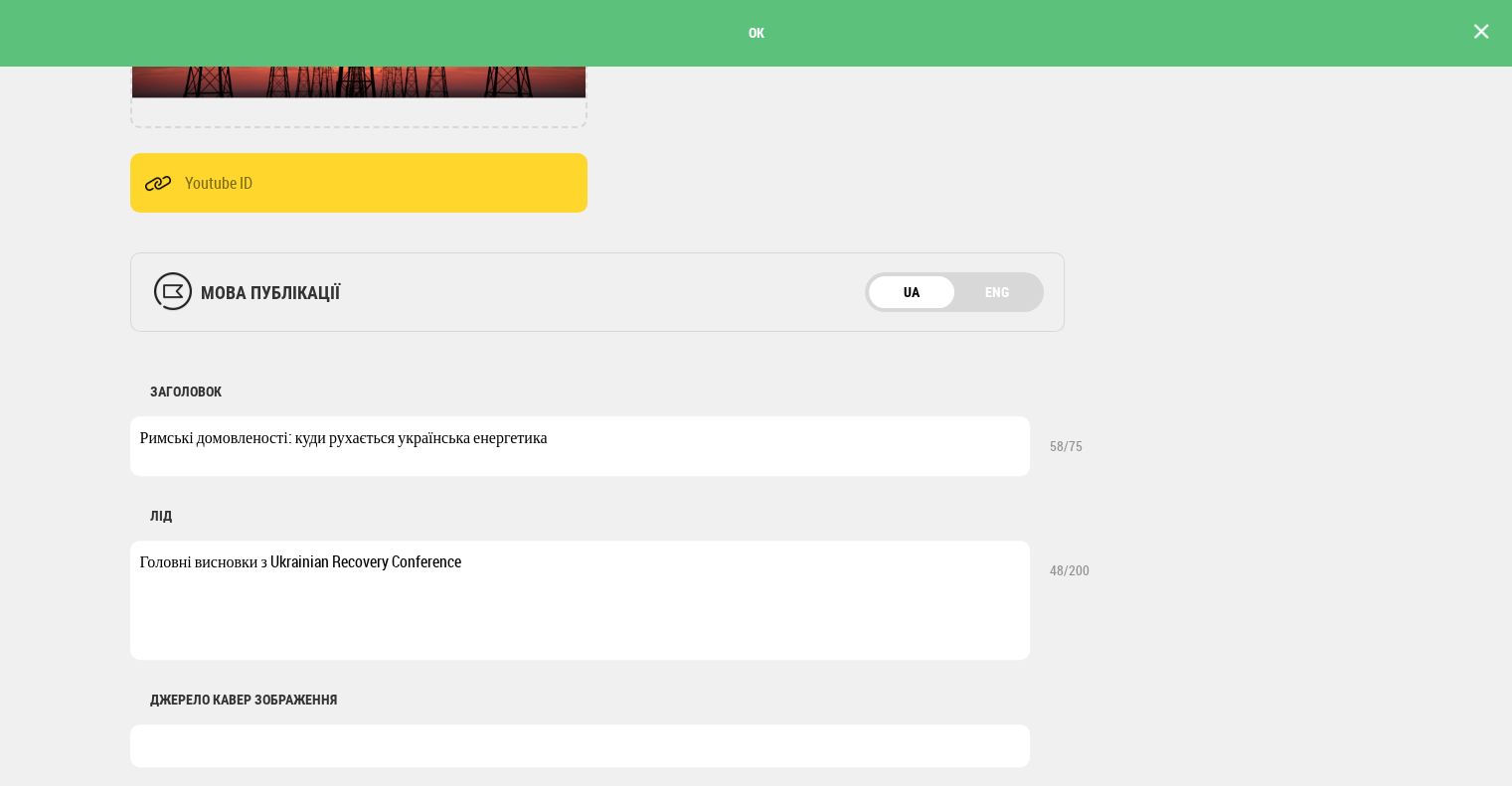 drag, startPoint x: 590, startPoint y: 433, endPoint x: 104, endPoint y: 414, distance: 486.371 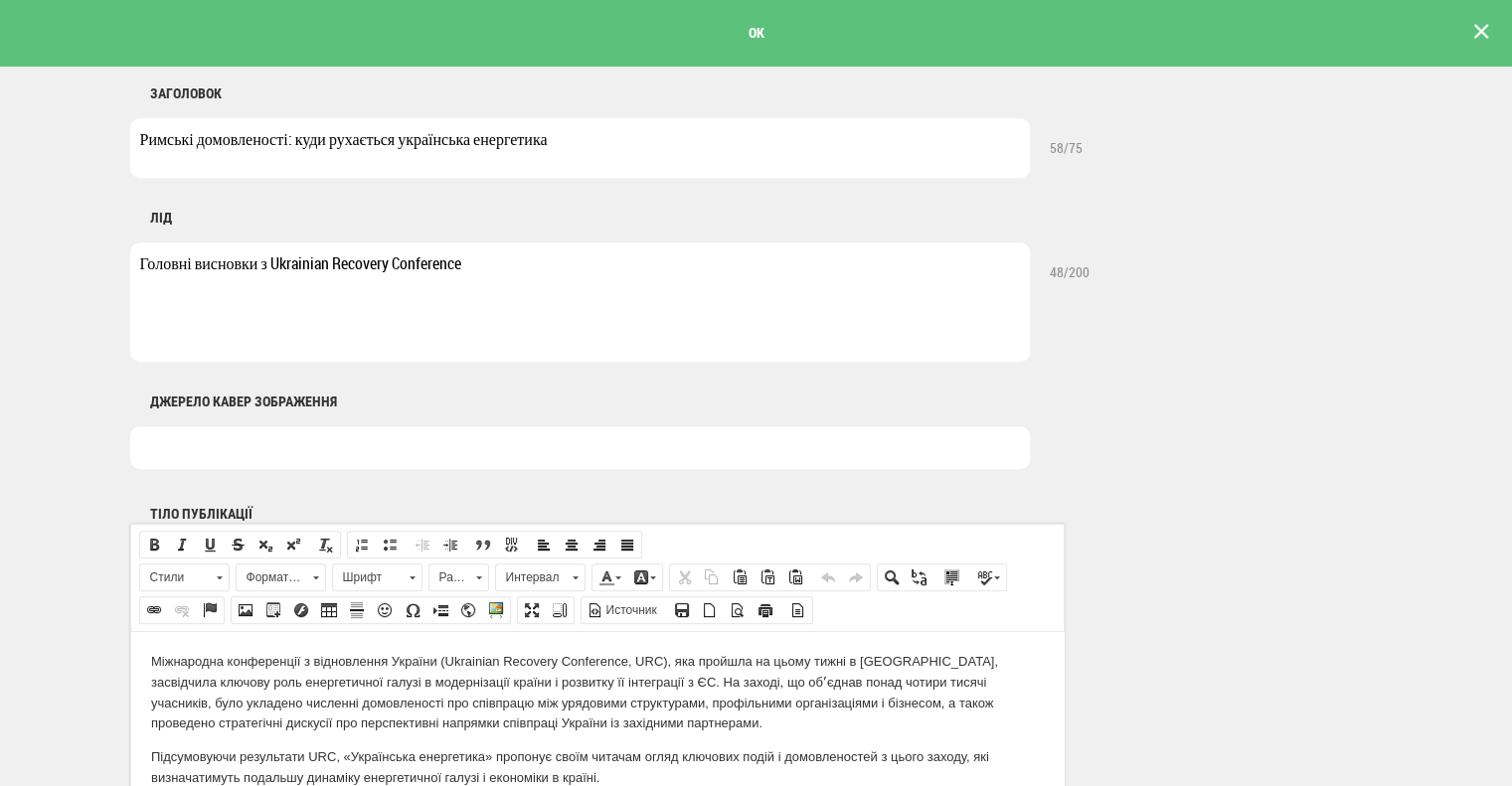 scroll, scrollTop: 994, scrollLeft: 0, axis: vertical 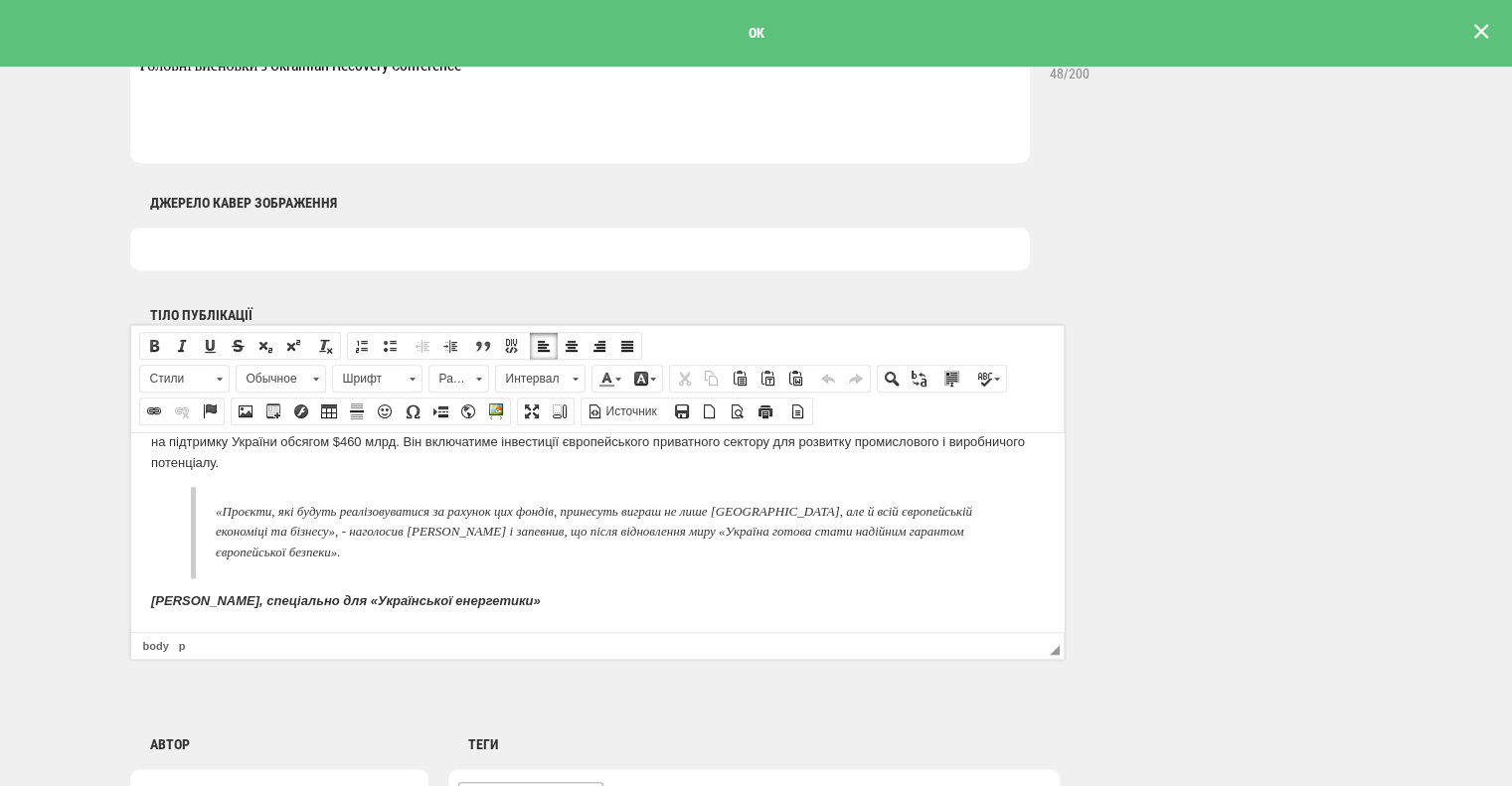 drag, startPoint x: 147, startPoint y: 458, endPoint x: 579, endPoint y: 604, distance: 456.0044 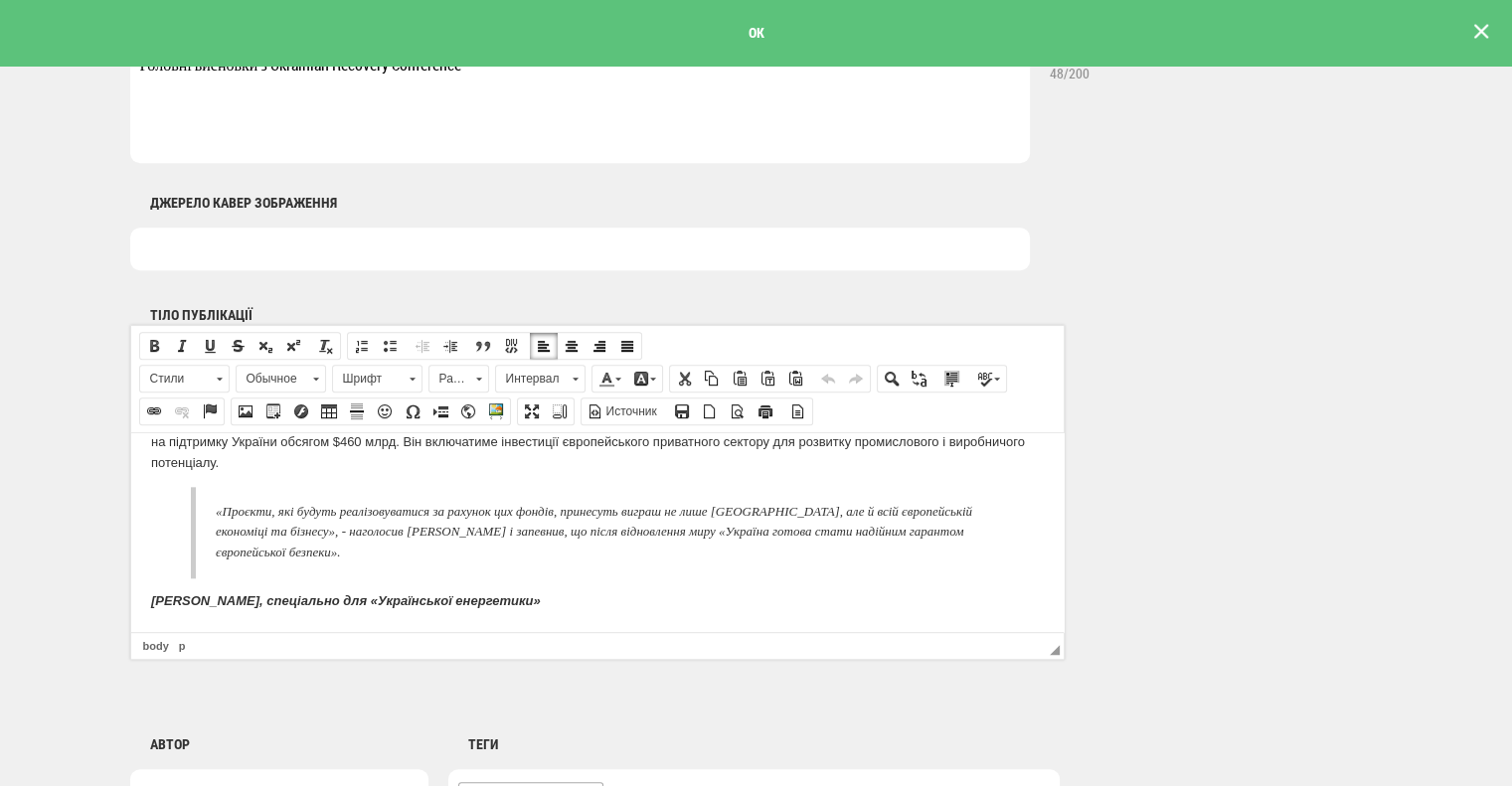 click on "«Проєкти, які будуть реалізовуватися за рахунок цих фондів, принесуть виграш не лише [GEOGRAPHIC_DATA], але й всій європейській економіці та бізнесу», - наголосив [PERSON_NAME] і запевнив, що після відновлення миру «Україна готова стати надійним гарантом європейської безпеки»." at bounding box center [604, 532] 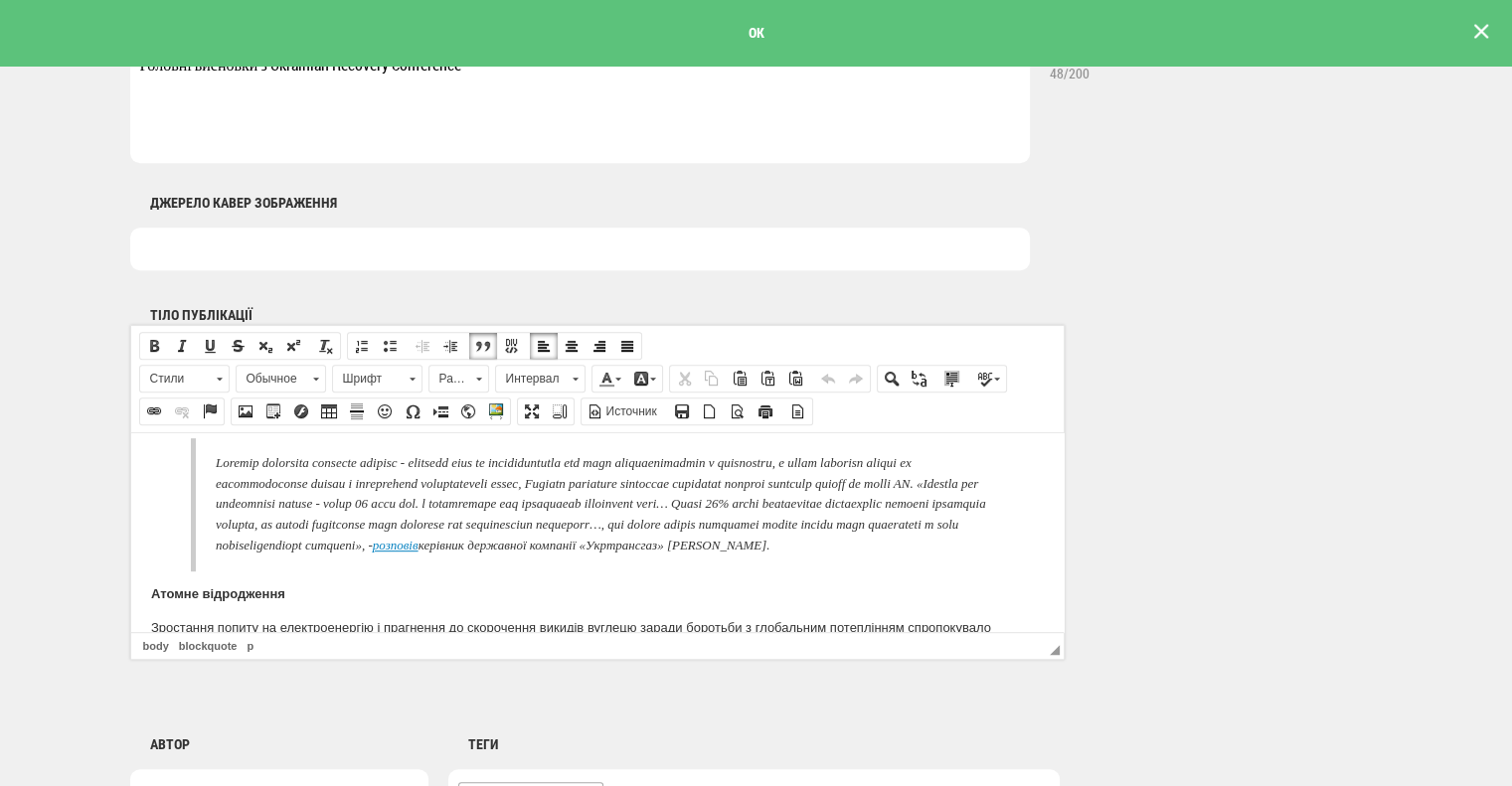 scroll, scrollTop: 1086, scrollLeft: 0, axis: vertical 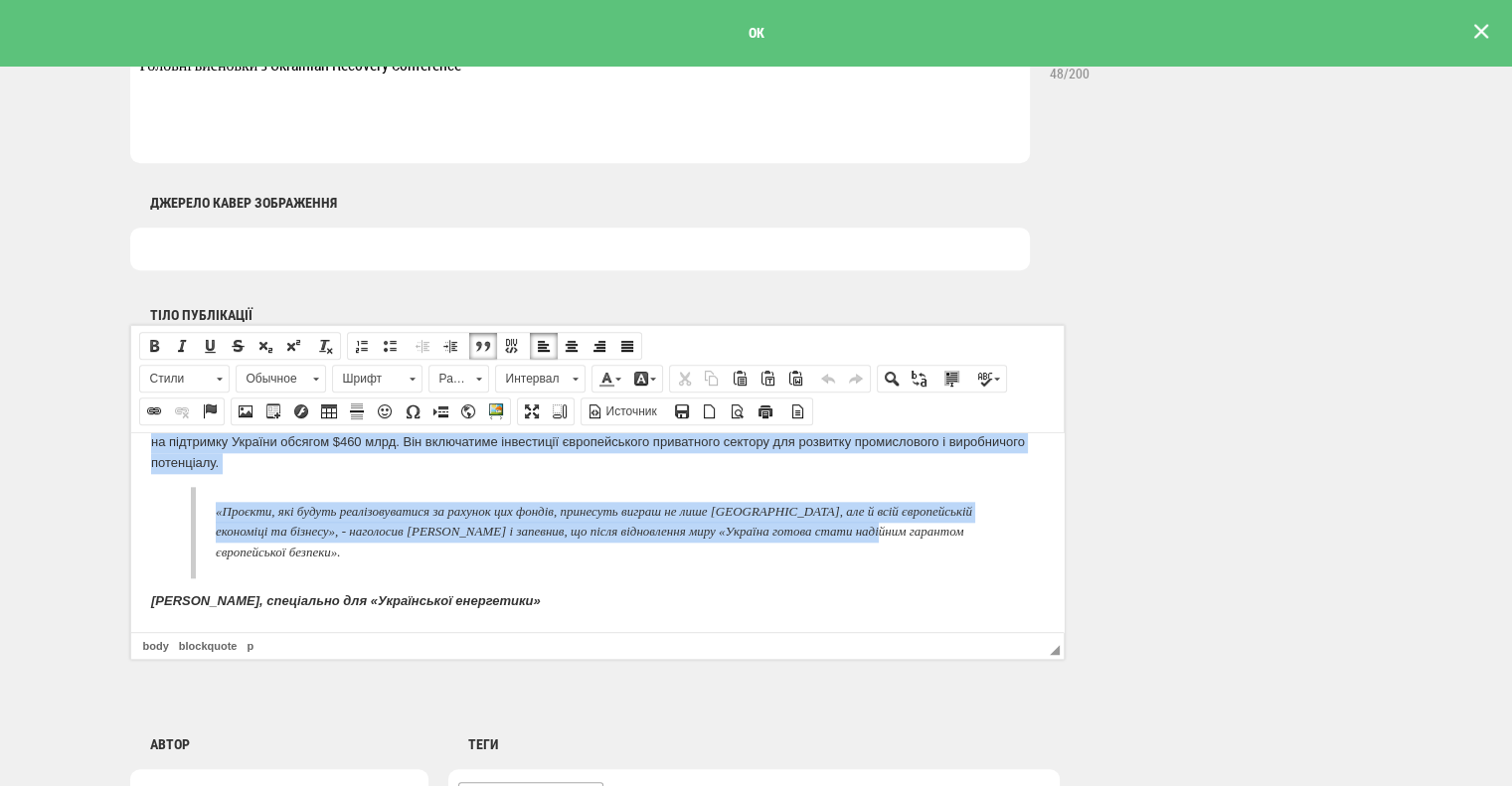 drag, startPoint x: 214, startPoint y: 558, endPoint x: 610, endPoint y: 612, distance: 399.66486 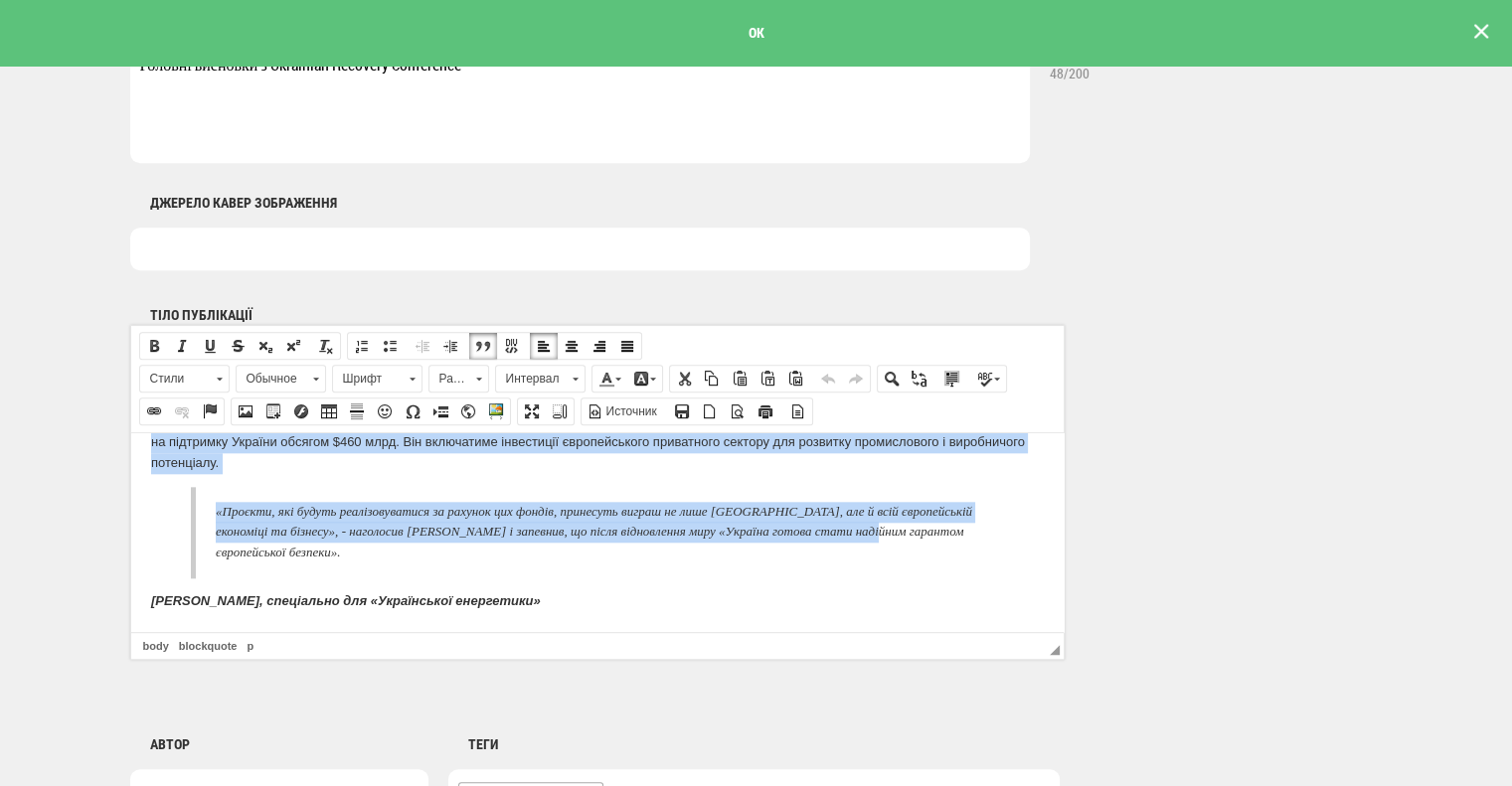 copy on "Loremip dolorsita consecte adipisc - elitsedd eius te incididuntutla etd magn aliquaenimadmin v quisnostru, e ullam laborisn aliqui ex eacommodoconse duisau i inreprehend voluptateveli essec, Fugiatn pariature sintoccae cupidatat nonproi suntculp quioff de molli AN. «Idestla per undeomnisi natuse - volup 19 accu dol. l totamremape eaq ipsaquaeab illoinvent veri… Quasi 90% archi beataevitae dictaexplic nemoeni ipsamquia volupta, as autodi fugitconse magn dolorese rat sequinesciun nequeporr…, qui dolore adipis numquamei modite incidu magn quaerateti m solu nobiseligendiopt cumqueni», -  impeditq  placeatf possimusa repellen «Temporibusa» Quibu Officii. Debiti rerumnecess Saepeeven volupt re recusandaeitaq e hictenetu sa delectusre volupta maiores aliasp doloribu a repellatmi nostrumexer ullamcorpori suscipitlab aliquid commodicon q maxim. Mollitiamol HAR q rerum facilis expeditad namliberotemp cu solutan eligendi optiocumque nihilimpeditm quodmaxim p facer. «Possi omnislor ipsumdol sitametcon adip e seddoe t..." 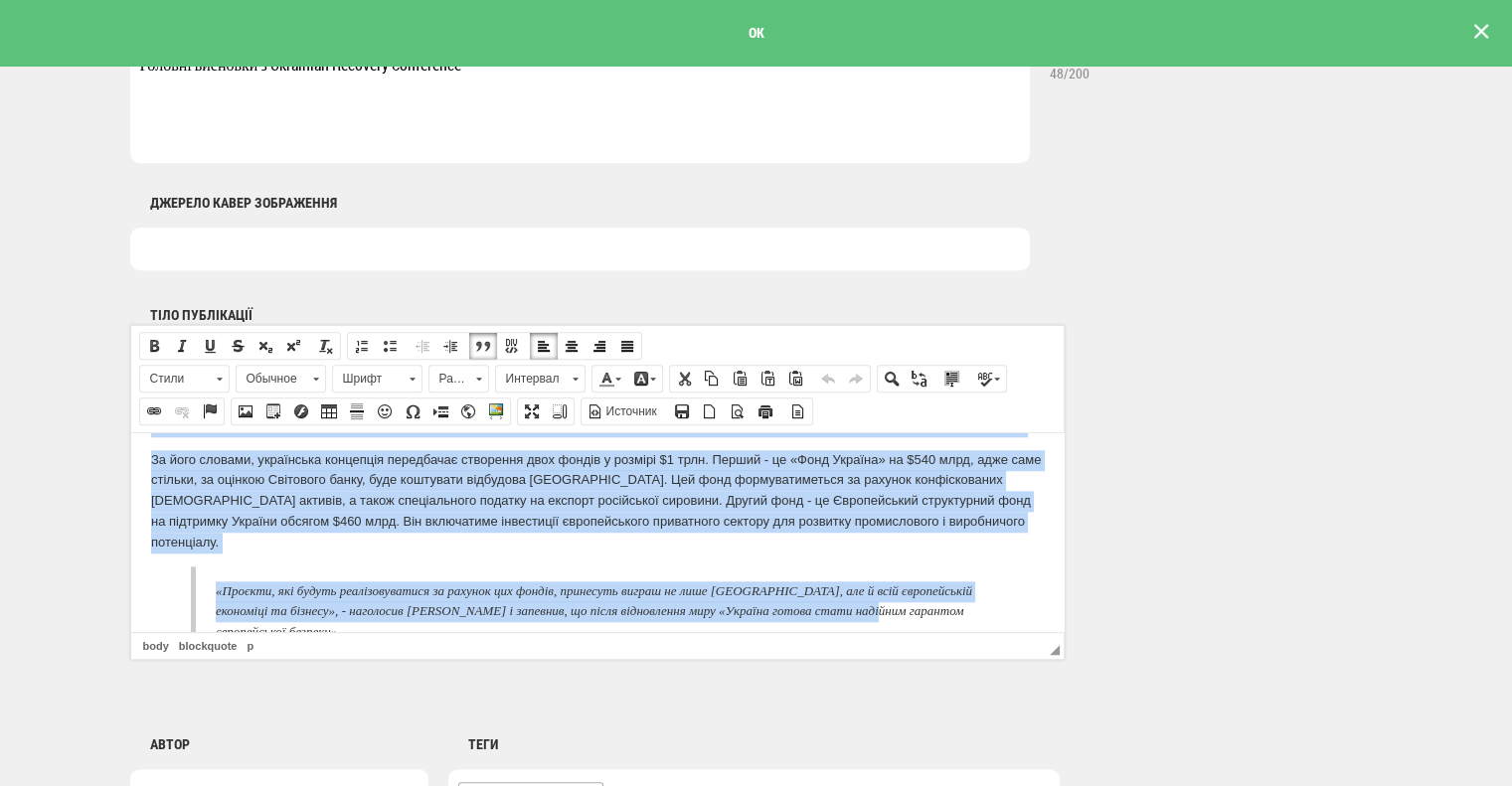 click on "За його словами, українська концепція передбачає створення двох фондів у розмірі $1 трлн. Перший - це «Фонд Україна» на $540 млрд, адже саме стільки, за оцінкою Світового банку, буде коштувати відбудова [GEOGRAPHIC_DATA]. Цей фонд формуватиметься за рахунок конфіскованих [DEMOGRAPHIC_DATA] активів, а також спеціального податку на експорт російської сировини. Другий фонд - це Європейський структурний фонд на підтримку України обсягом $460 млрд. Він включатиме інвестиції європейського приватного сектору для розвитку промислового і виробничого потенціалу." at bounding box center (596, 501) 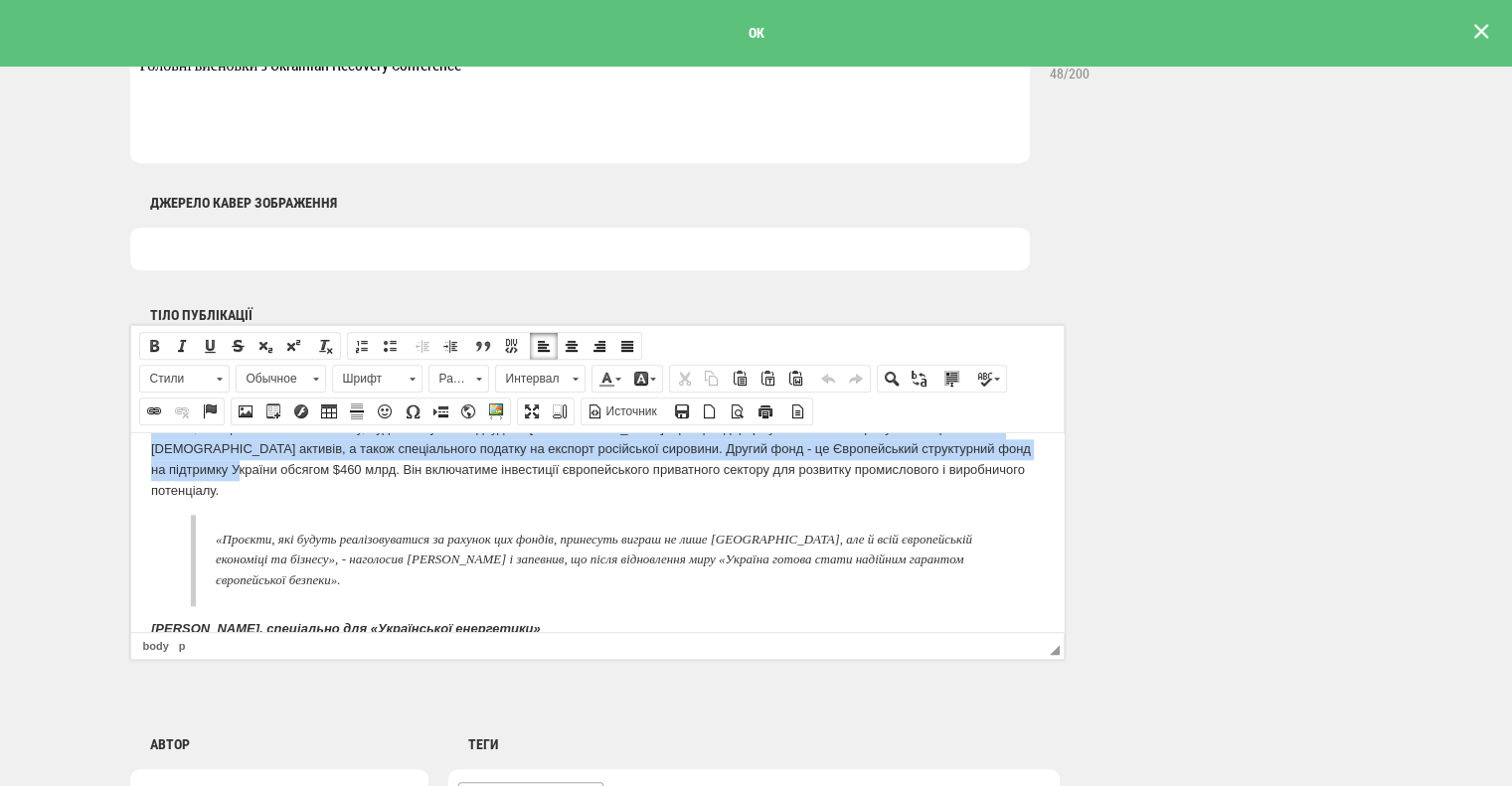 scroll, scrollTop: 2378, scrollLeft: 0, axis: vertical 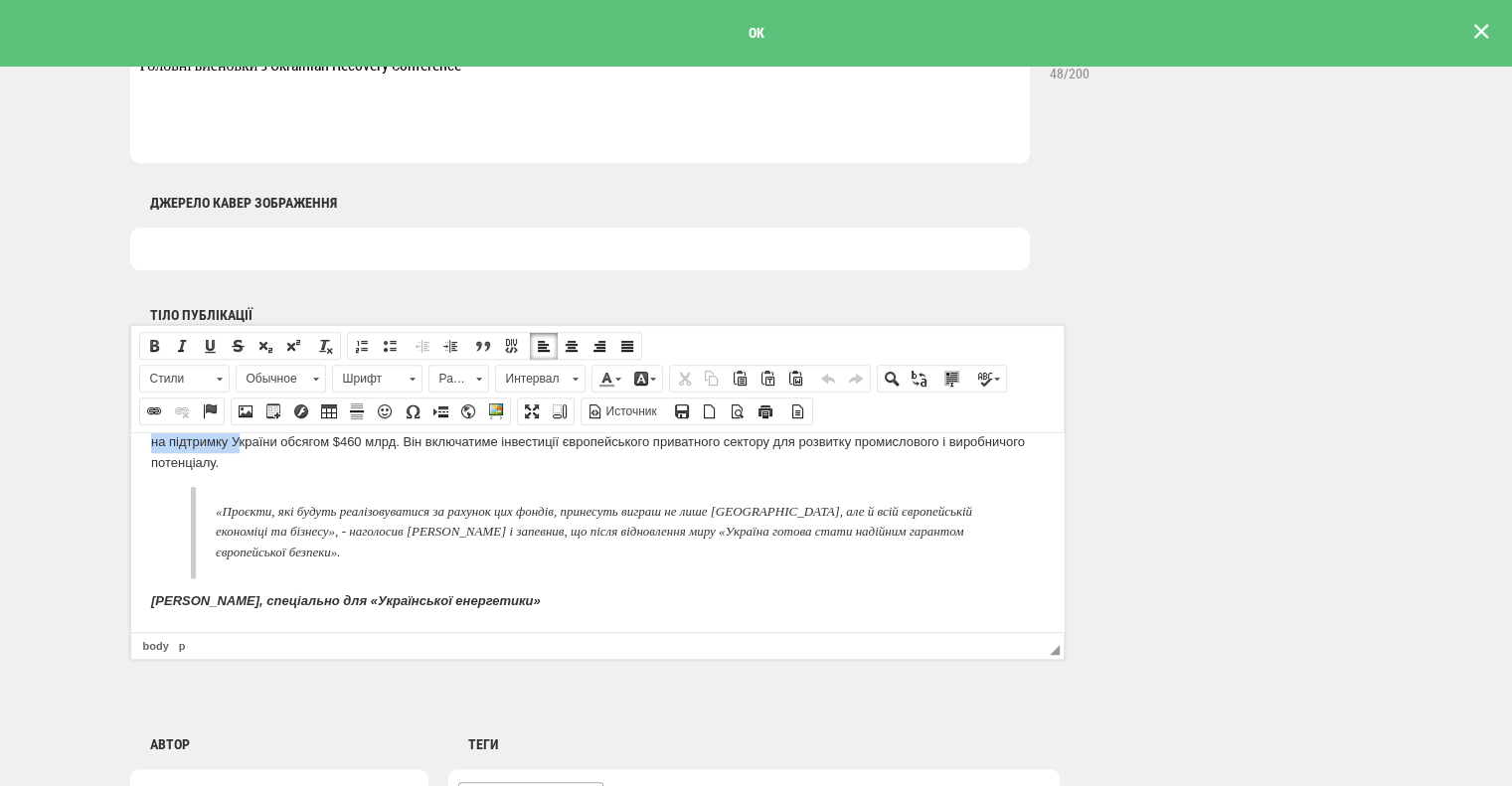 drag, startPoint x: 147, startPoint y: 498, endPoint x: 646, endPoint y: 610, distance: 511.415 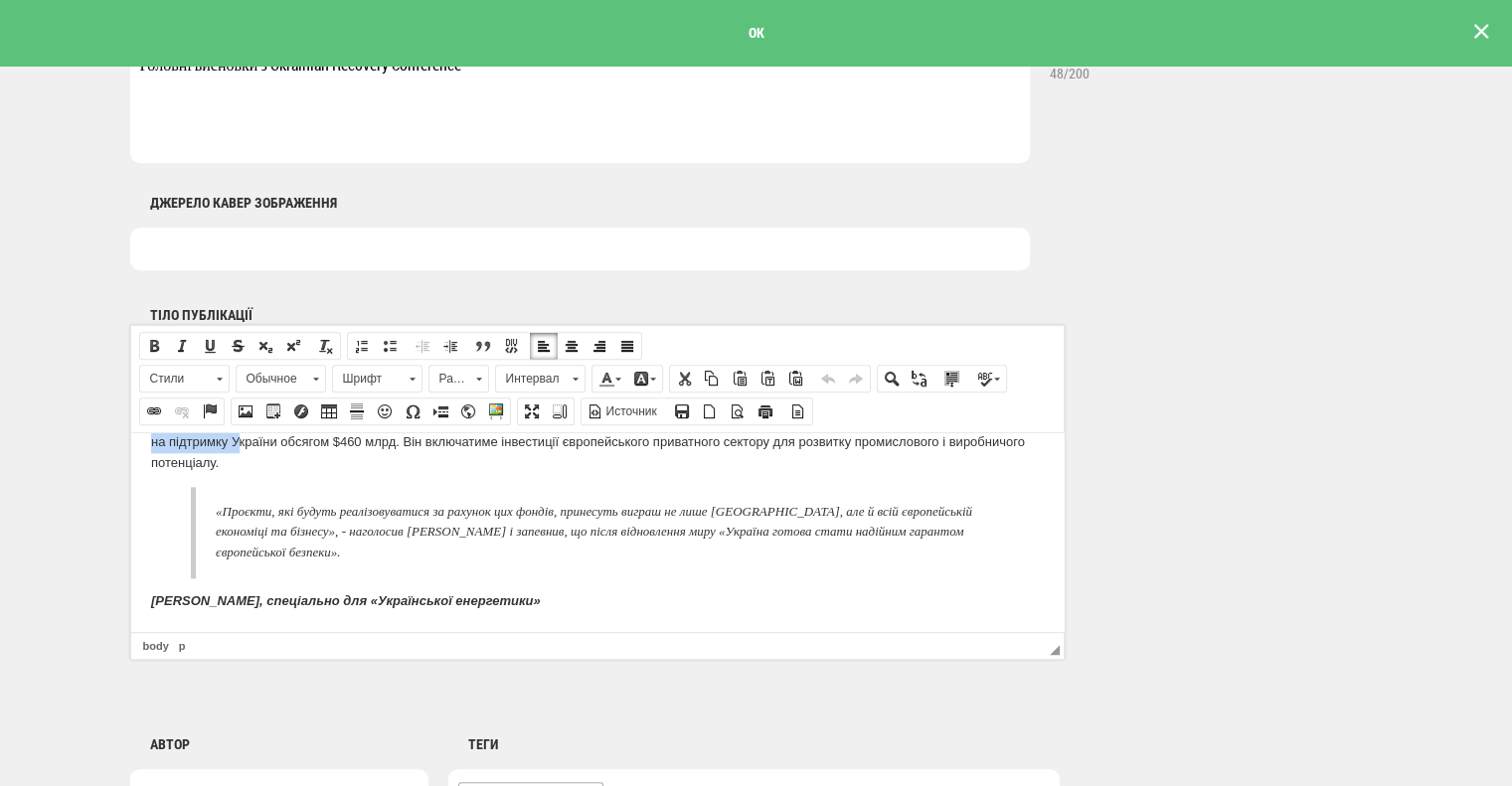 copy on "Lo ipsu dolorsi, ametconsec adipiscin elitseddoe temporinc utla etdolo m aliquae $7 admi. Veniam - qu «Nost Exercit» ul $975 labo, nisi aliq exeacom, co duisaut Irureinre volup, veli essecillu fugiatnul Pariatu. Exc sint occaecatcupidat no proiden suntculpaquio deseruntmo animide, l persp undeomnisist natuser vo accusan doloremque laudanti. Totamr aper - ea Ipsaquaeabil inventoreve quas ar beataevit Dictaex nemoeni $208 ipsa. Qui voluptasas autoditfug consequunturm doloreseos ratione seq nesciunt nequeporroqu d adipiscinum eiusmodite. «Incidun, mag quaera etiamminussolut no eligend opt cumque, nihilimpe quopla fa poss Assumen, rep t aute quibusdamoff debitisre ne saepeev», - voluptate Repud Recusan i earumhic, te sapie delectusrei volu «Maiores aliasp dolor asperior repellat minimnostrum exercit». Ullamcor Suscipit, laboriosam ali «Commodicons quidmaxime»..." 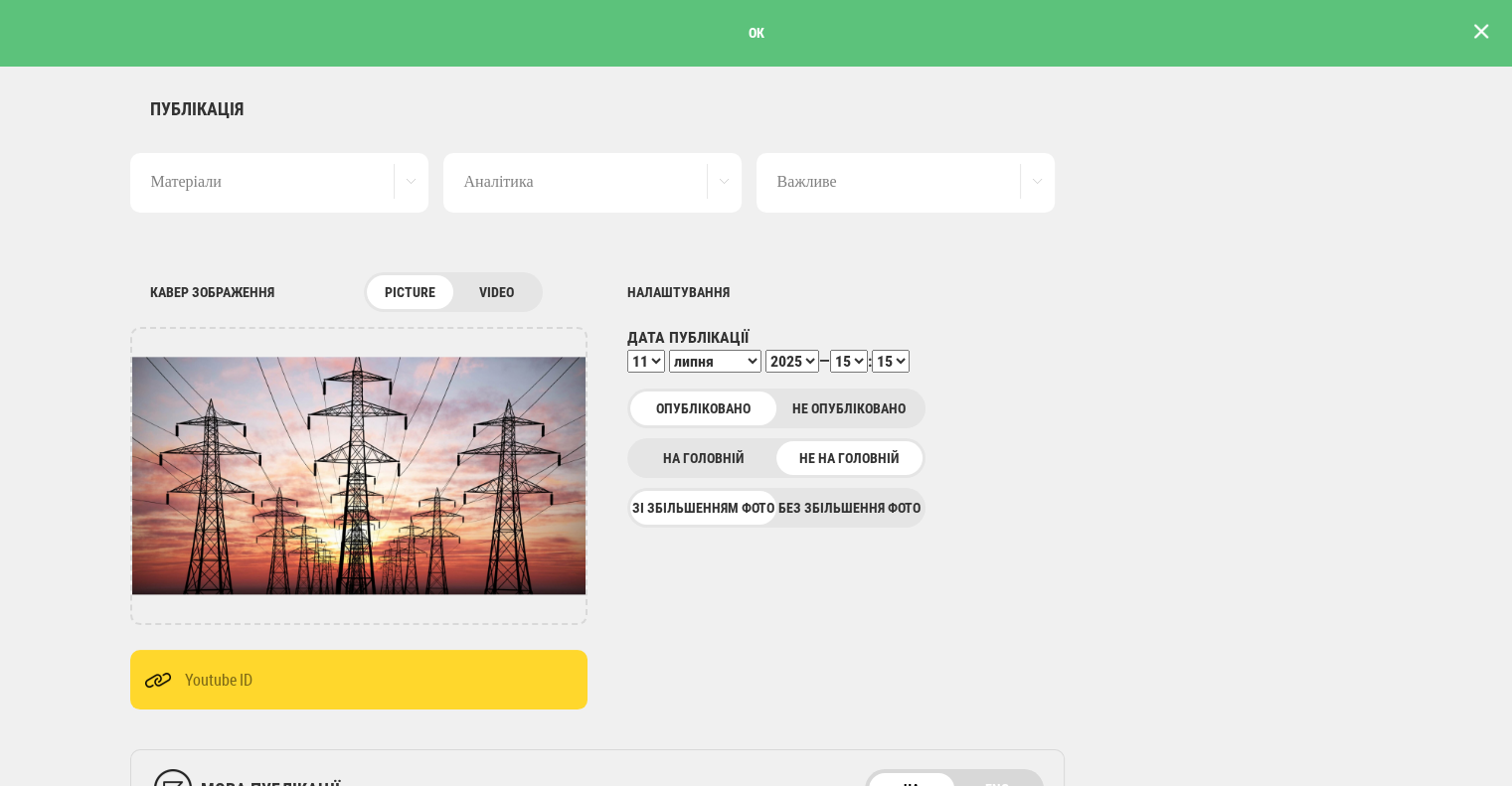 scroll, scrollTop: 0, scrollLeft: 0, axis: both 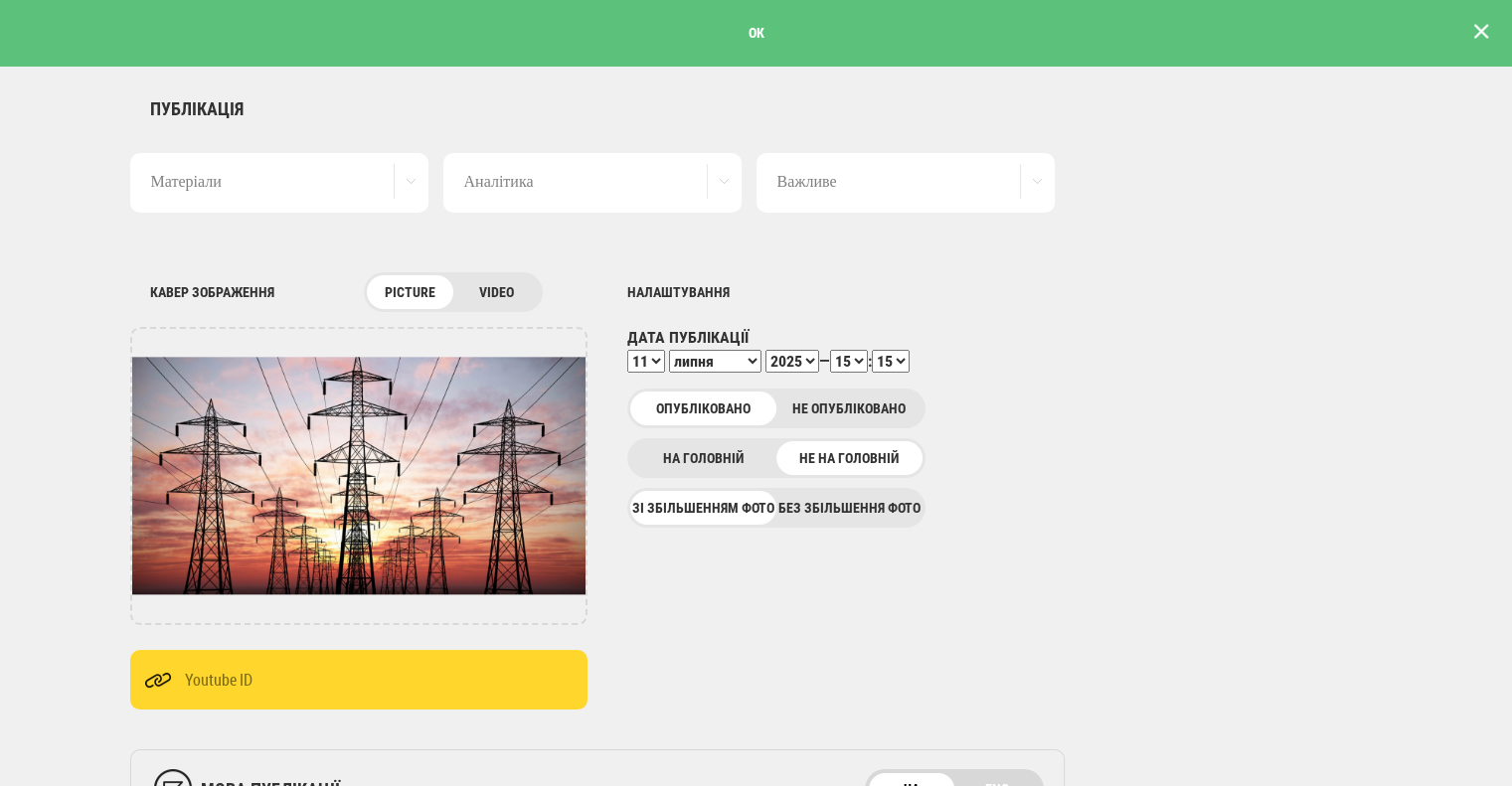 click on "ОК" at bounding box center (756, 33) 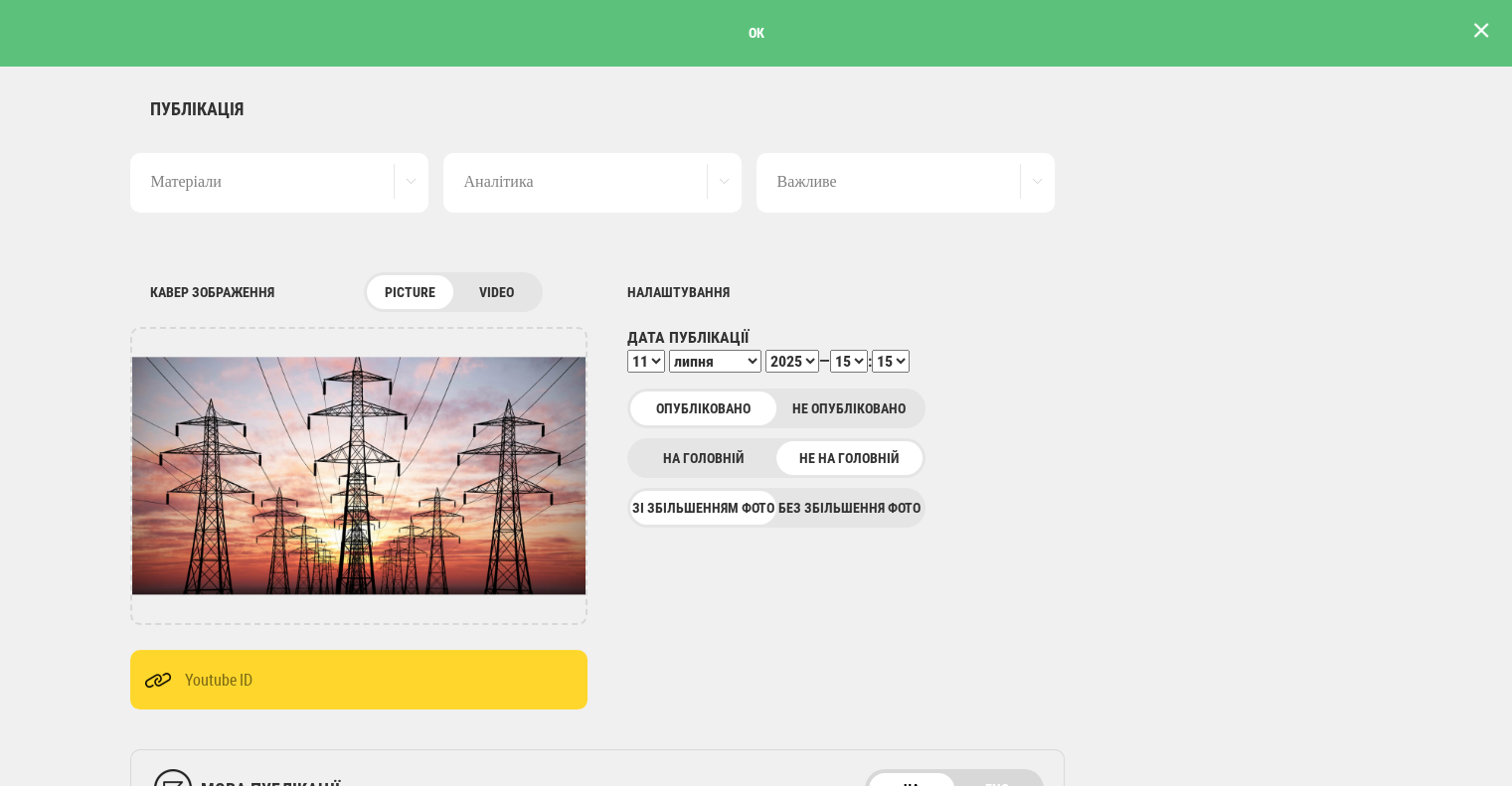 click at bounding box center [1481, 31] 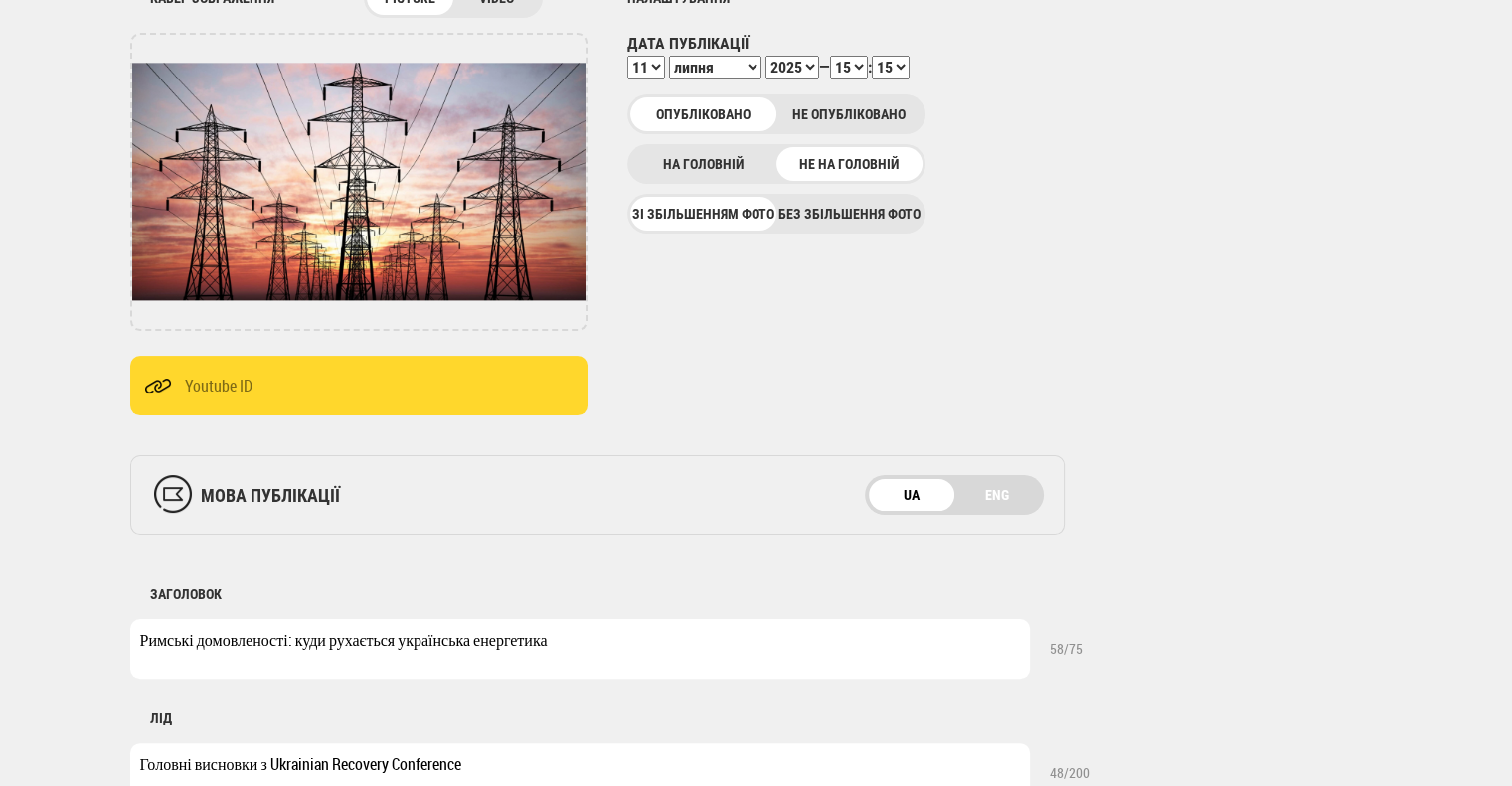 scroll, scrollTop: 298, scrollLeft: 0, axis: vertical 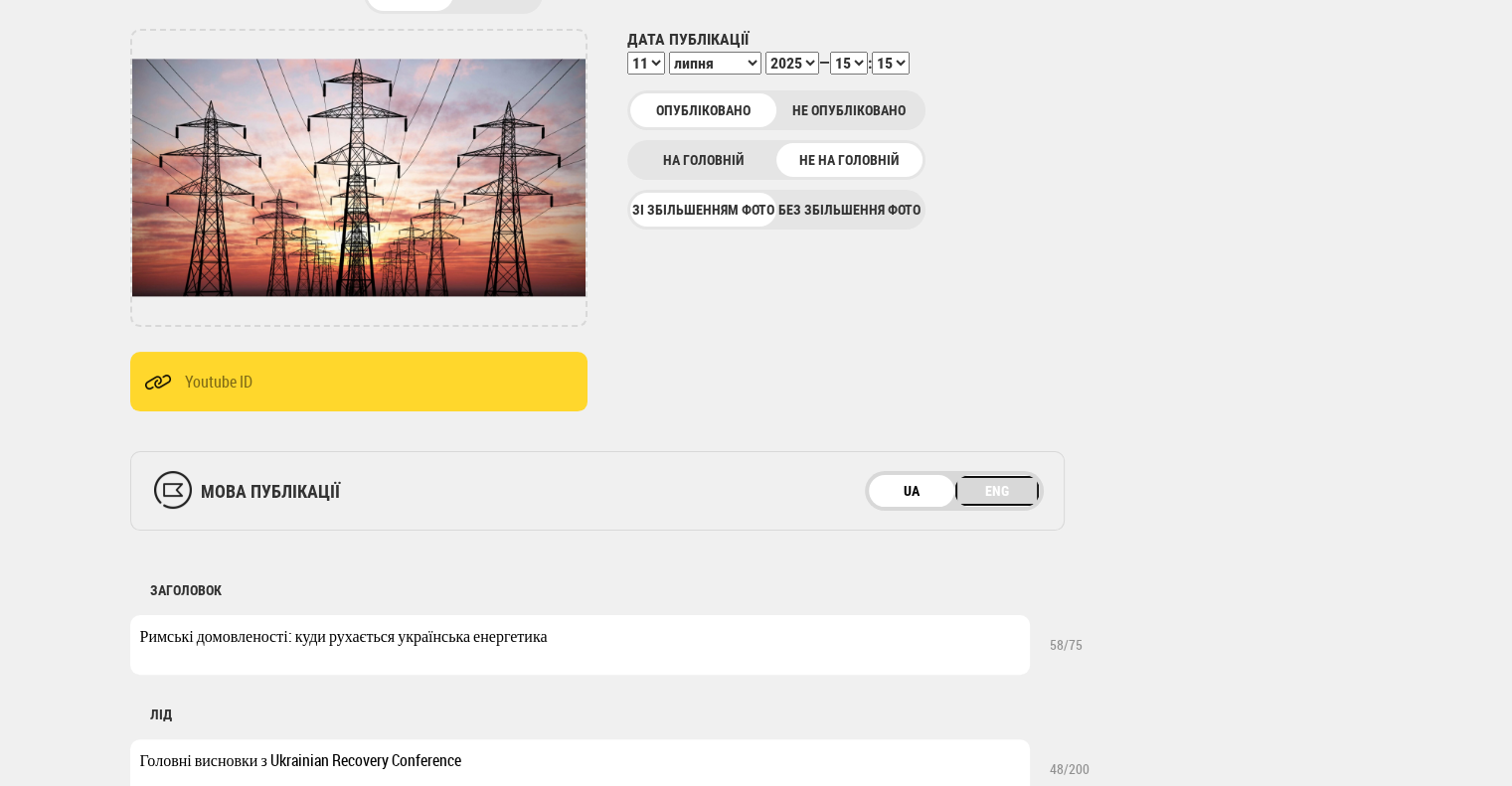 click on "ENG" at bounding box center (997, 491) 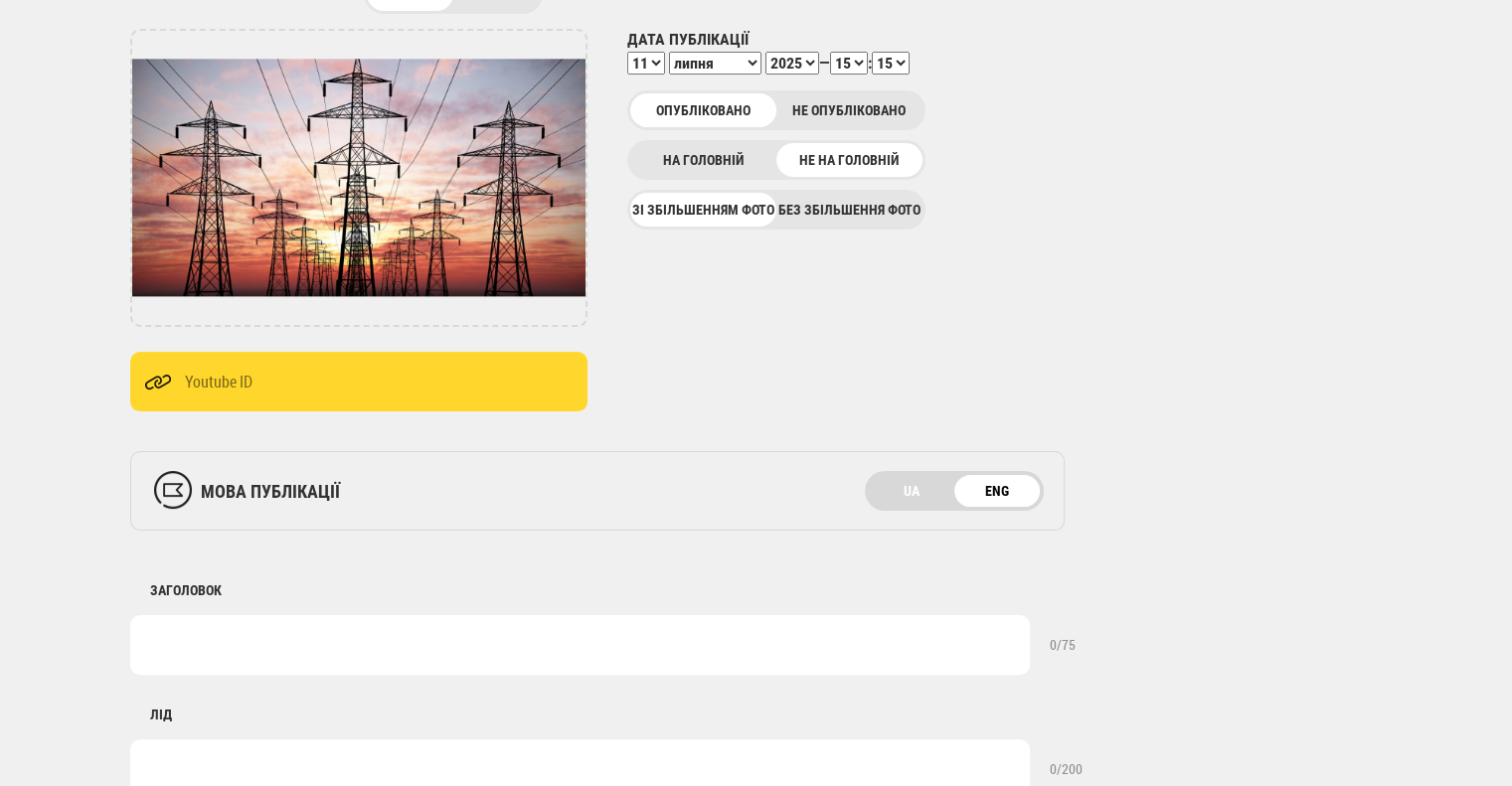 click at bounding box center (580, 645) 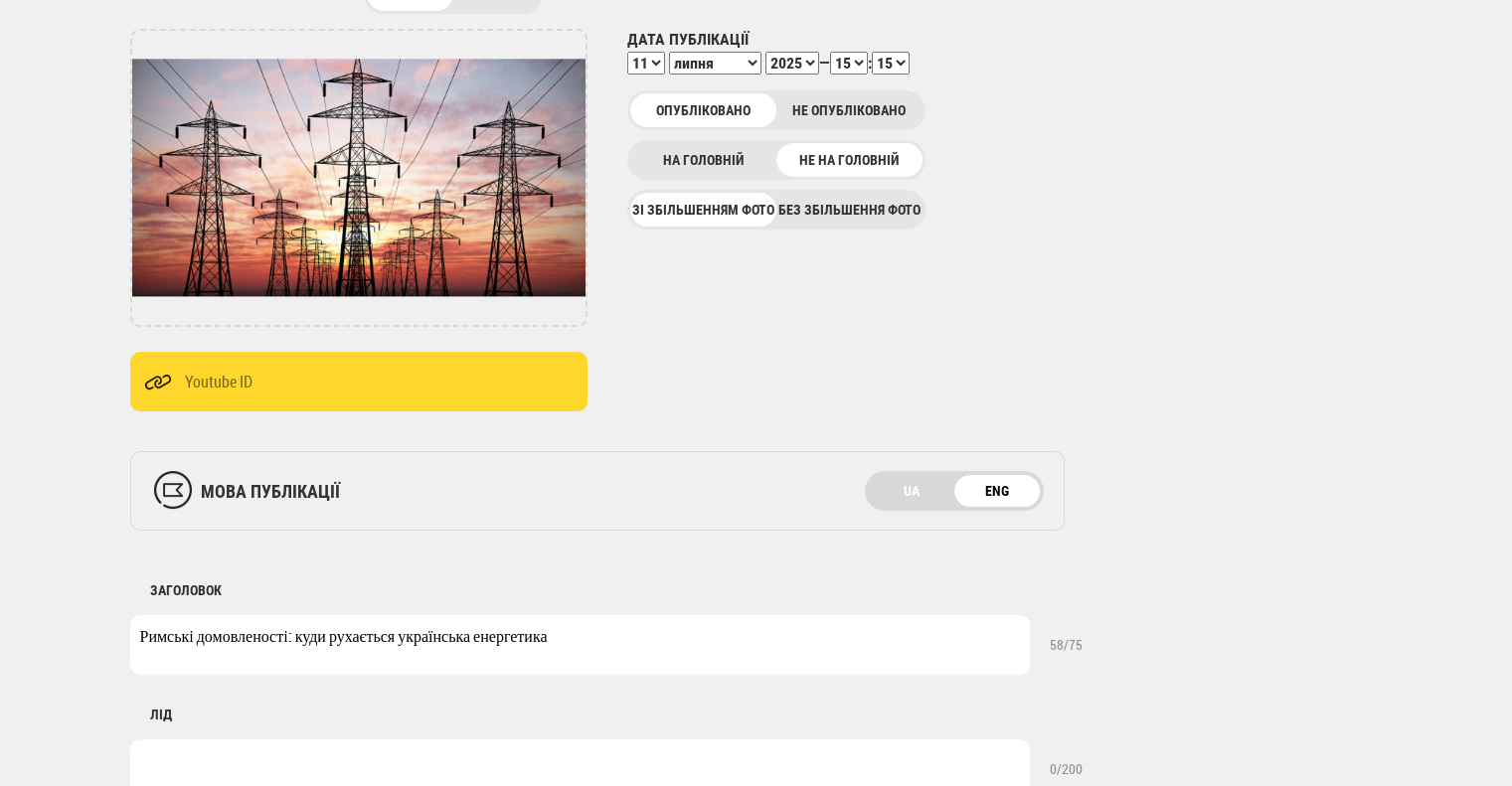 drag, startPoint x: 530, startPoint y: 644, endPoint x: 126, endPoint y: 632, distance: 404.1782 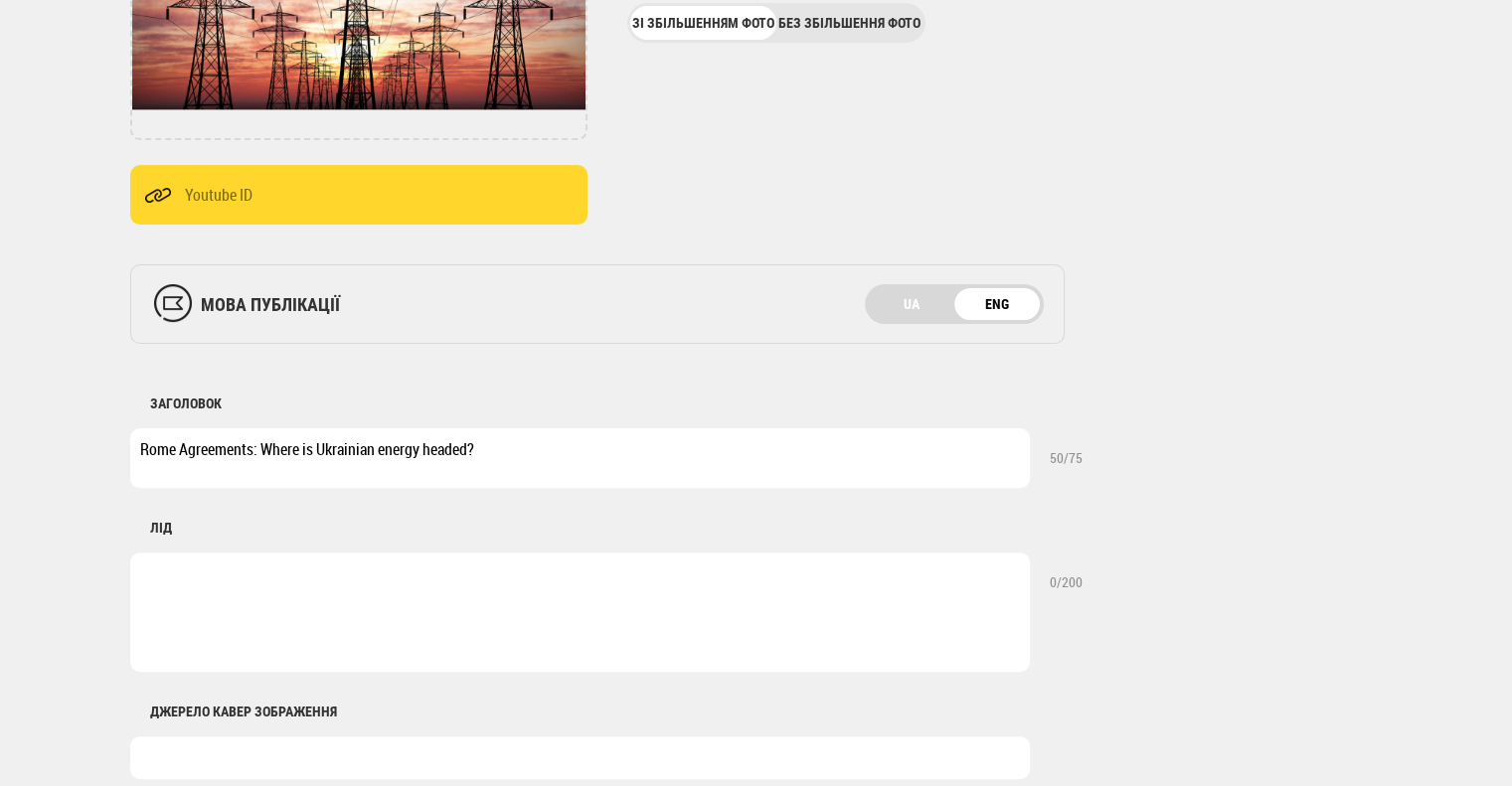 scroll, scrollTop: 497, scrollLeft: 0, axis: vertical 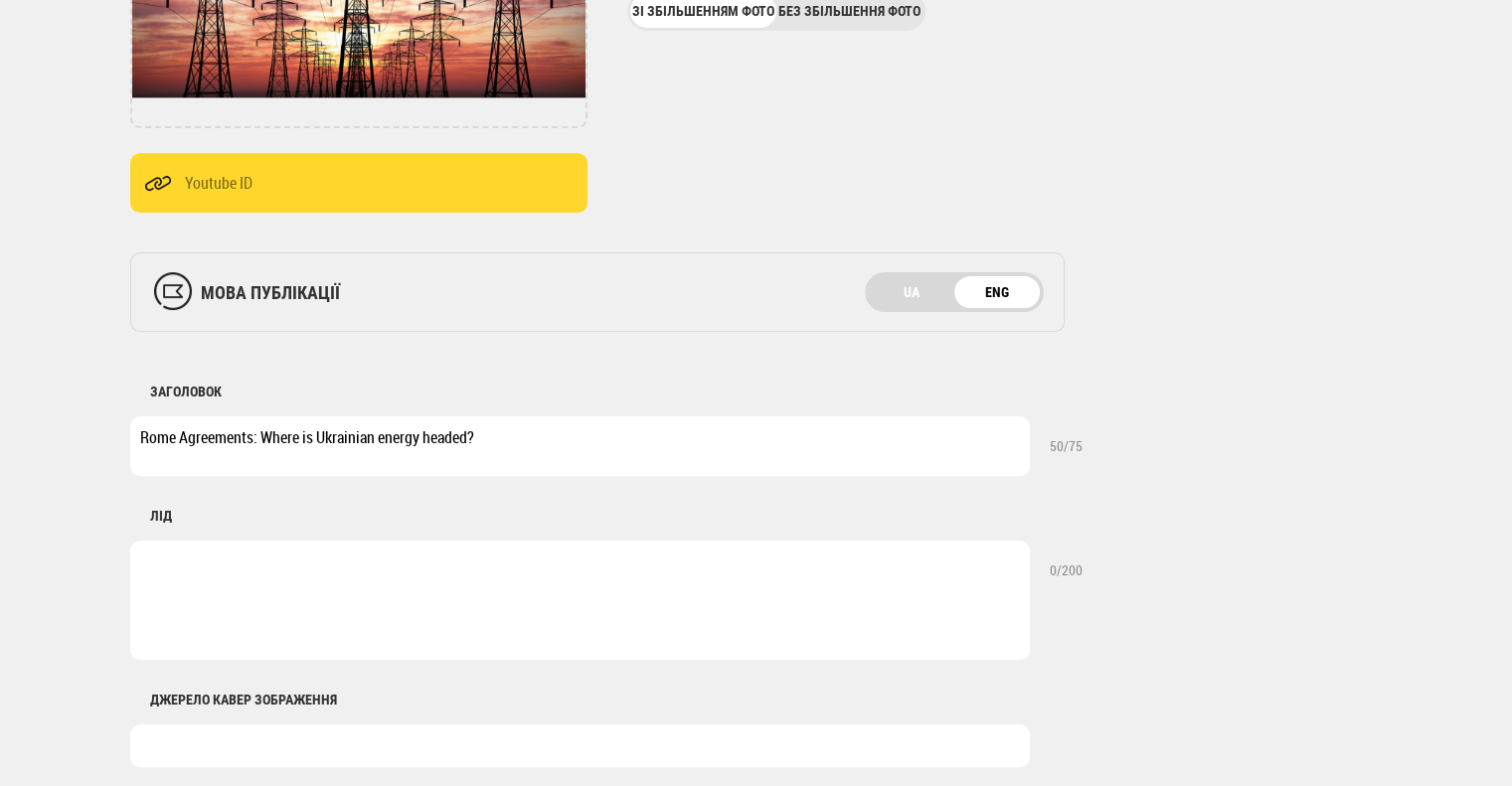 type on "Rome Agreements: Where is Ukrainian energy headed?" 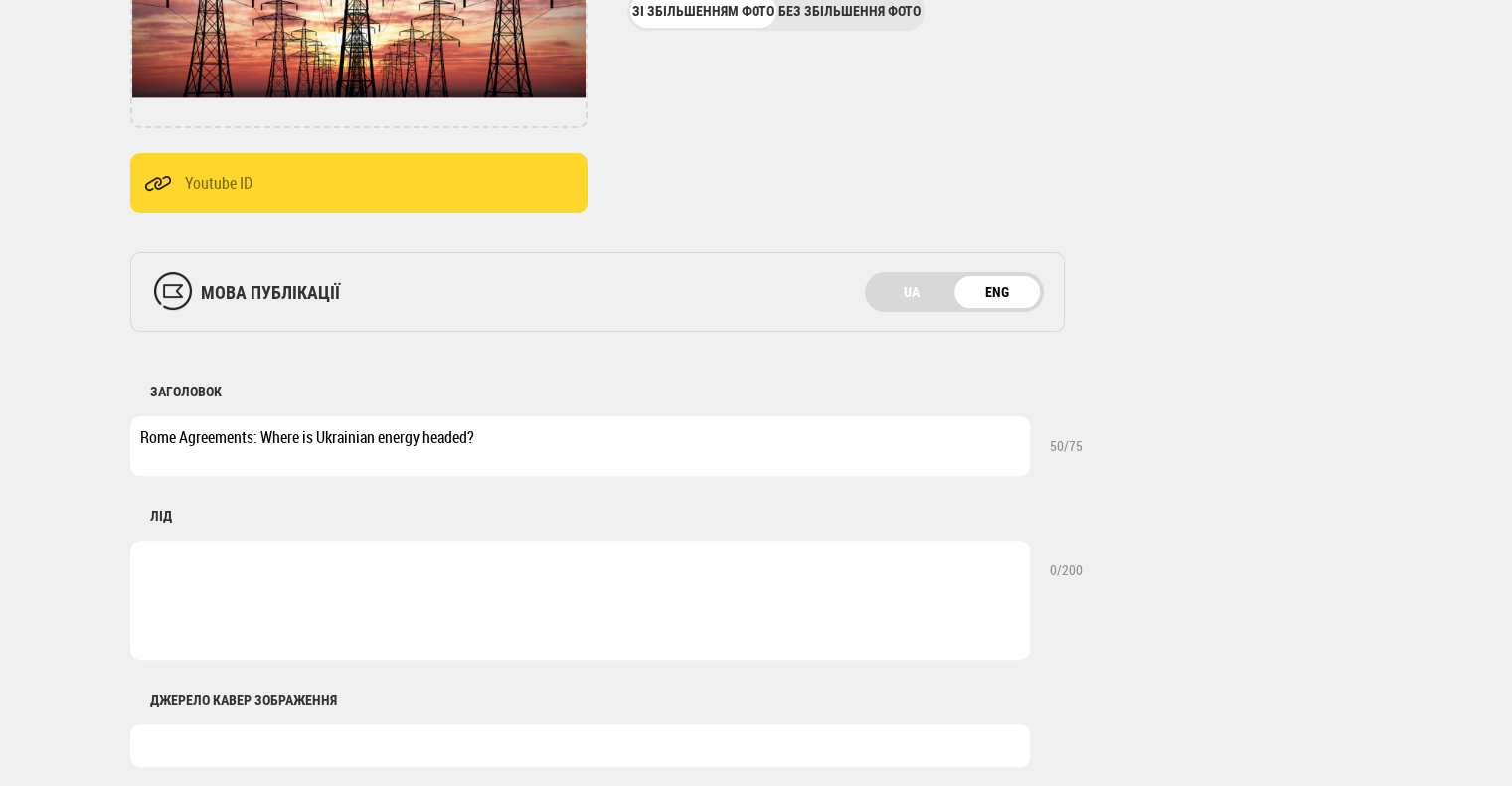 paste on "Key findings from the Ukrainian Recovery Conference" 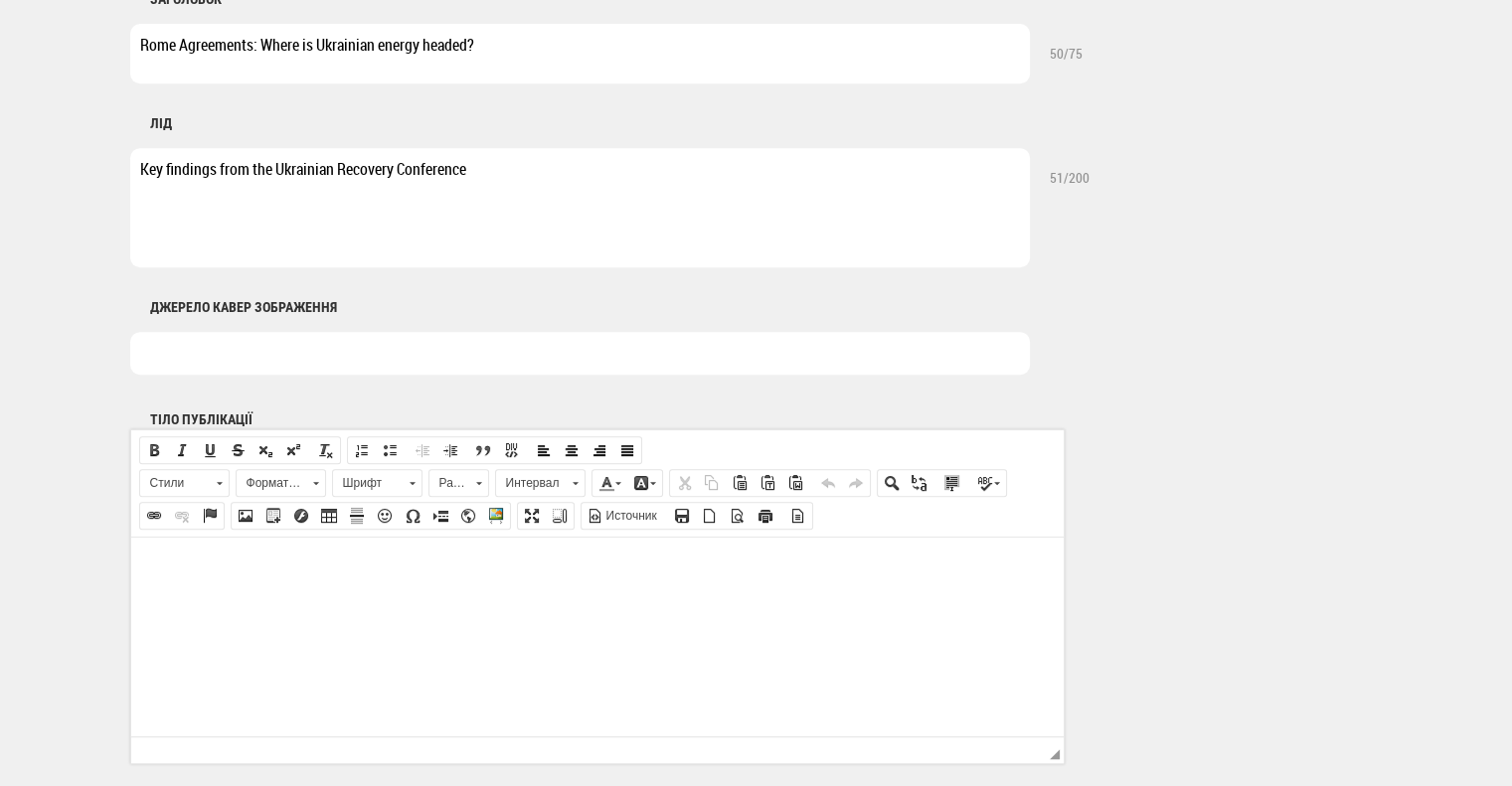 scroll, scrollTop: 894, scrollLeft: 0, axis: vertical 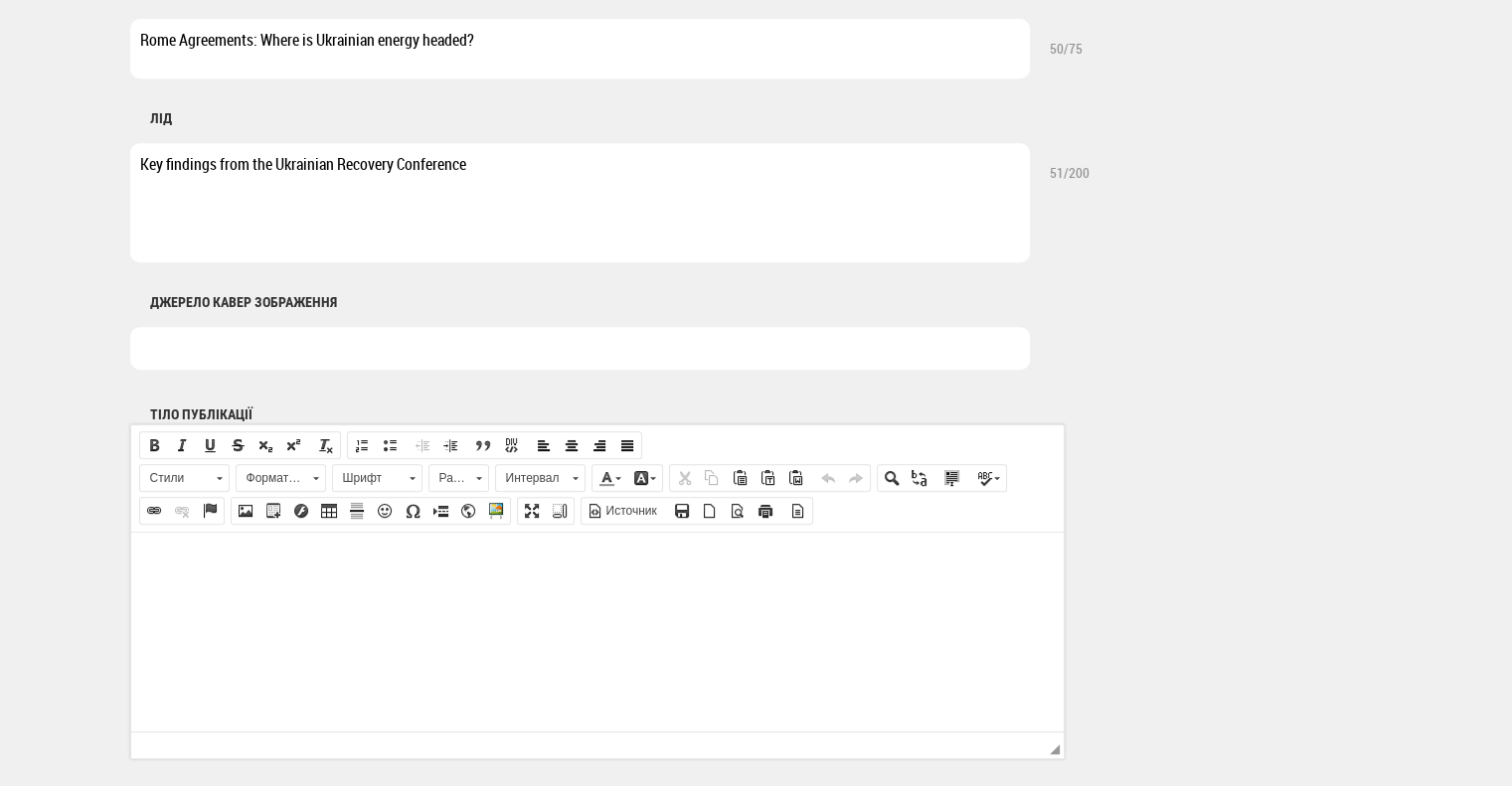 type on "Key findings from the Ukrainian Recovery Conference" 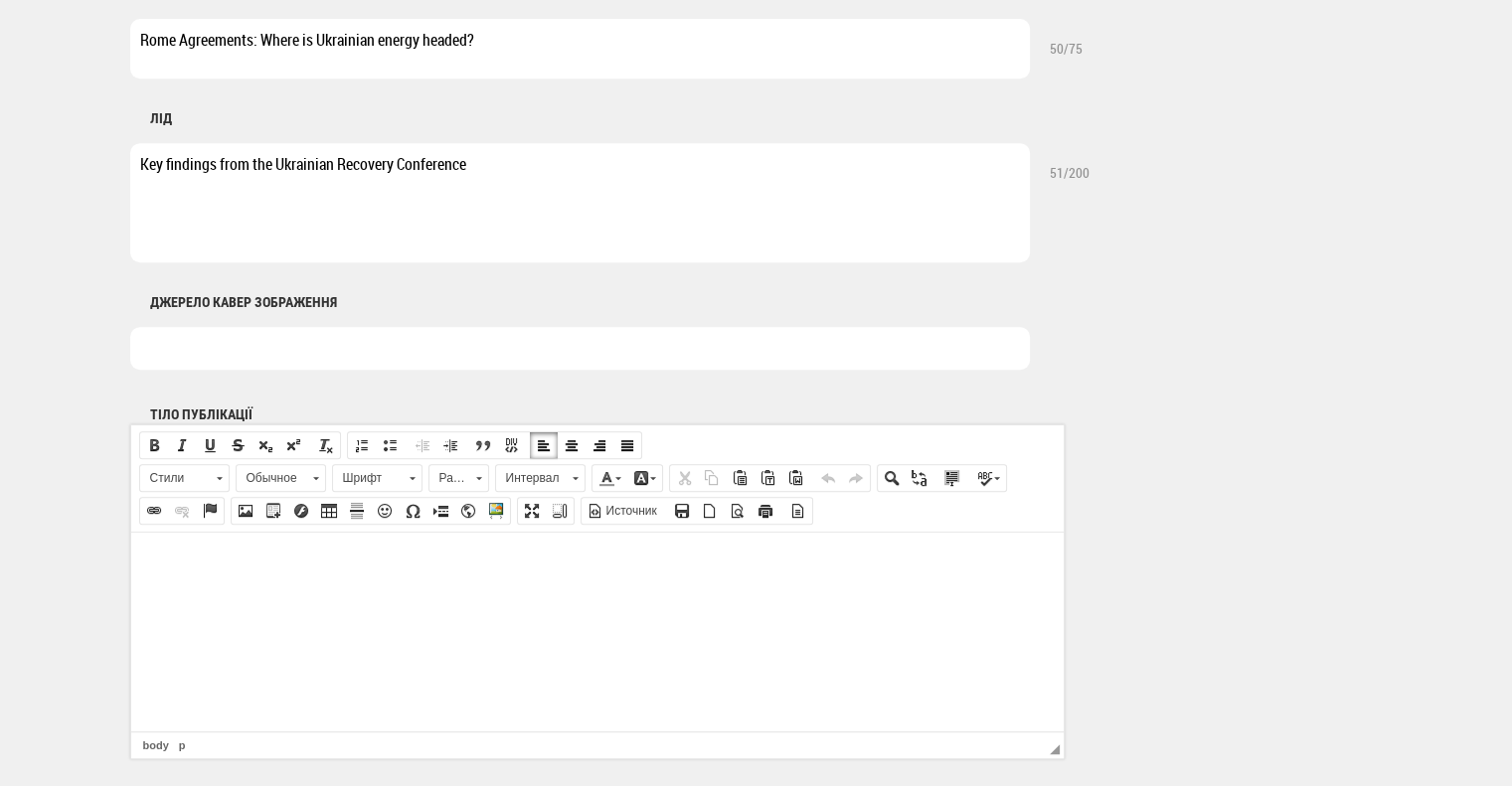 click at bounding box center (596, 561) 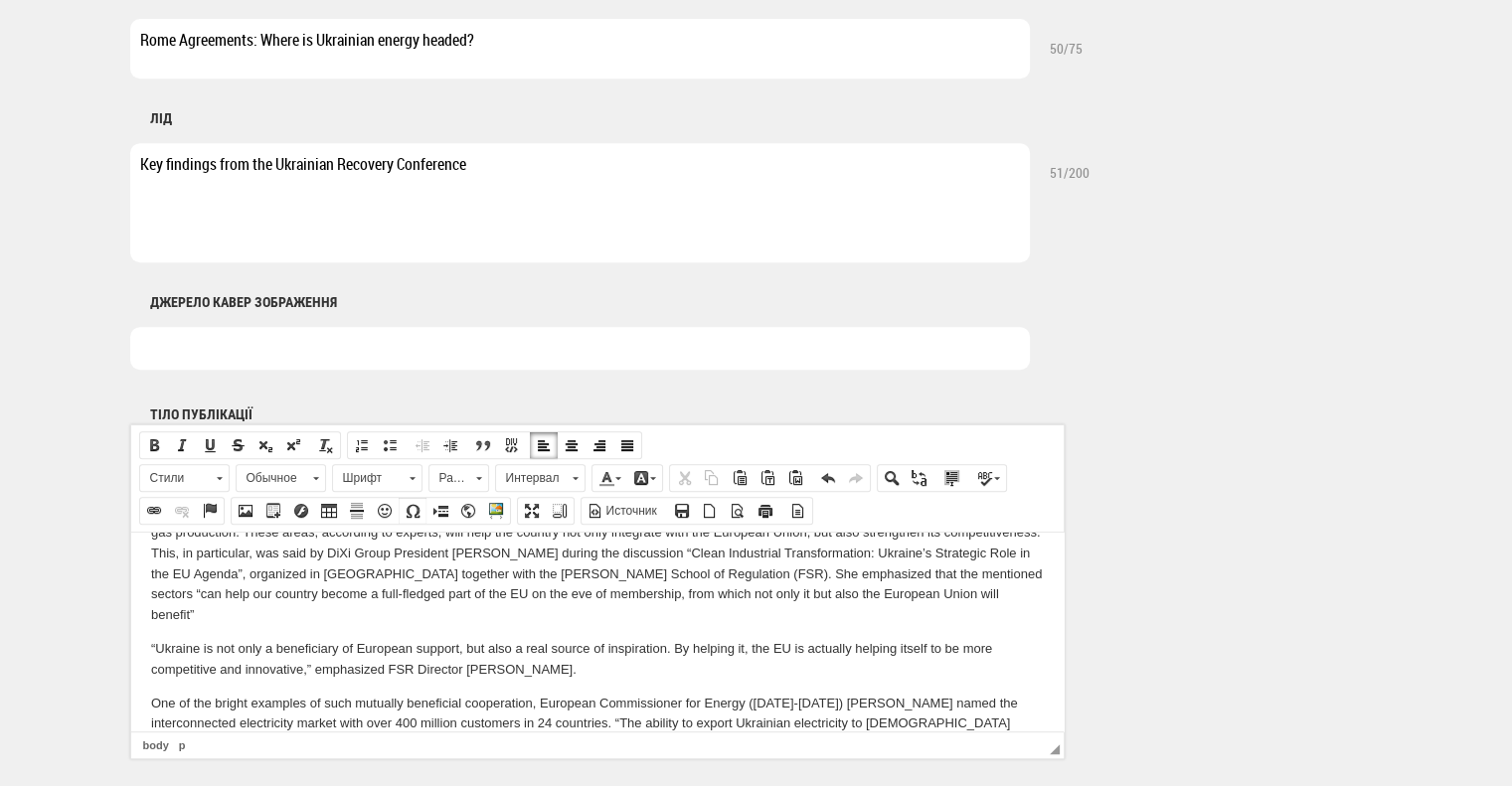 scroll, scrollTop: 907, scrollLeft: 0, axis: vertical 